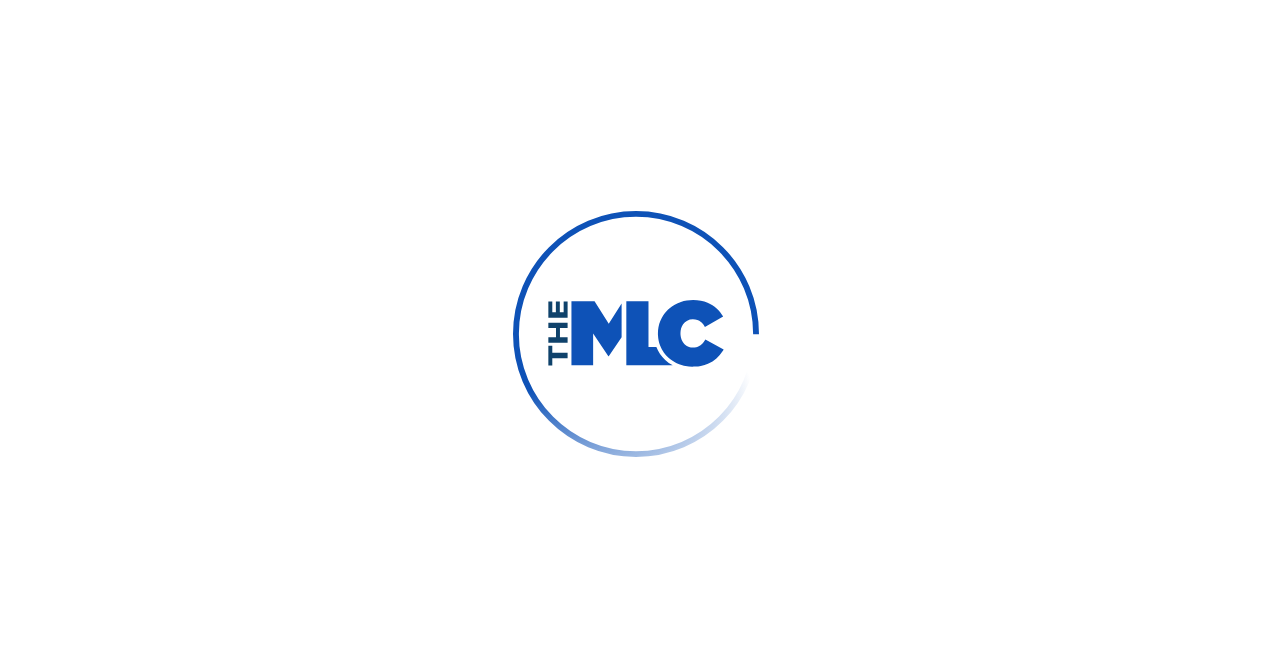 scroll, scrollTop: 0, scrollLeft: 0, axis: both 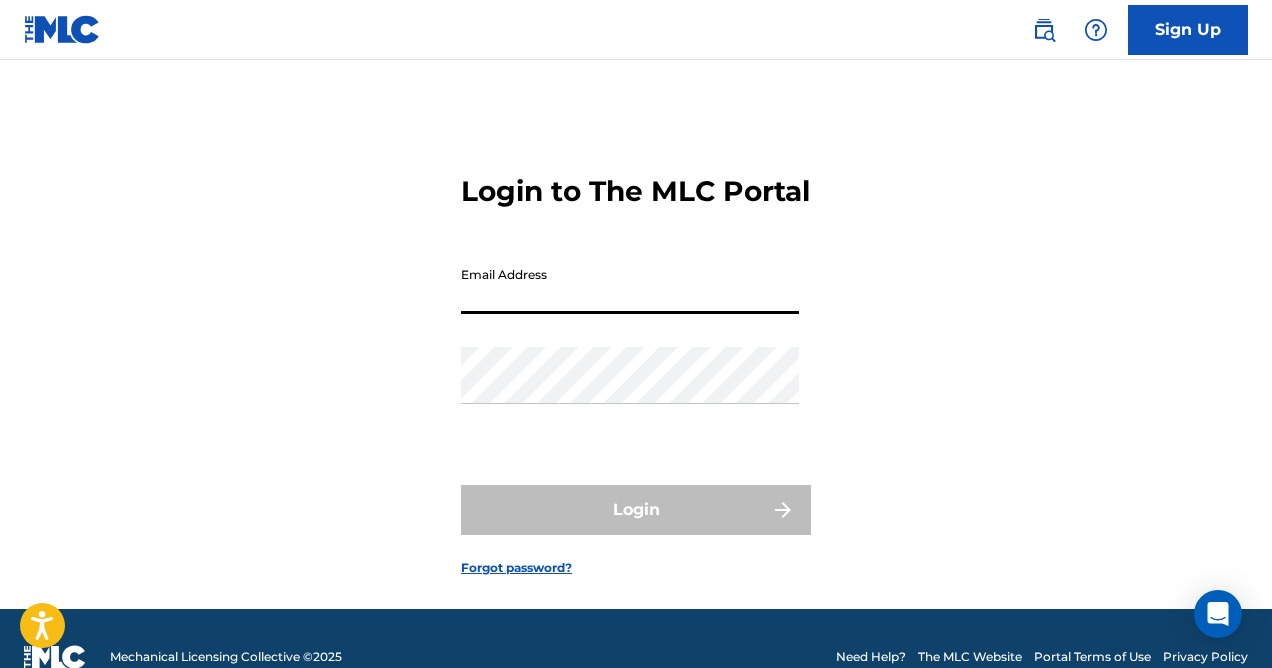 click on "Email Address" at bounding box center (630, 285) 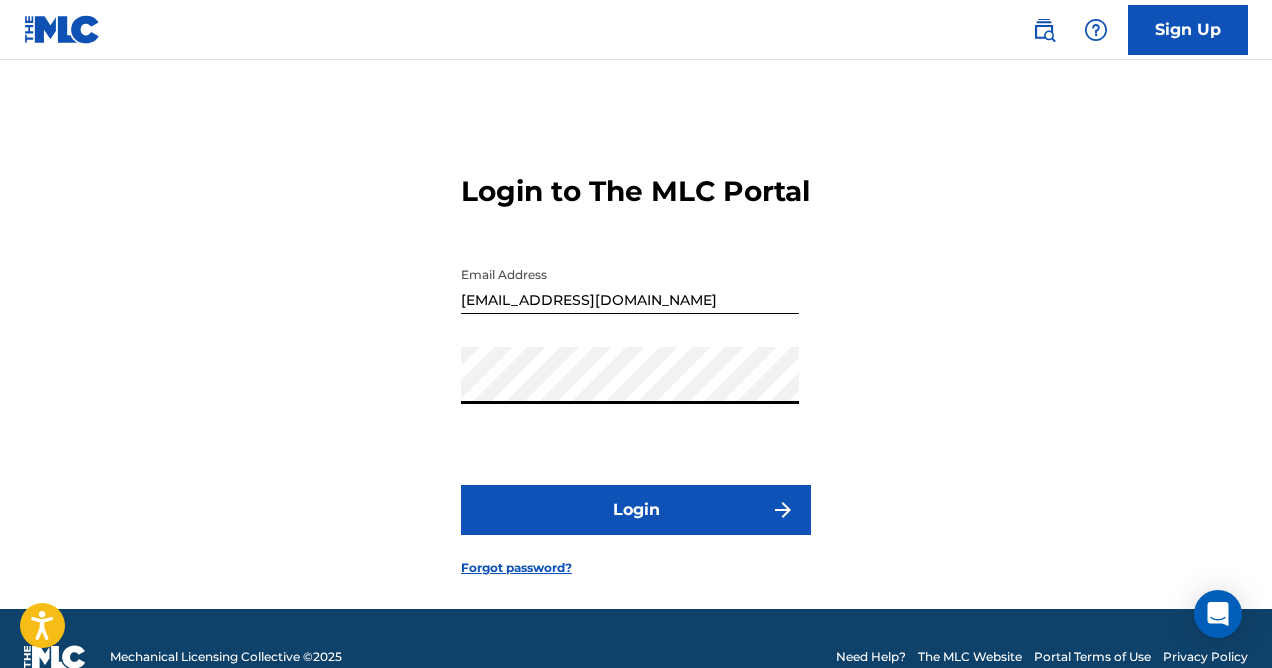 click on "Login" at bounding box center [636, 510] 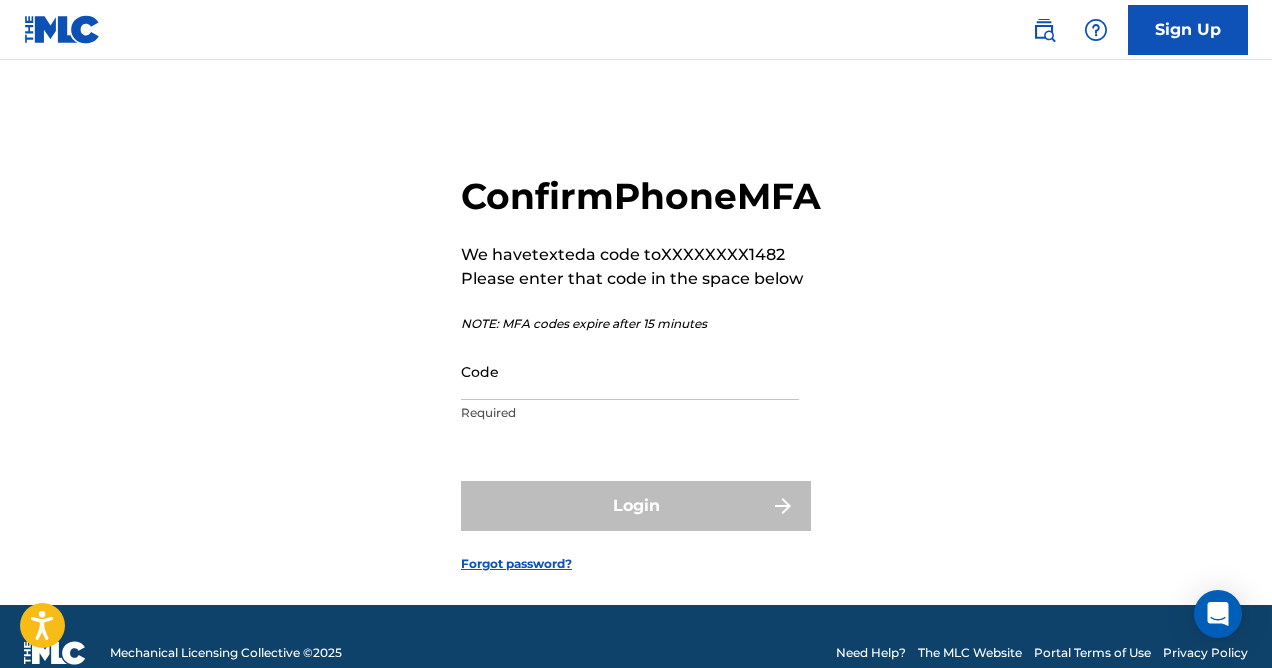 click on "Code" at bounding box center (630, 371) 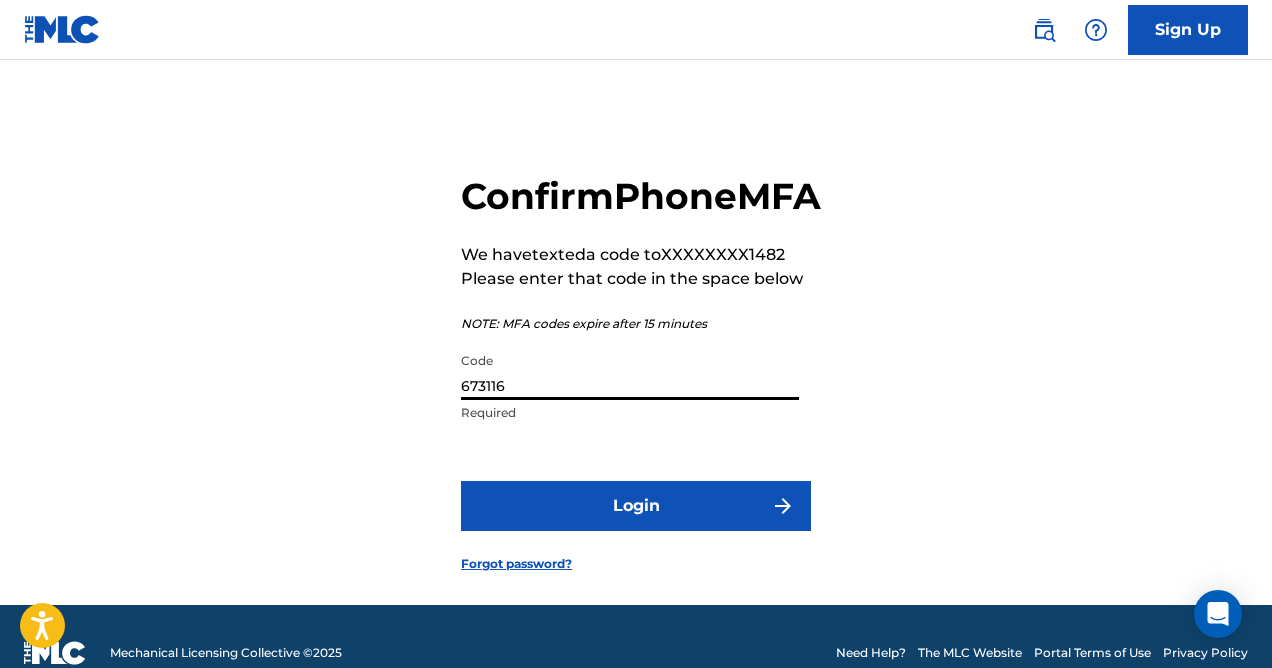 type on "673116" 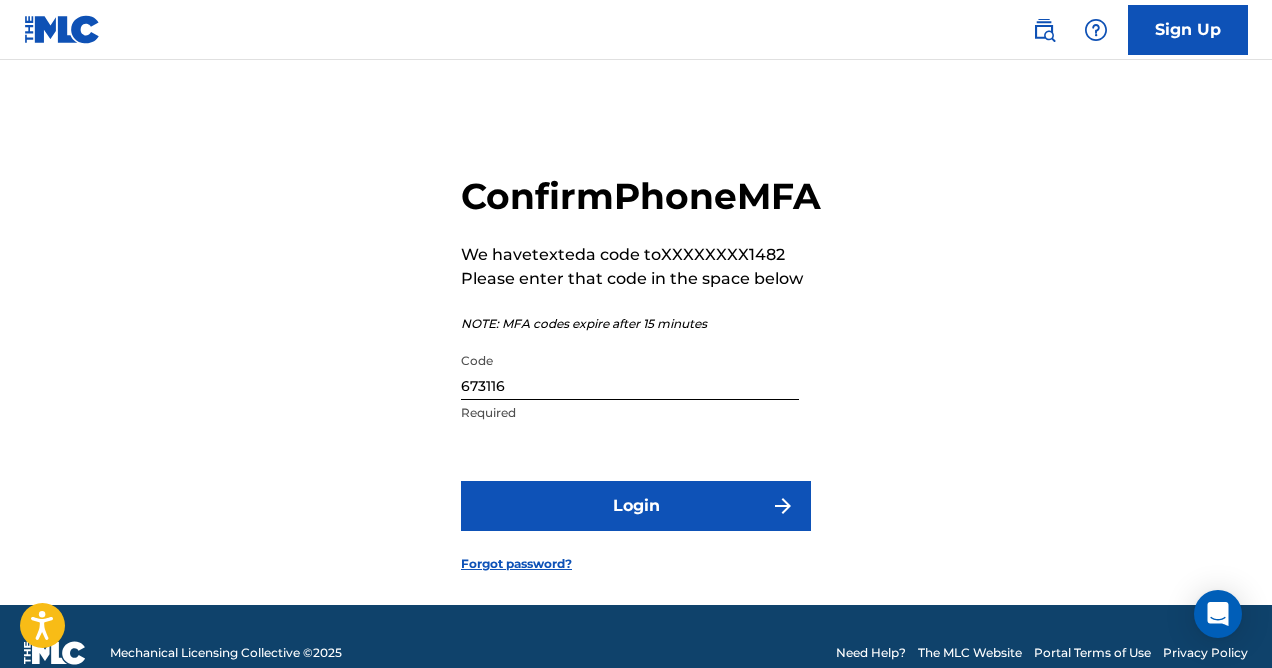 click on "Login" at bounding box center (636, 506) 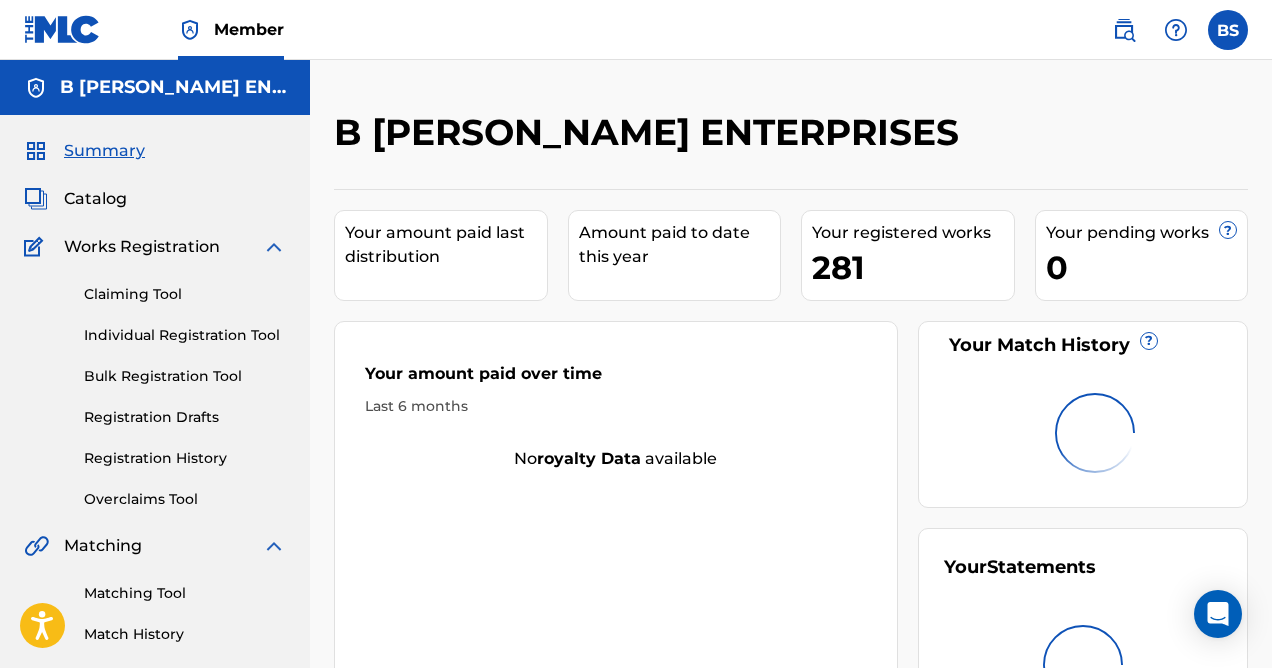 scroll, scrollTop: 0, scrollLeft: 0, axis: both 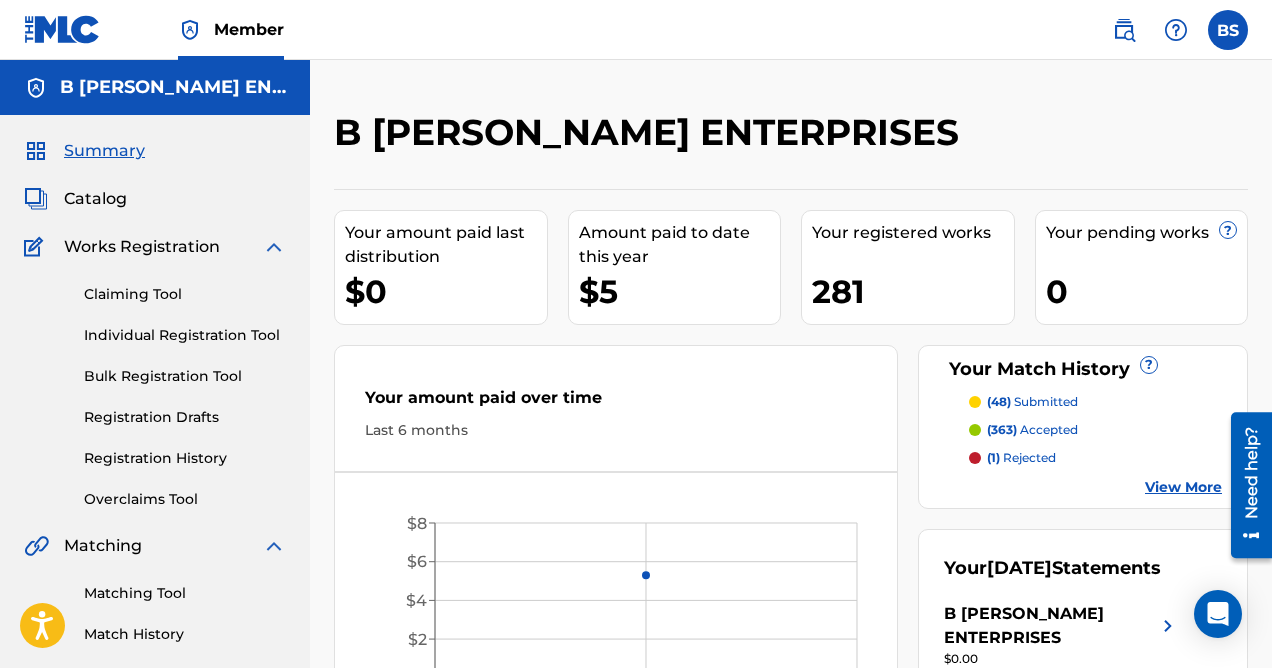 click on "Matching Tool" at bounding box center [185, 593] 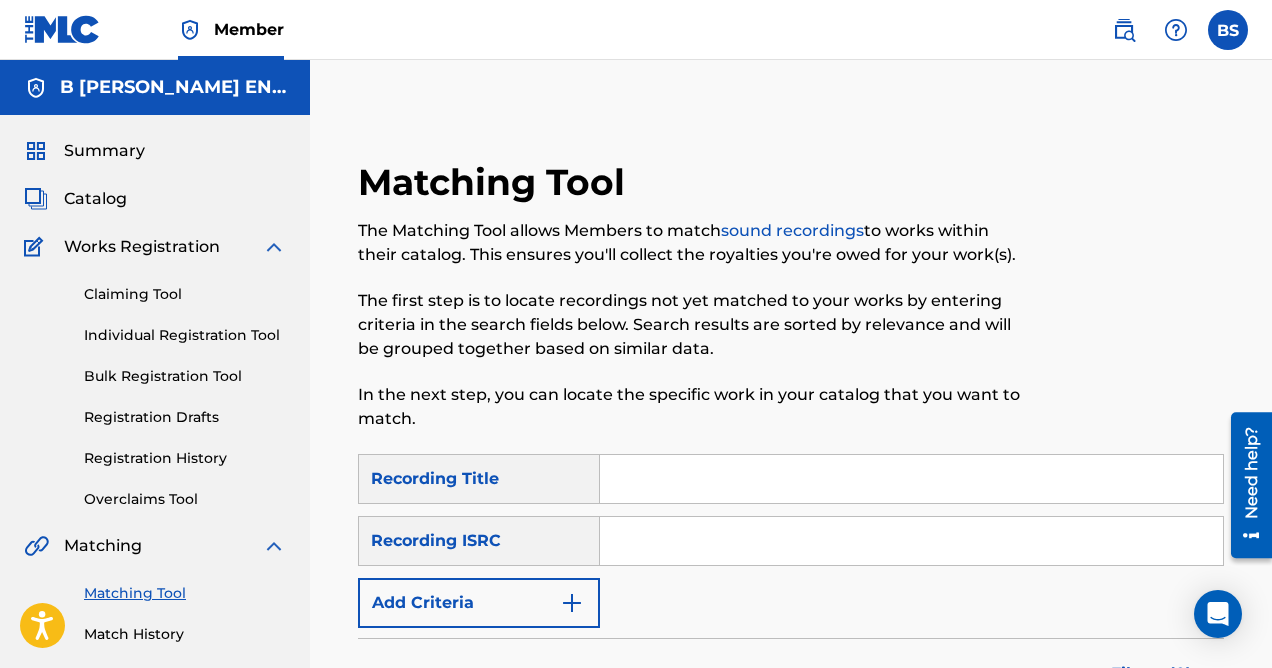 click at bounding box center (572, 603) 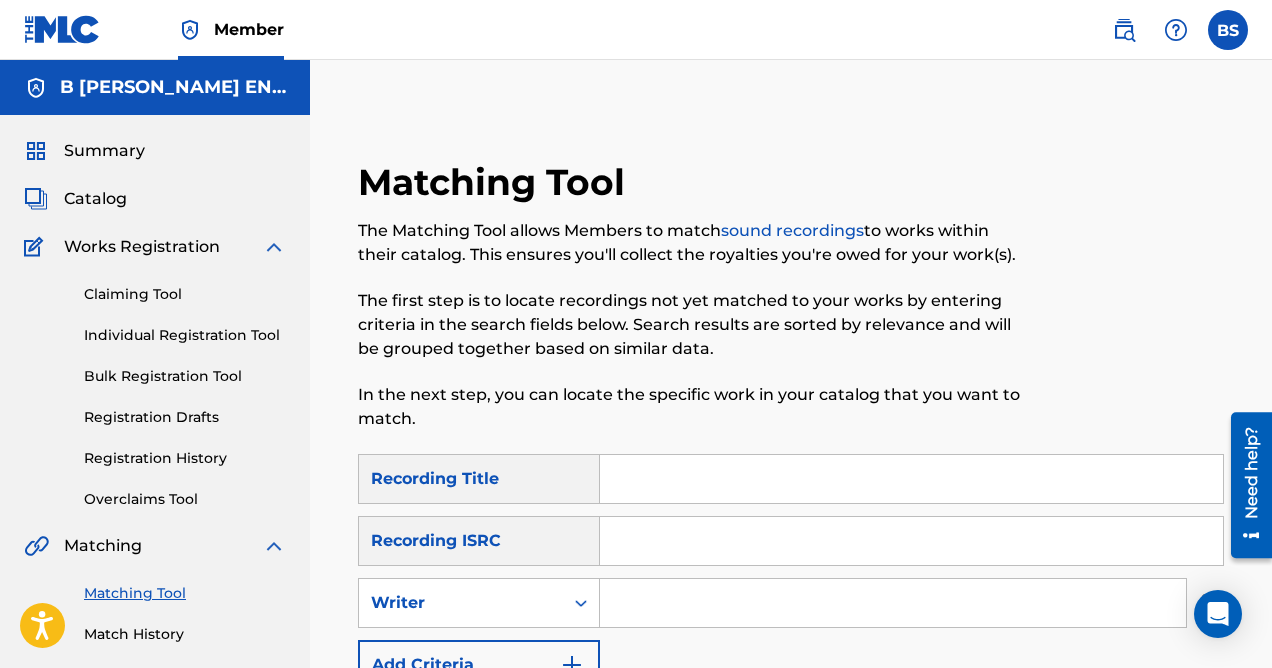 click at bounding box center (893, 603) 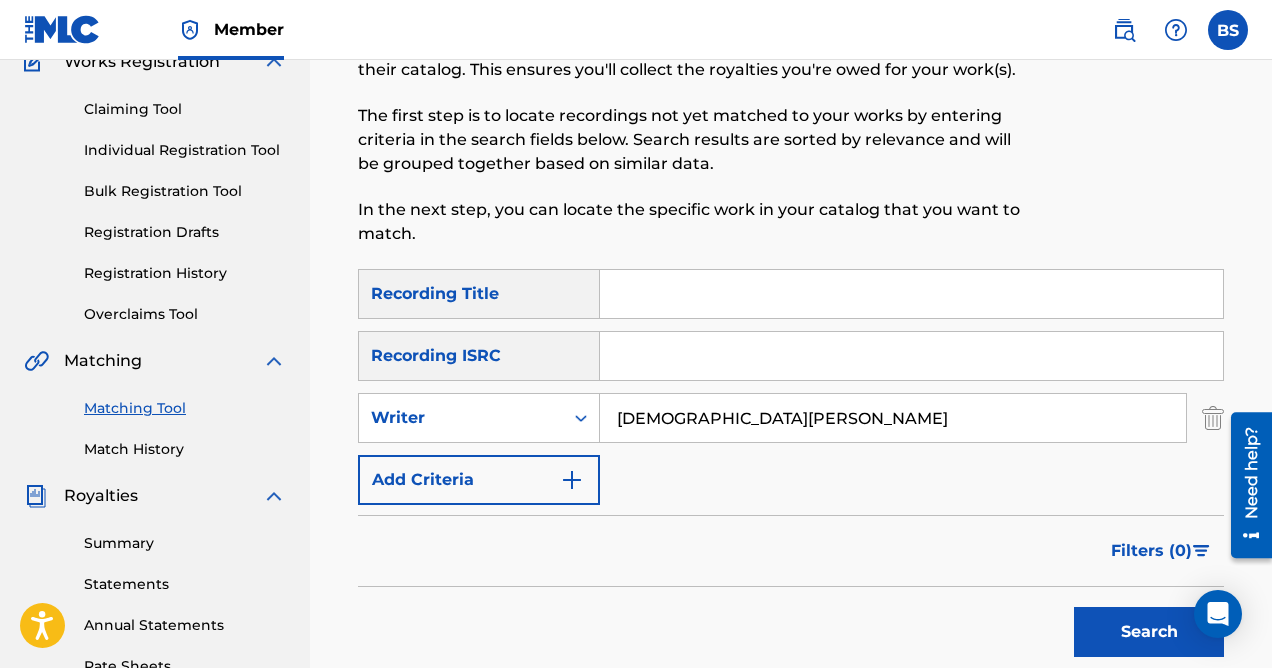 scroll, scrollTop: 198, scrollLeft: 0, axis: vertical 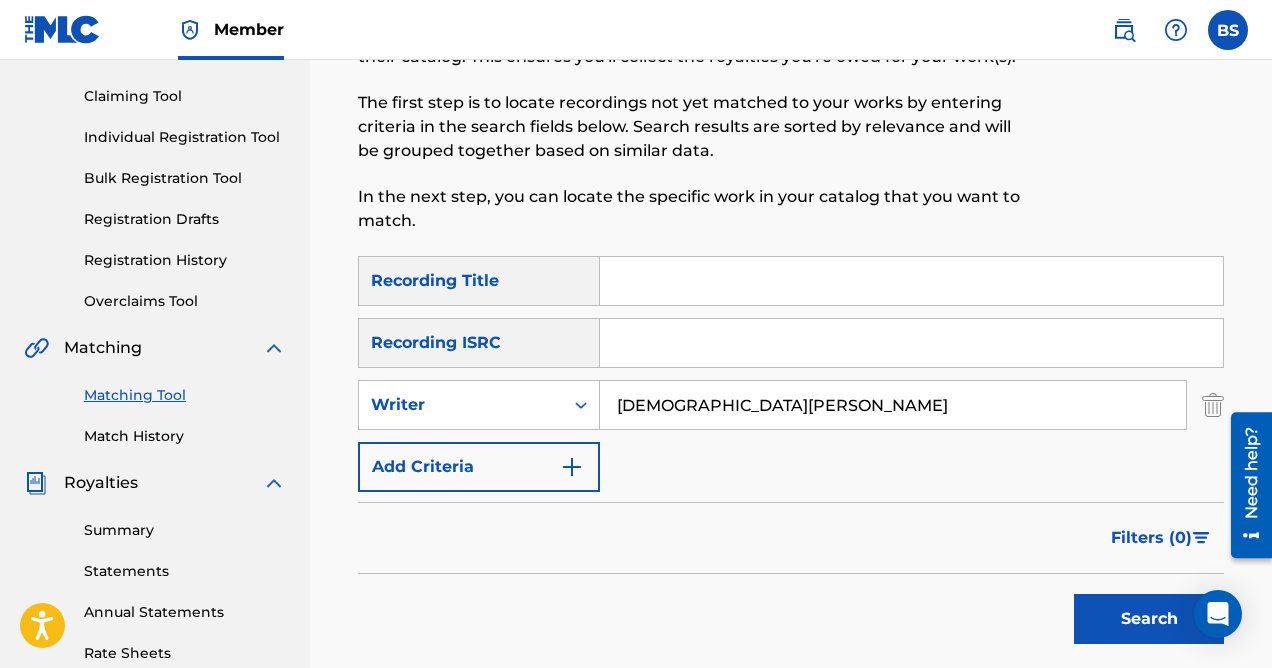 click on "Search" at bounding box center [1149, 619] 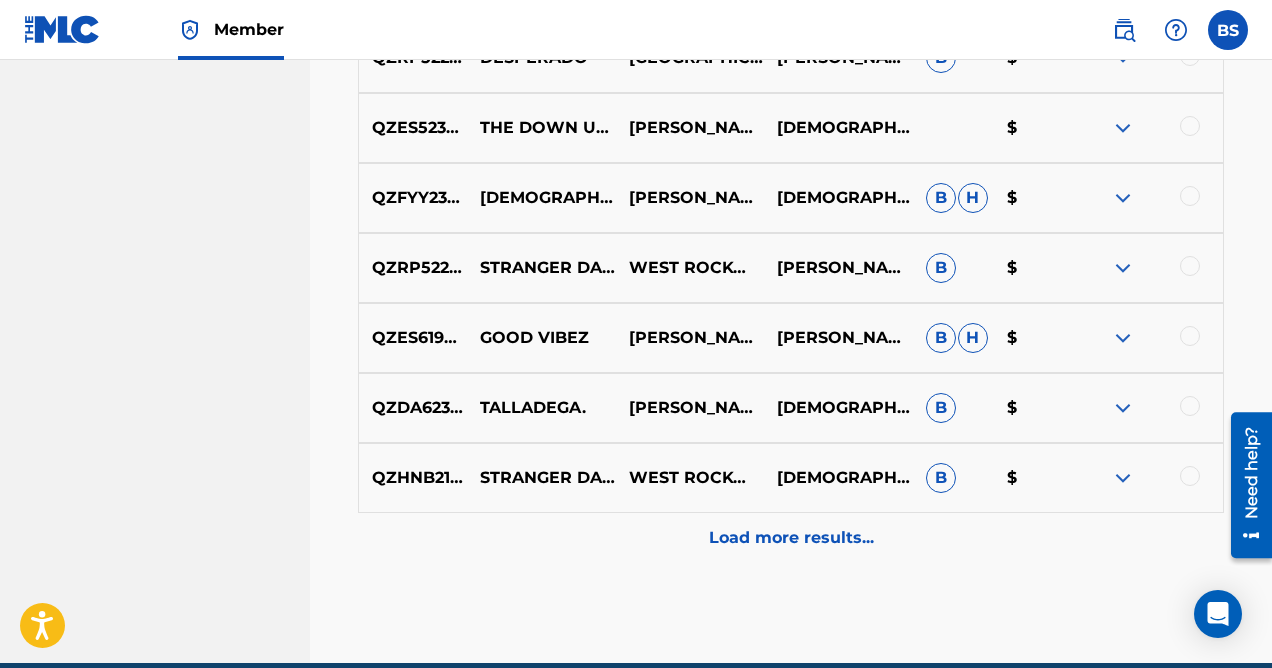 scroll, scrollTop: 1120, scrollLeft: 0, axis: vertical 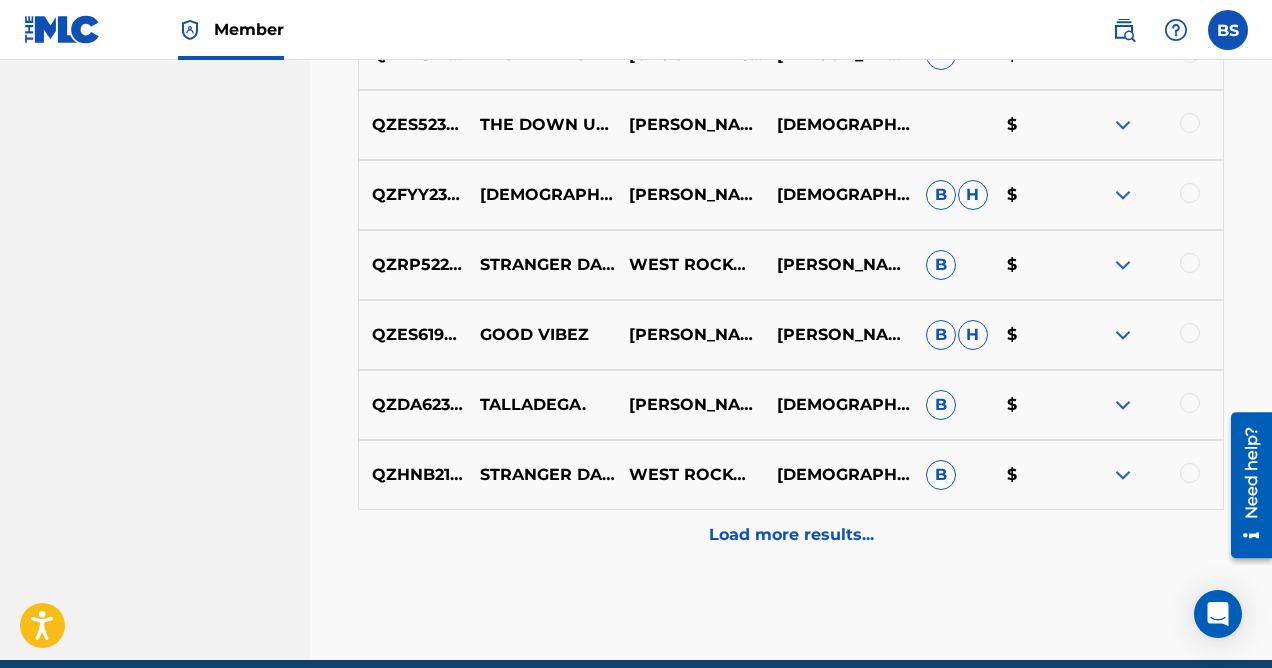 click on "Load more results..." at bounding box center (791, 535) 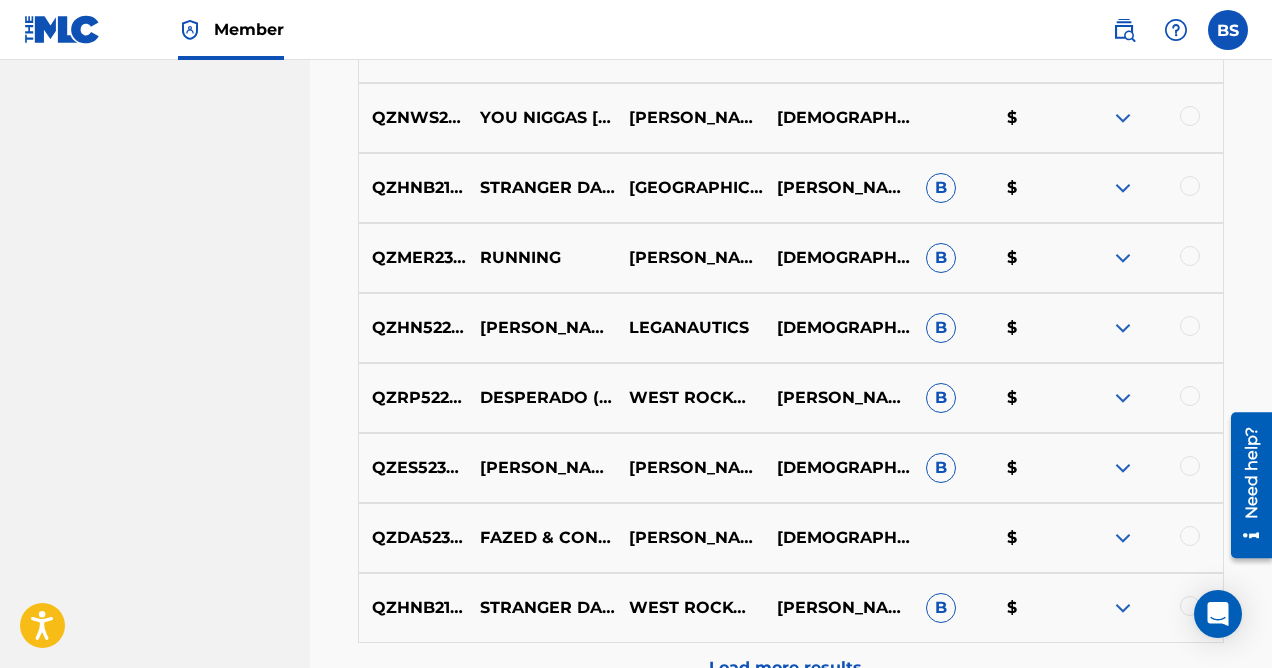 scroll, scrollTop: 1693, scrollLeft: 0, axis: vertical 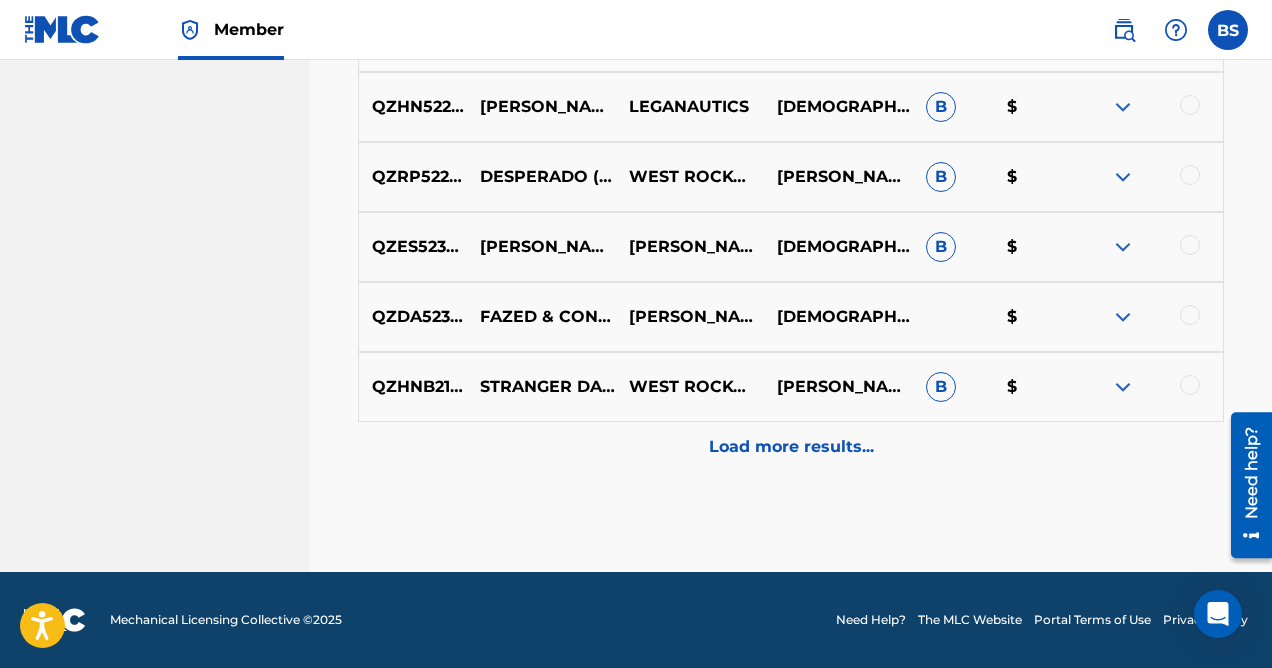 click on "Load more results..." at bounding box center [791, 447] 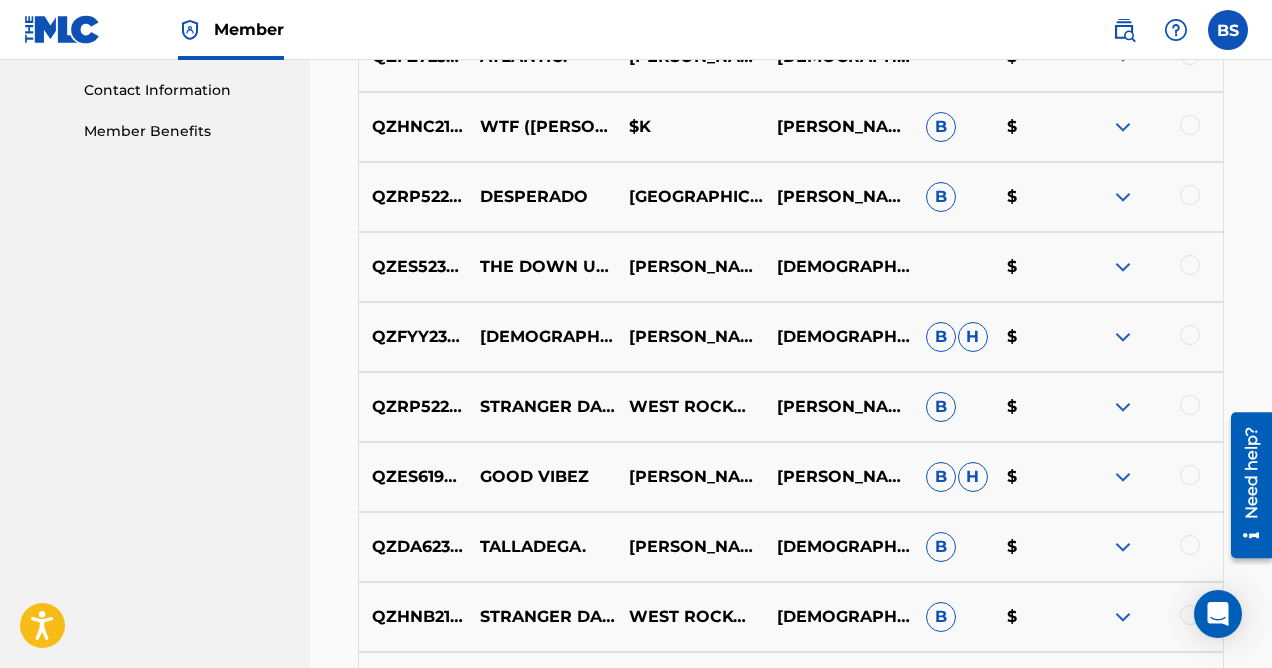 scroll, scrollTop: 0, scrollLeft: 0, axis: both 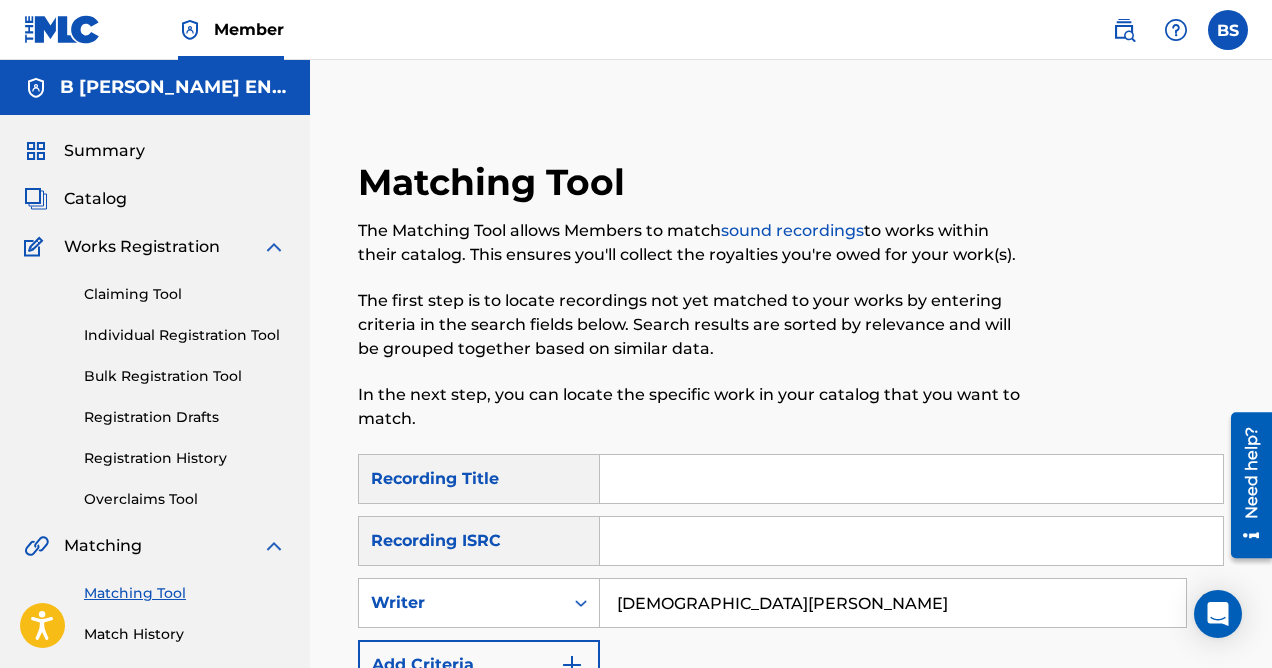 click on "Summary" at bounding box center [104, 151] 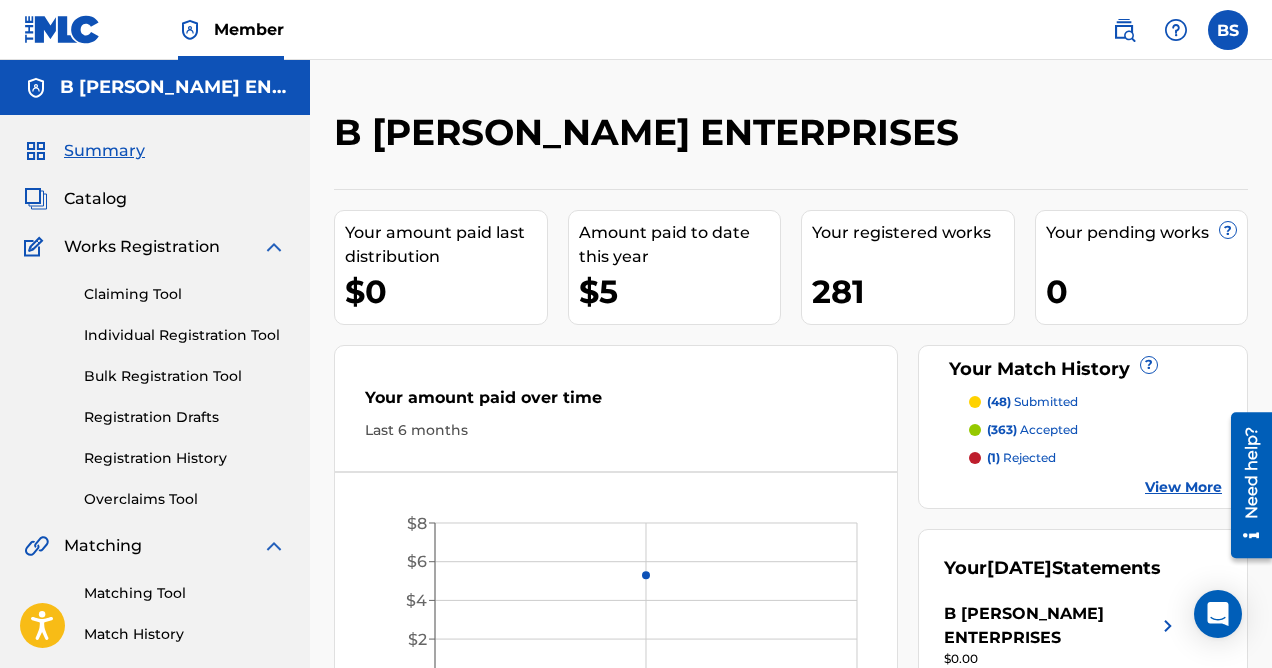 click on "(48)   submitted" at bounding box center (1032, 402) 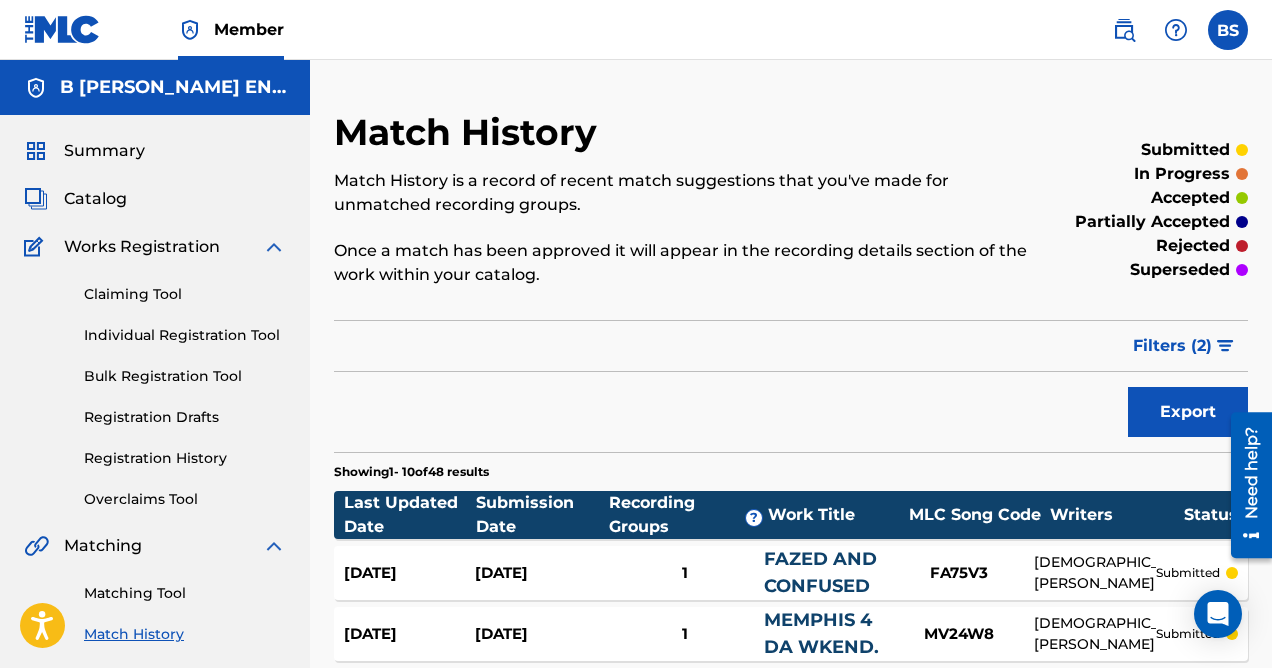 click on "Matching Tool" at bounding box center [185, 593] 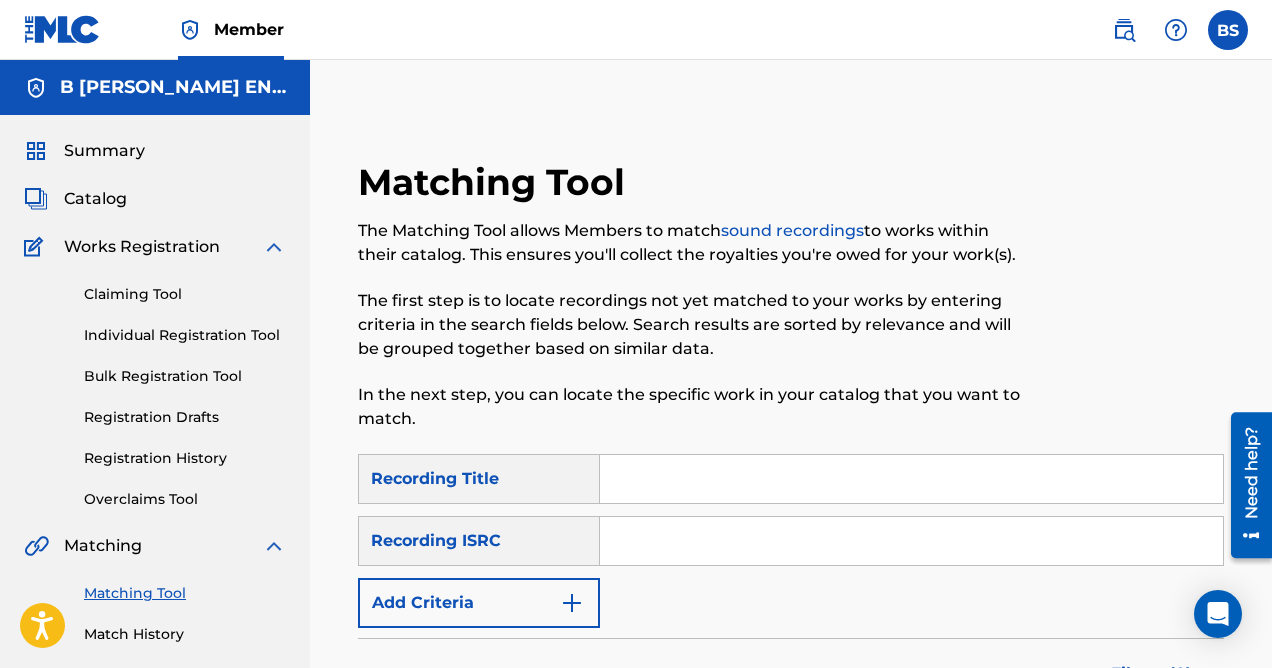 click on "Add Criteria" at bounding box center [479, 603] 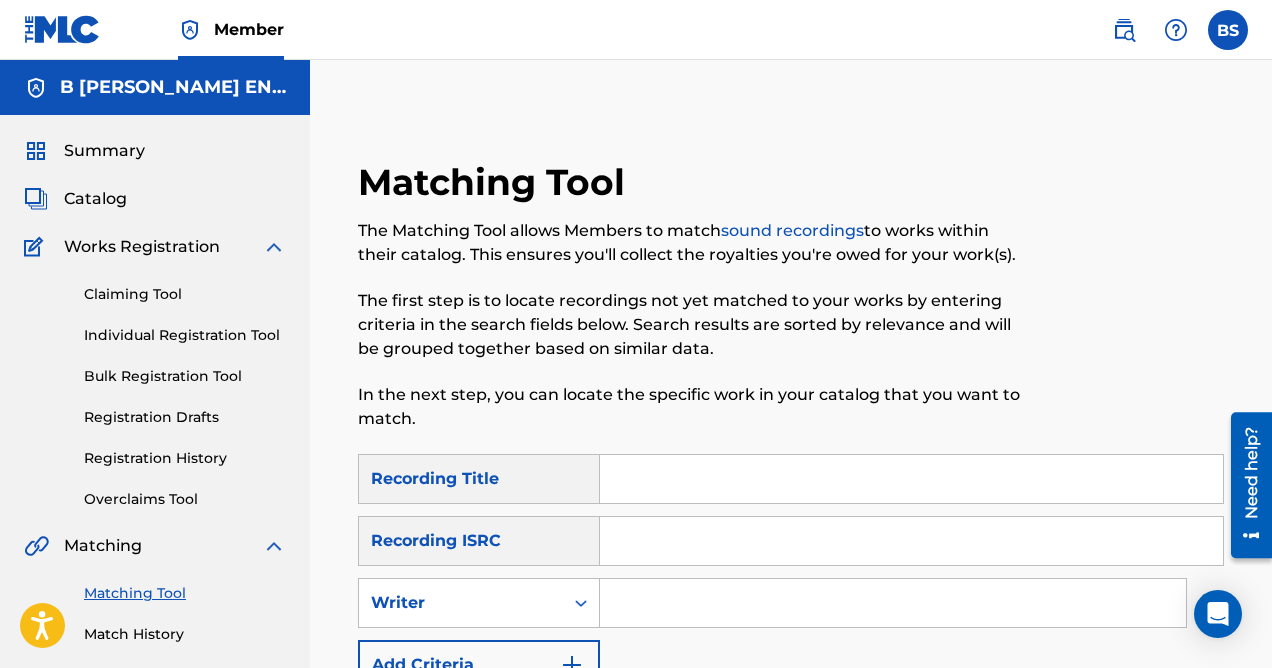click at bounding box center [893, 603] 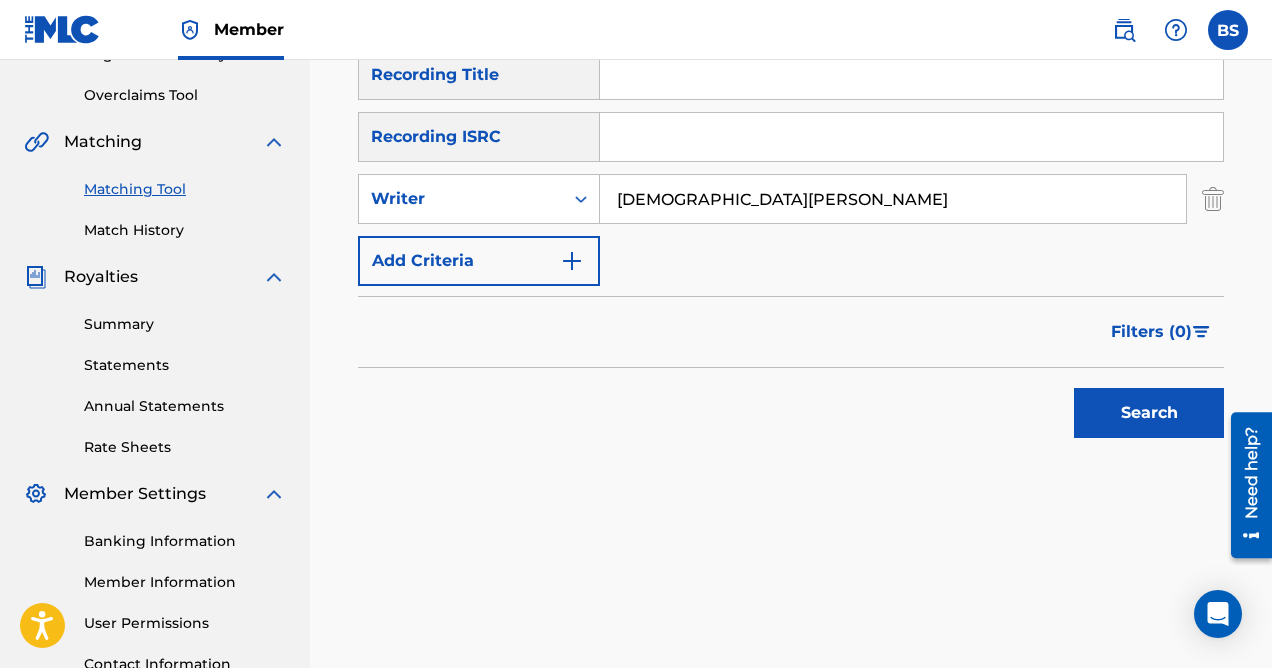 scroll, scrollTop: 410, scrollLeft: 0, axis: vertical 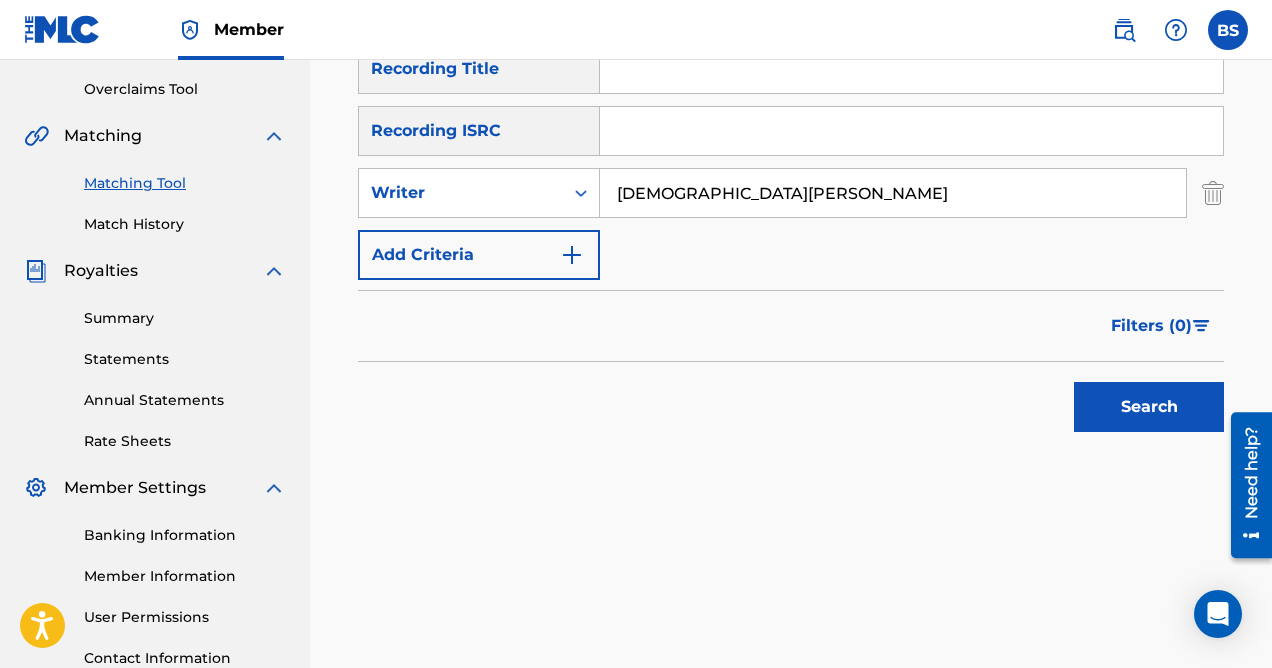 click on "Search" at bounding box center [1149, 407] 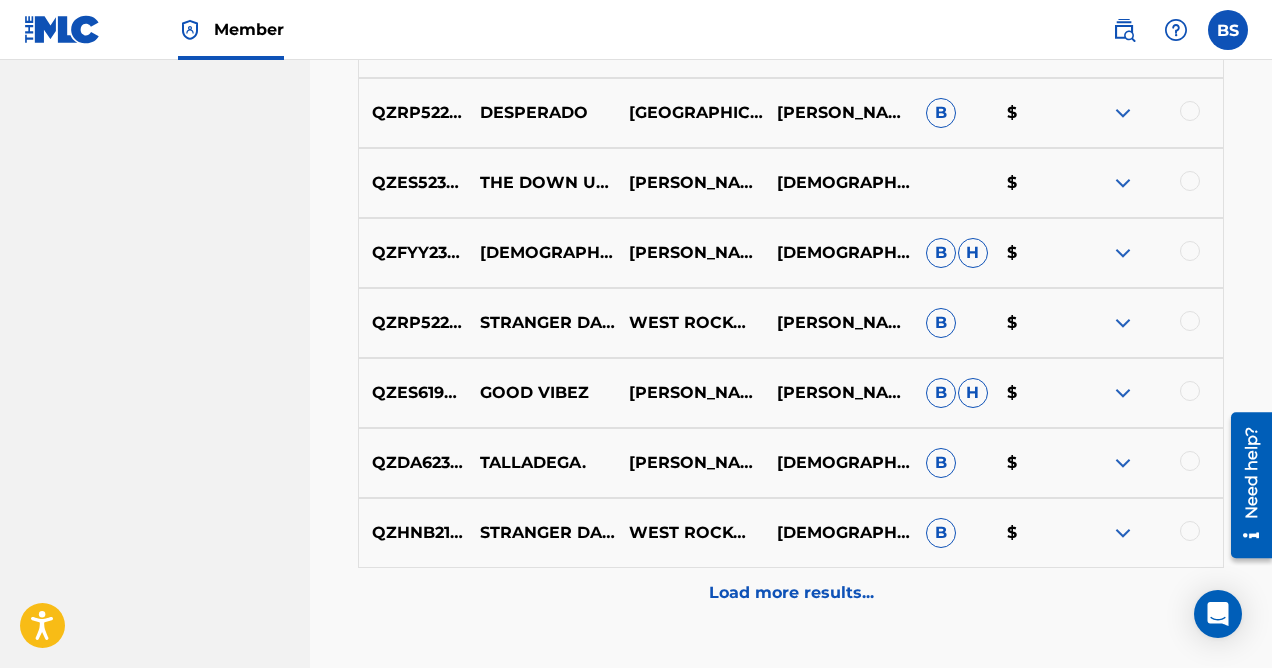 scroll, scrollTop: 1208, scrollLeft: 0, axis: vertical 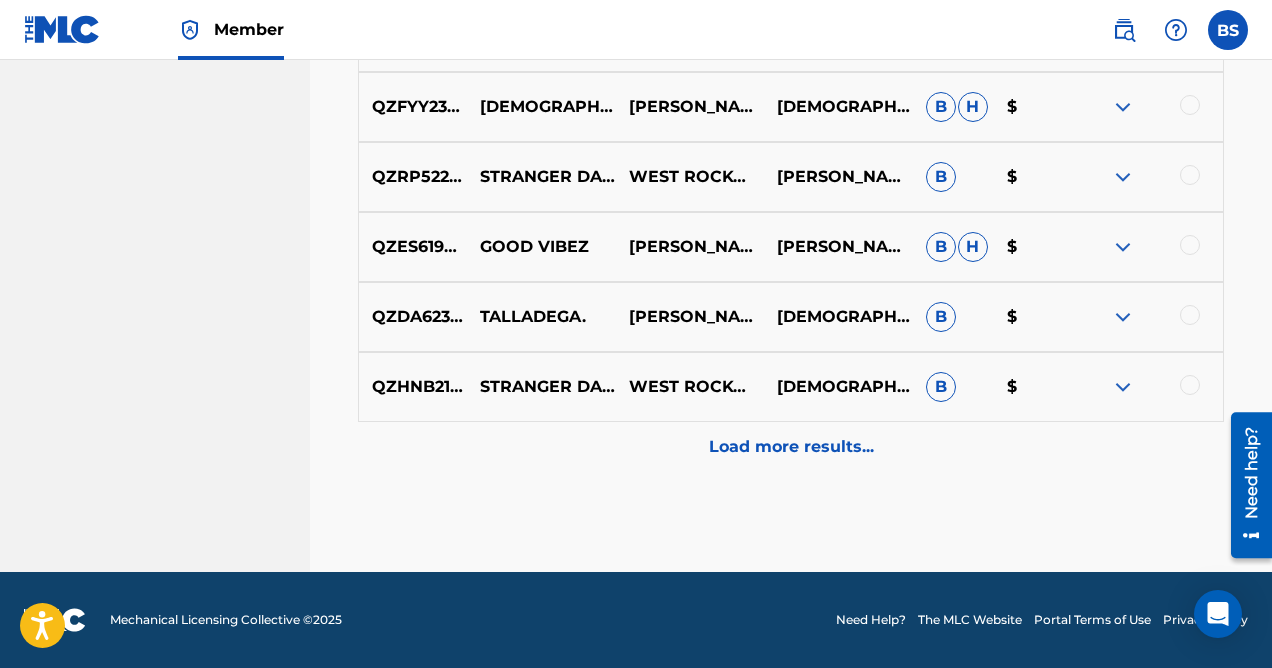 click on "Load more results..." at bounding box center (791, 447) 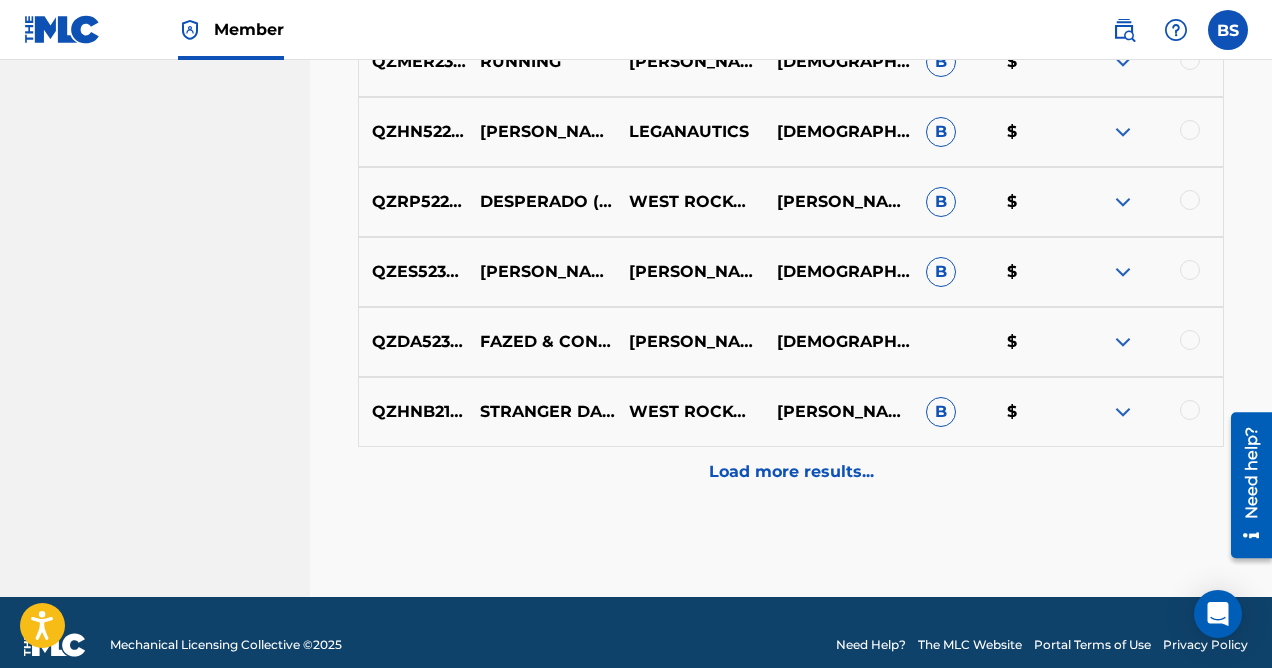 scroll, scrollTop: 1885, scrollLeft: 0, axis: vertical 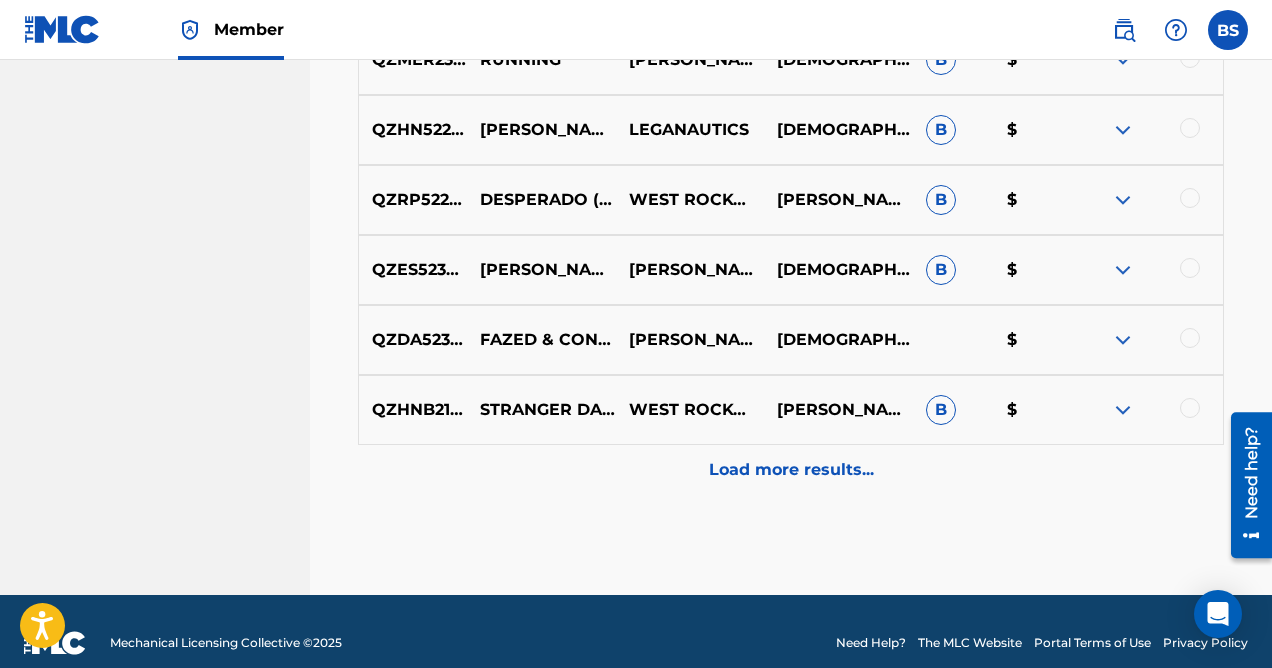 click on "Load more results..." at bounding box center [791, 470] 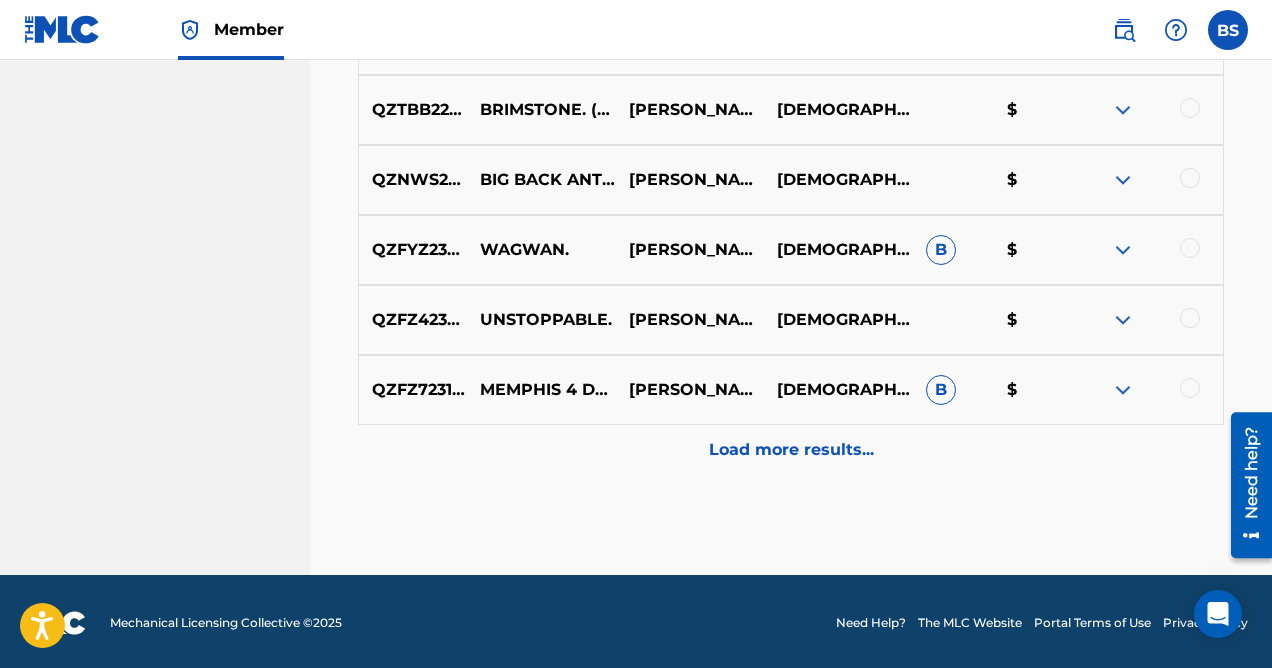 scroll, scrollTop: 2608, scrollLeft: 0, axis: vertical 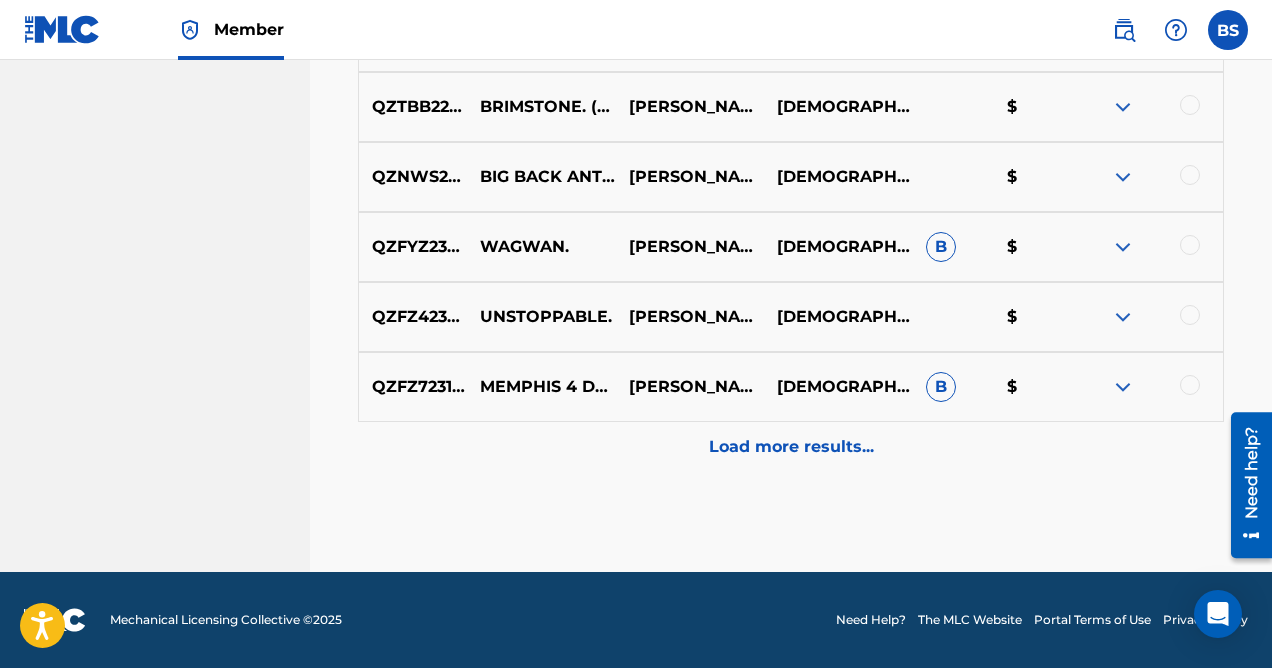 click on "Load more results..." at bounding box center (791, 447) 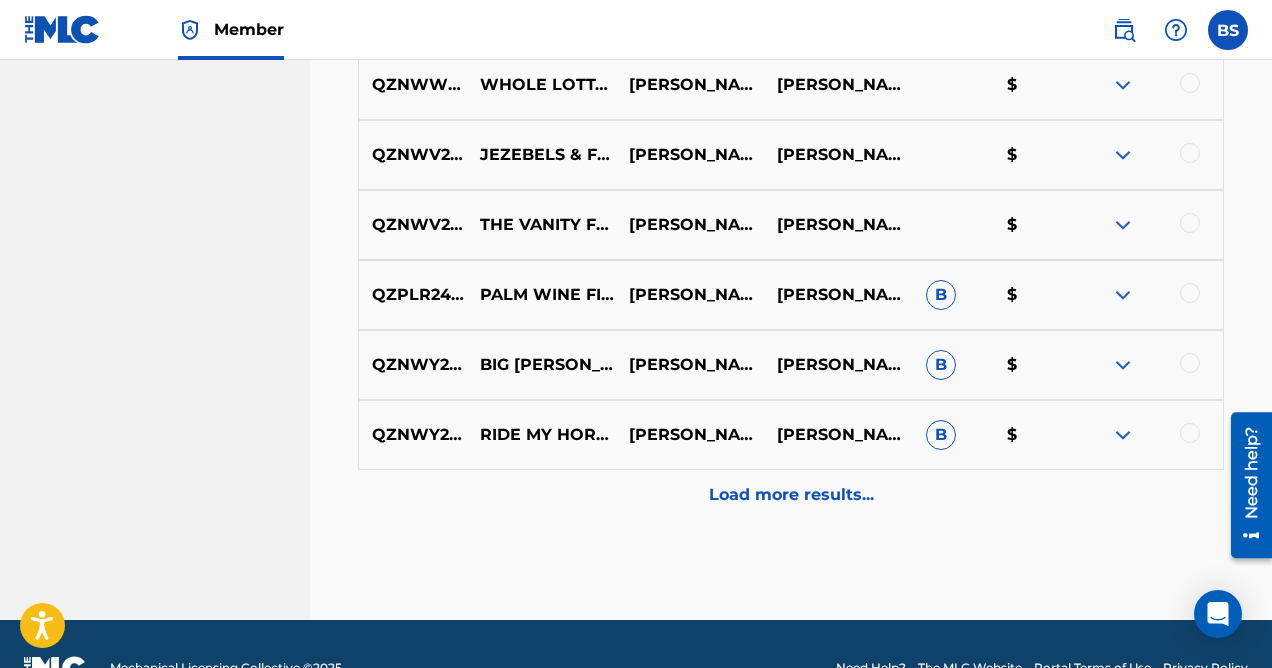 click on "Load more results..." at bounding box center (791, 495) 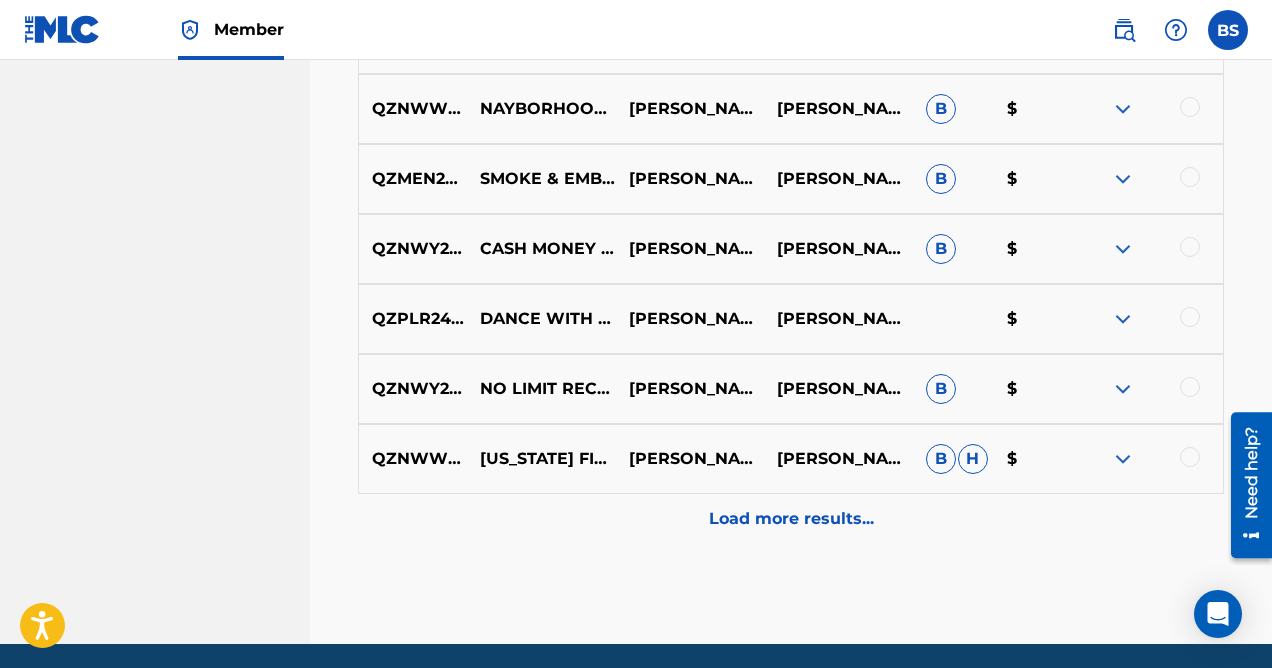 click on "Load more results..." at bounding box center (791, 519) 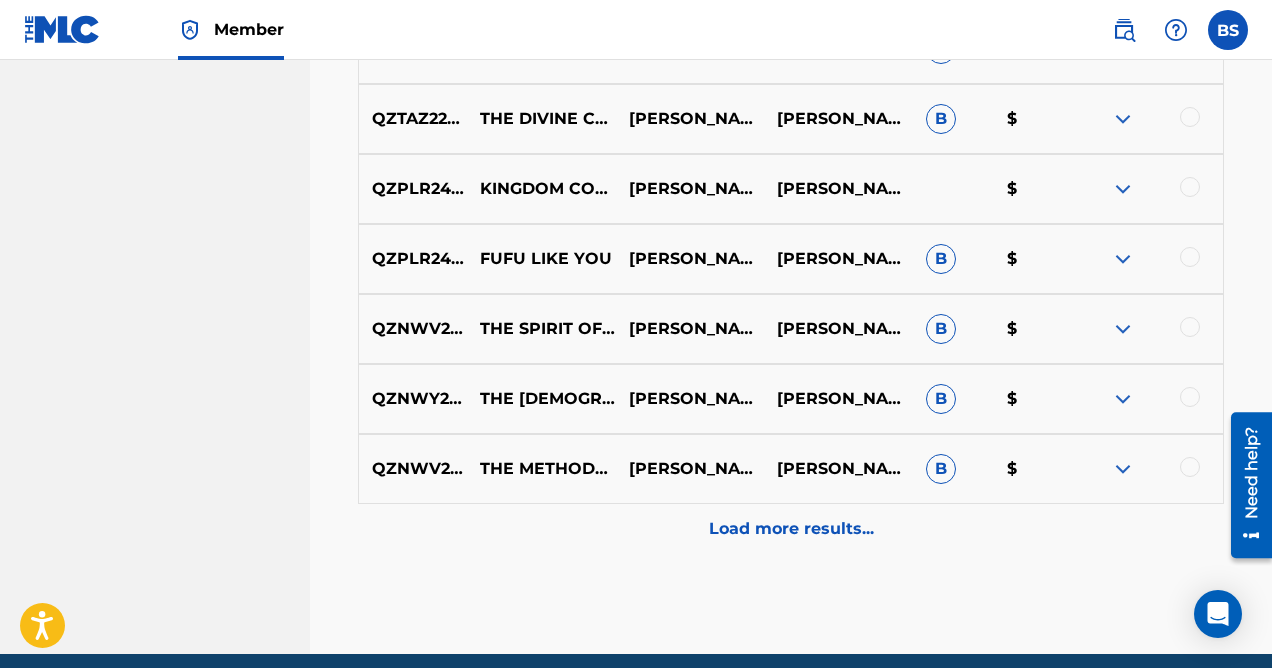 scroll, scrollTop: 4708, scrollLeft: 0, axis: vertical 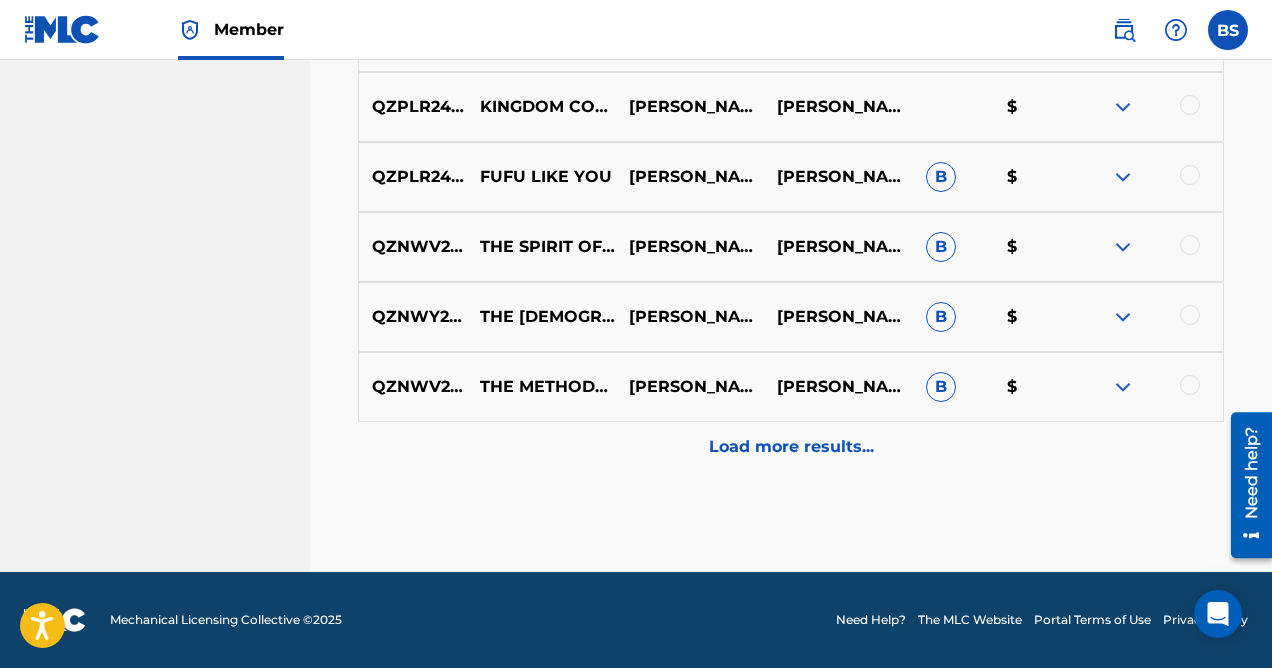 click on "Load more results..." at bounding box center [791, 447] 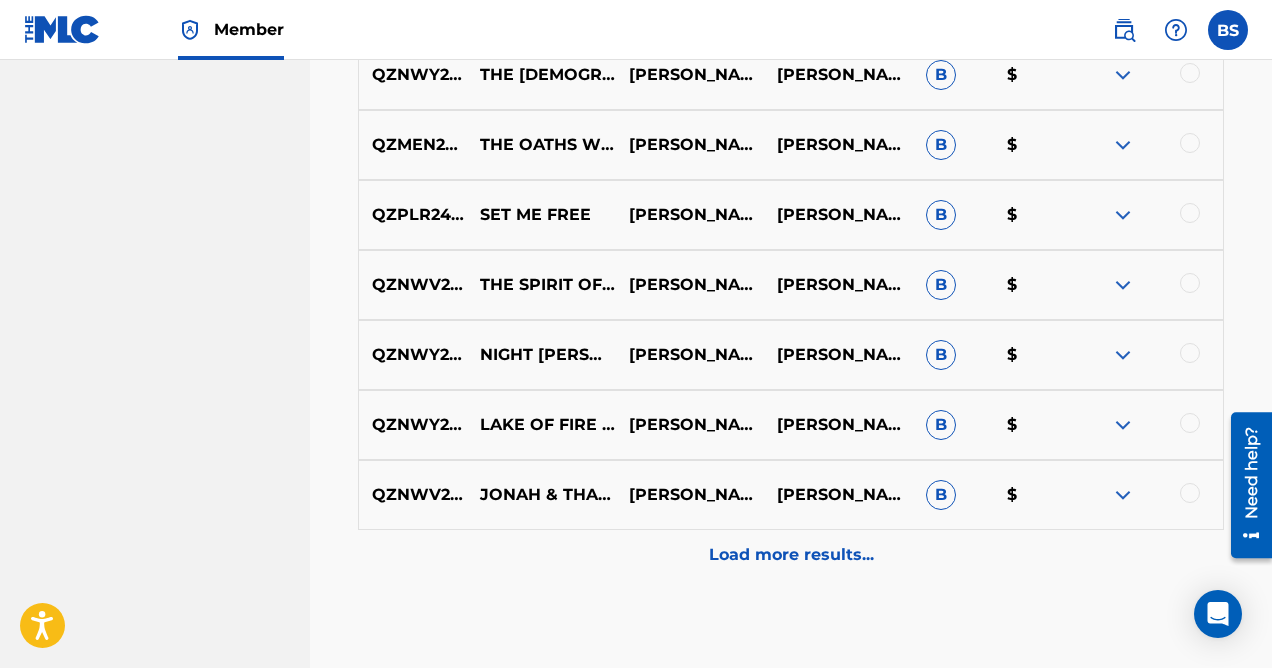 scroll, scrollTop: 5408, scrollLeft: 0, axis: vertical 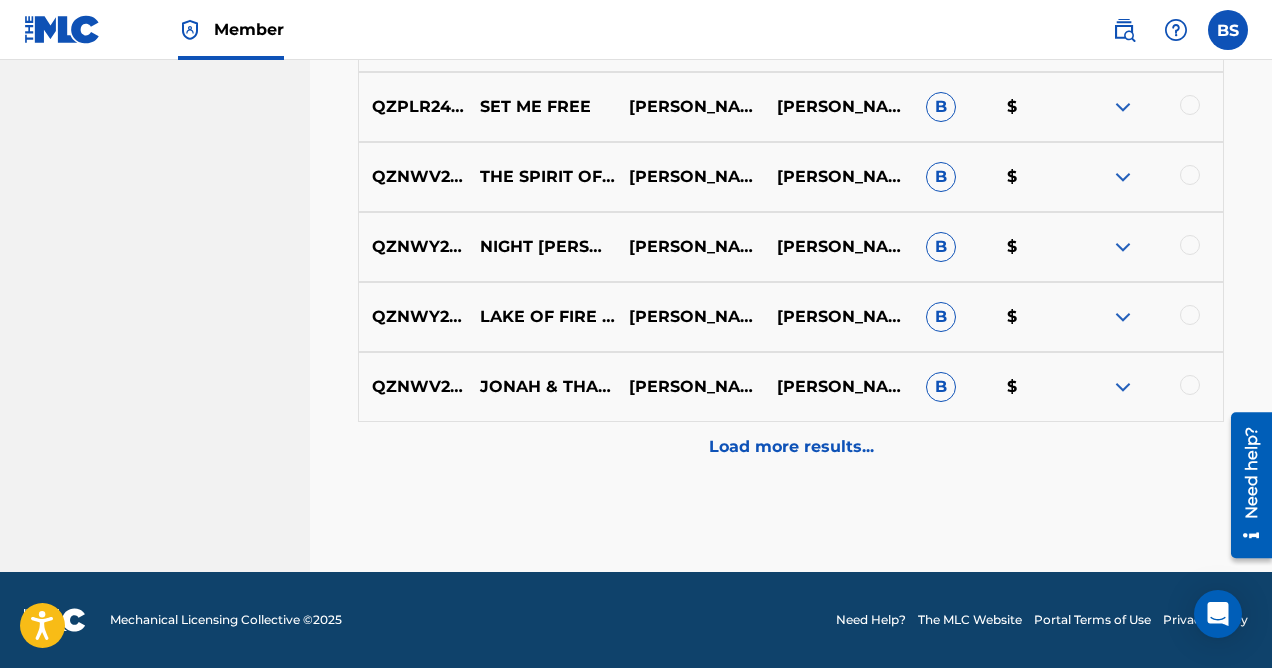 click on "Load more results..." at bounding box center [791, 447] 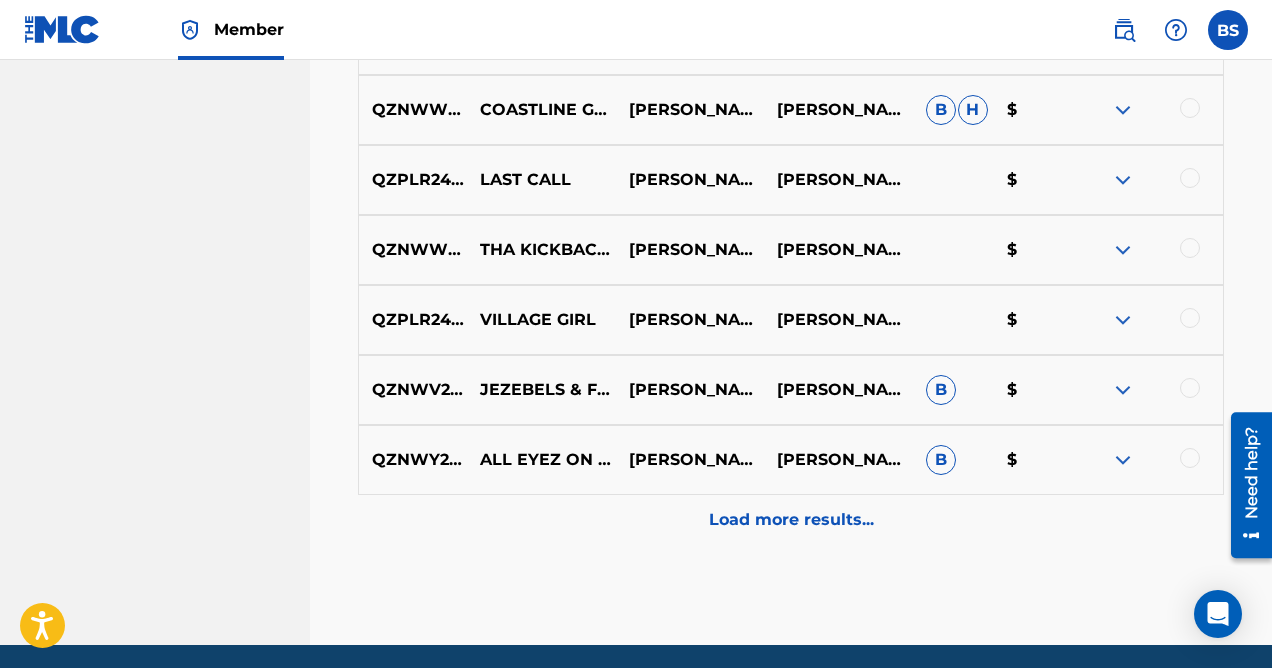 scroll, scrollTop: 6039, scrollLeft: 0, axis: vertical 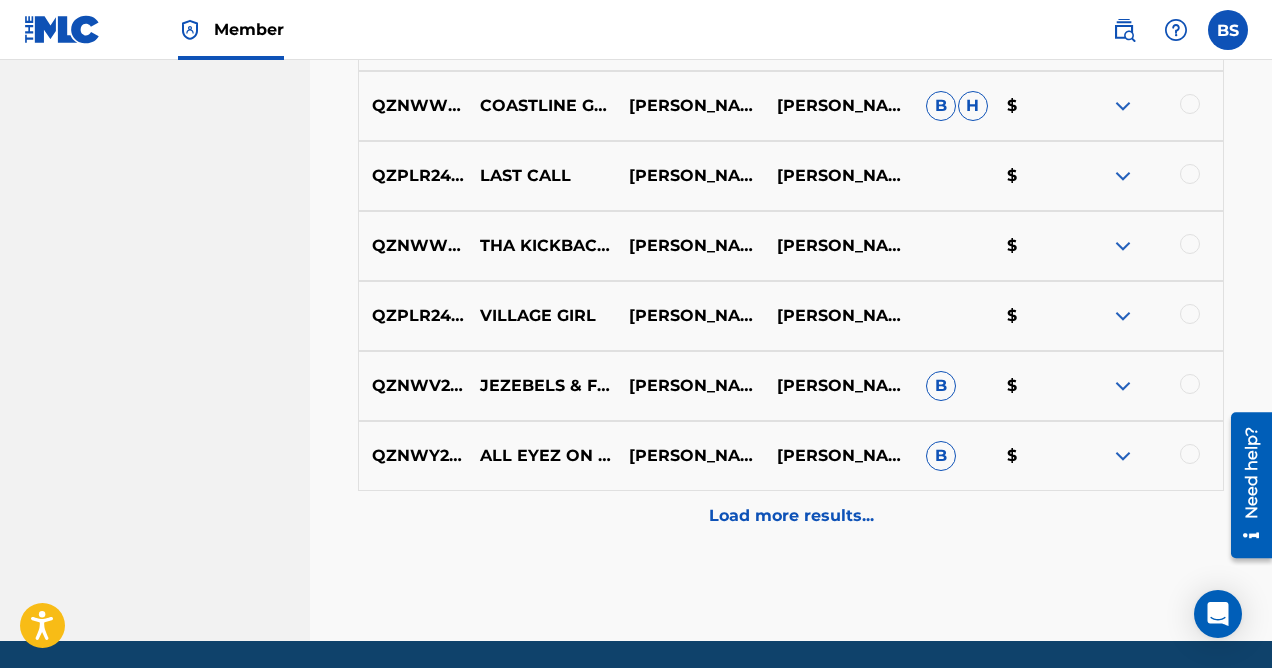 click on "Load more results..." at bounding box center (791, 516) 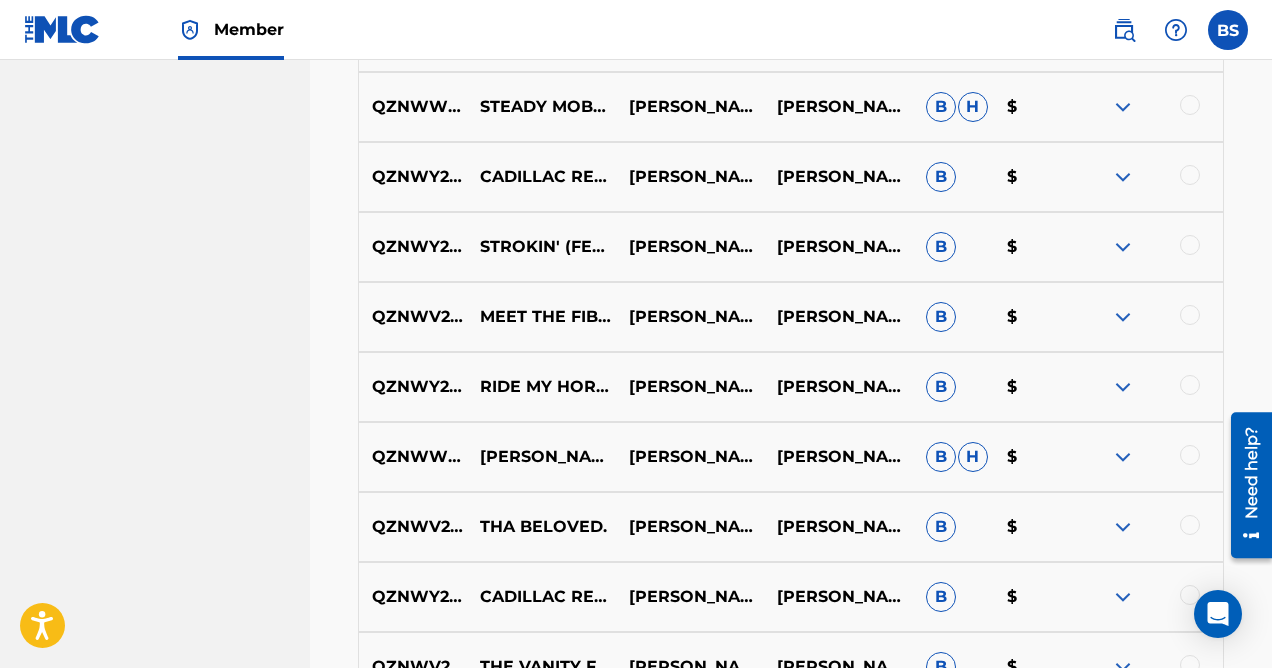 scroll, scrollTop: 6473, scrollLeft: 0, axis: vertical 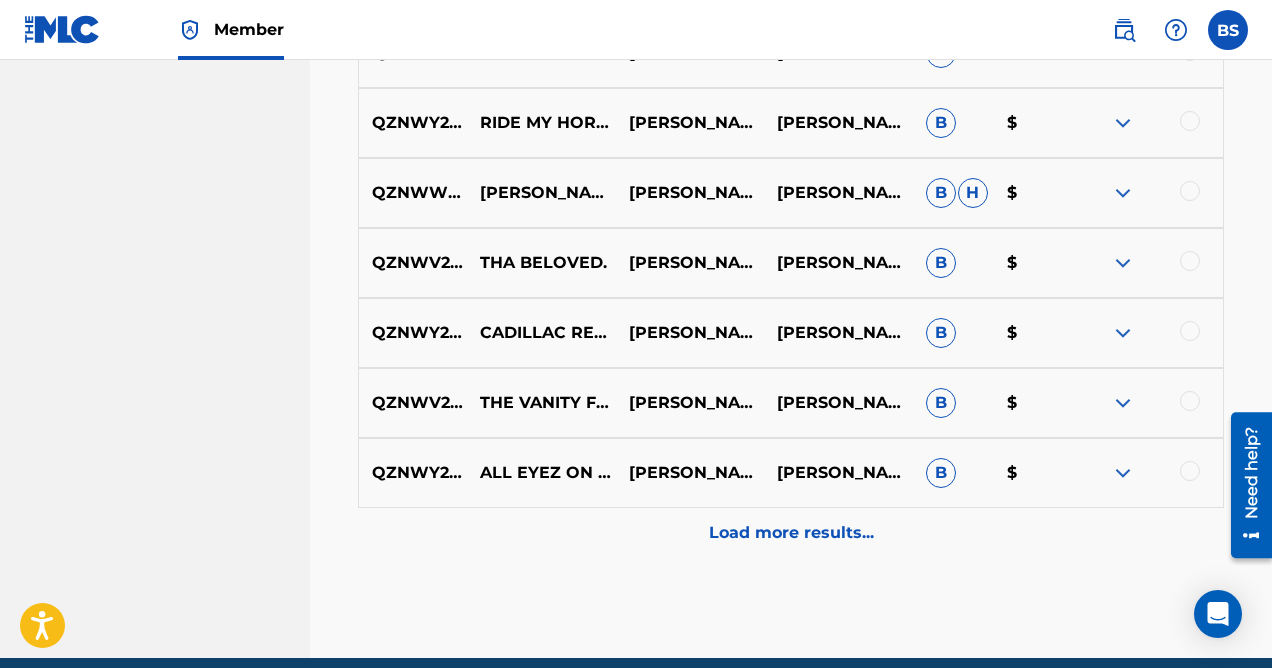 click on "Load more results..." at bounding box center [791, 533] 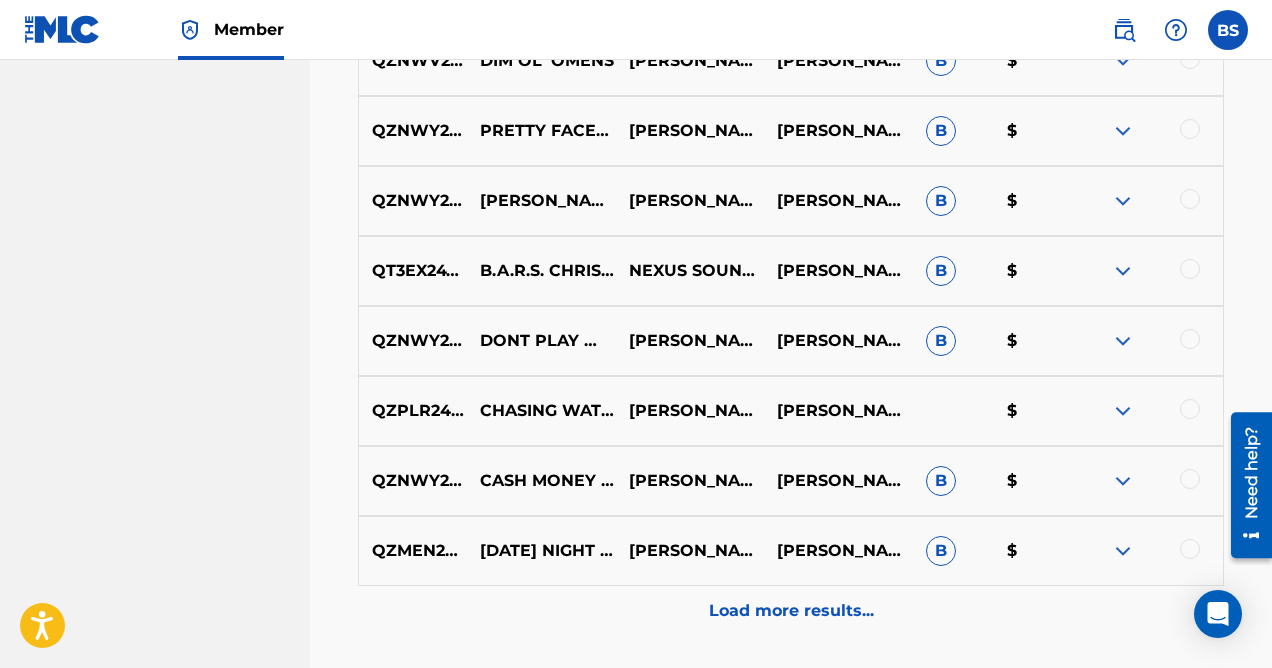 scroll, scrollTop: 7348, scrollLeft: 0, axis: vertical 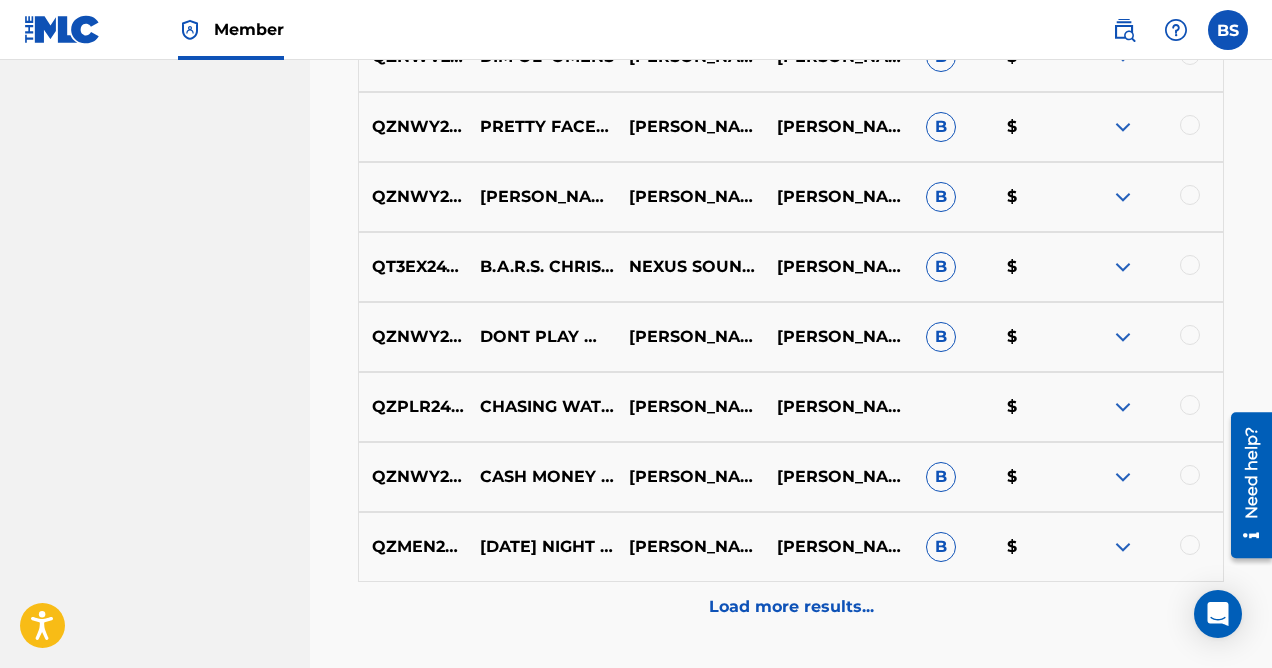 click on "Load more results..." at bounding box center (791, 607) 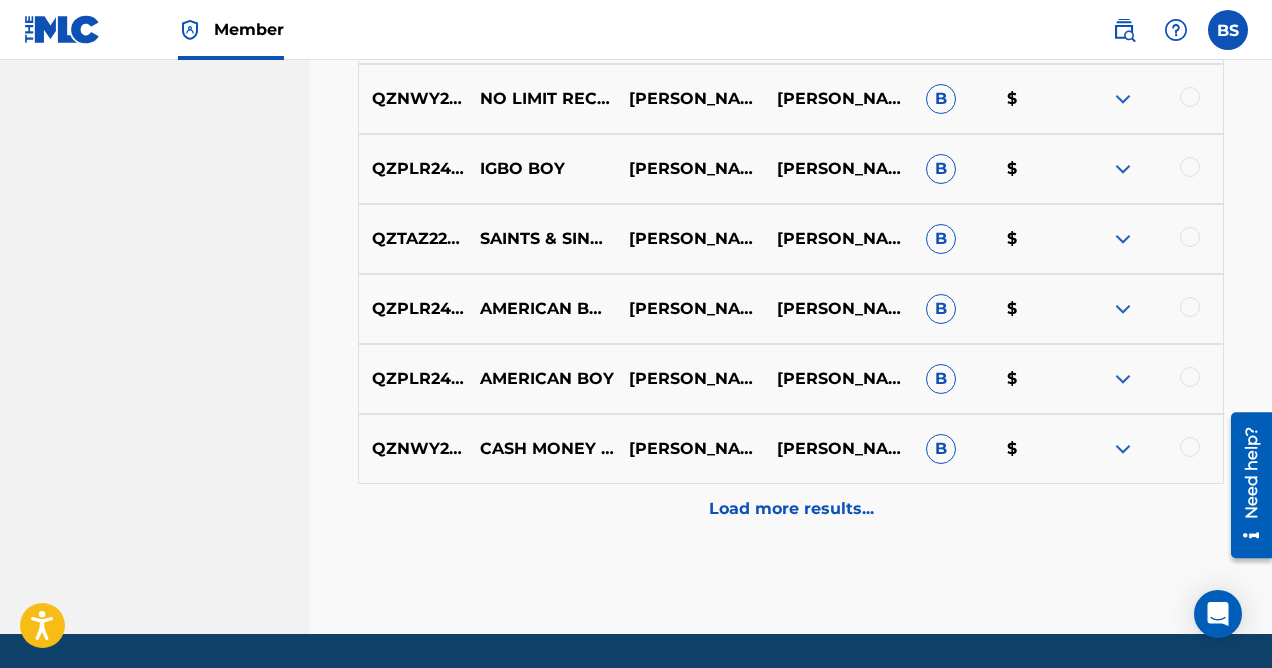 scroll, scrollTop: 8170, scrollLeft: 0, axis: vertical 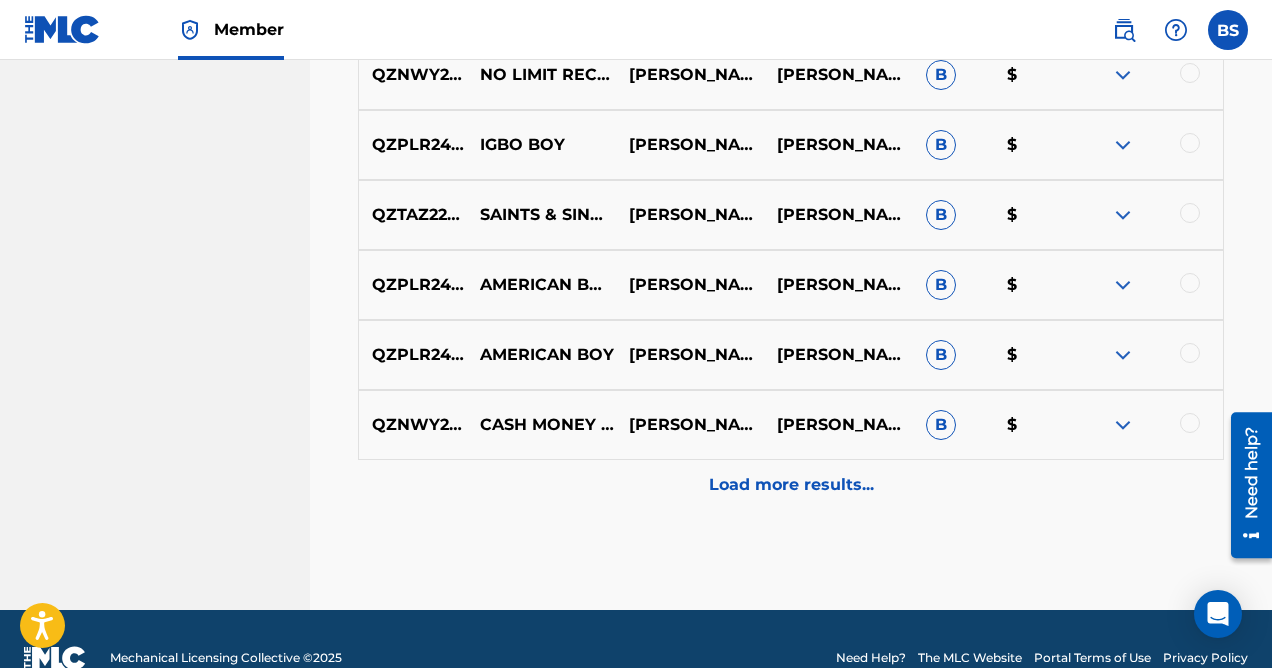click on "Load more results..." at bounding box center [791, 485] 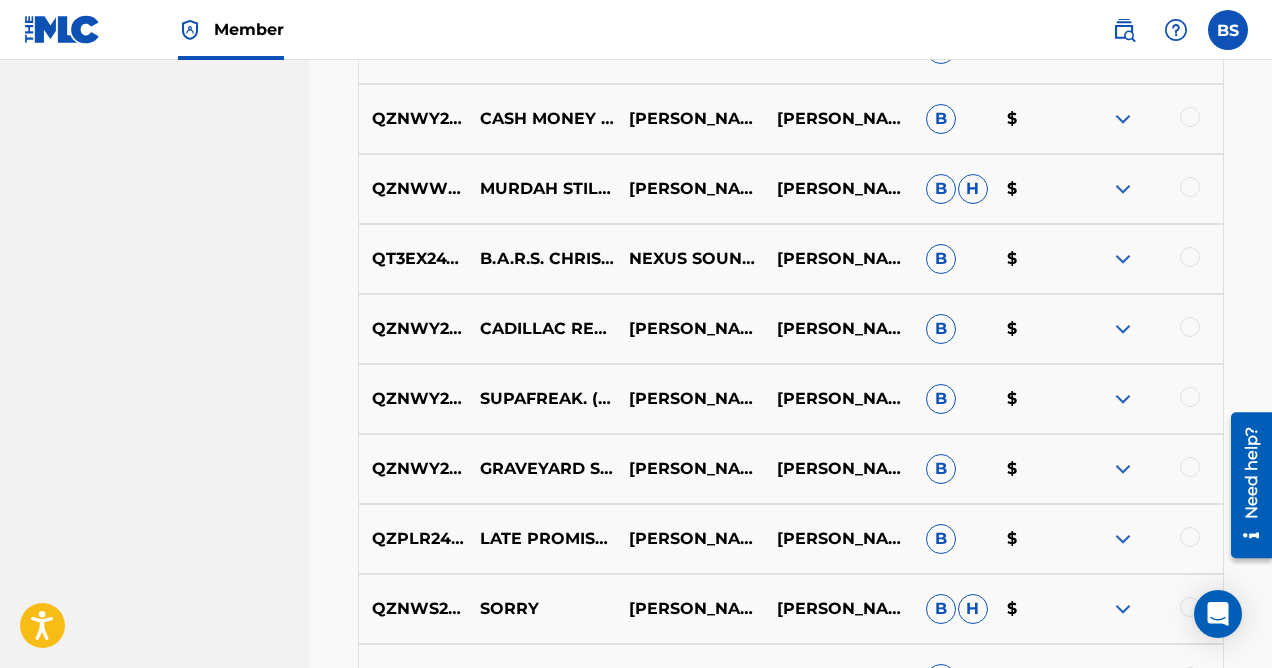 scroll, scrollTop: 8479, scrollLeft: 0, axis: vertical 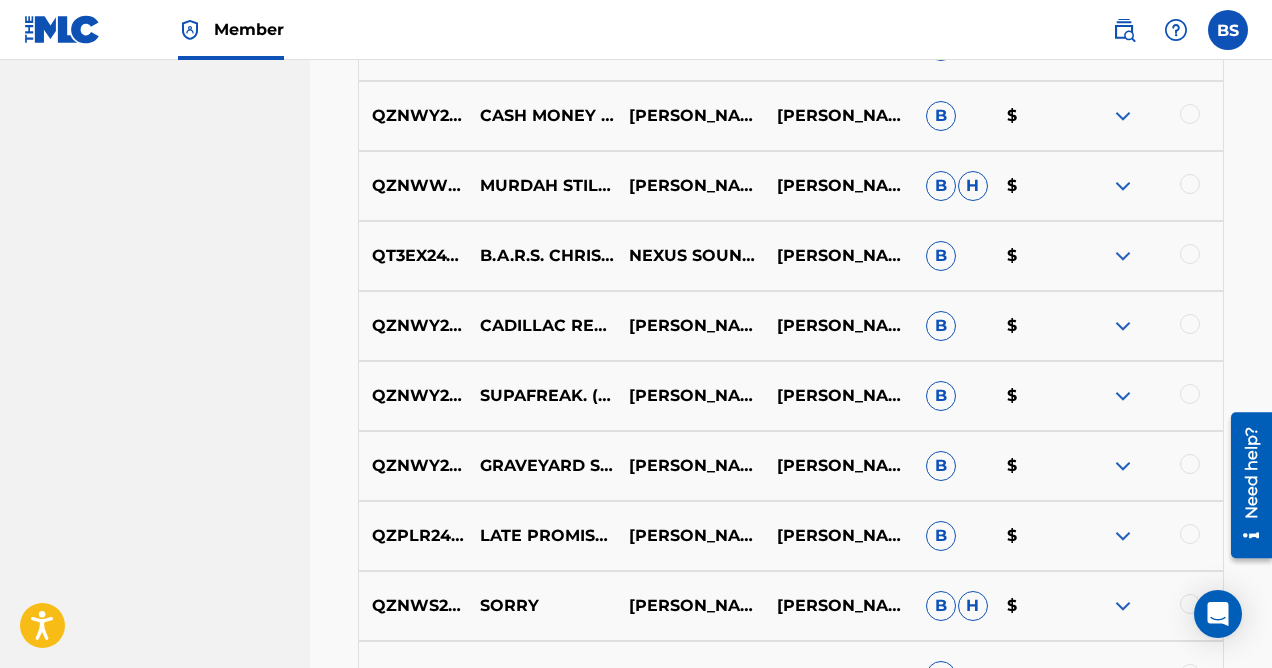 click at bounding box center (1190, 184) 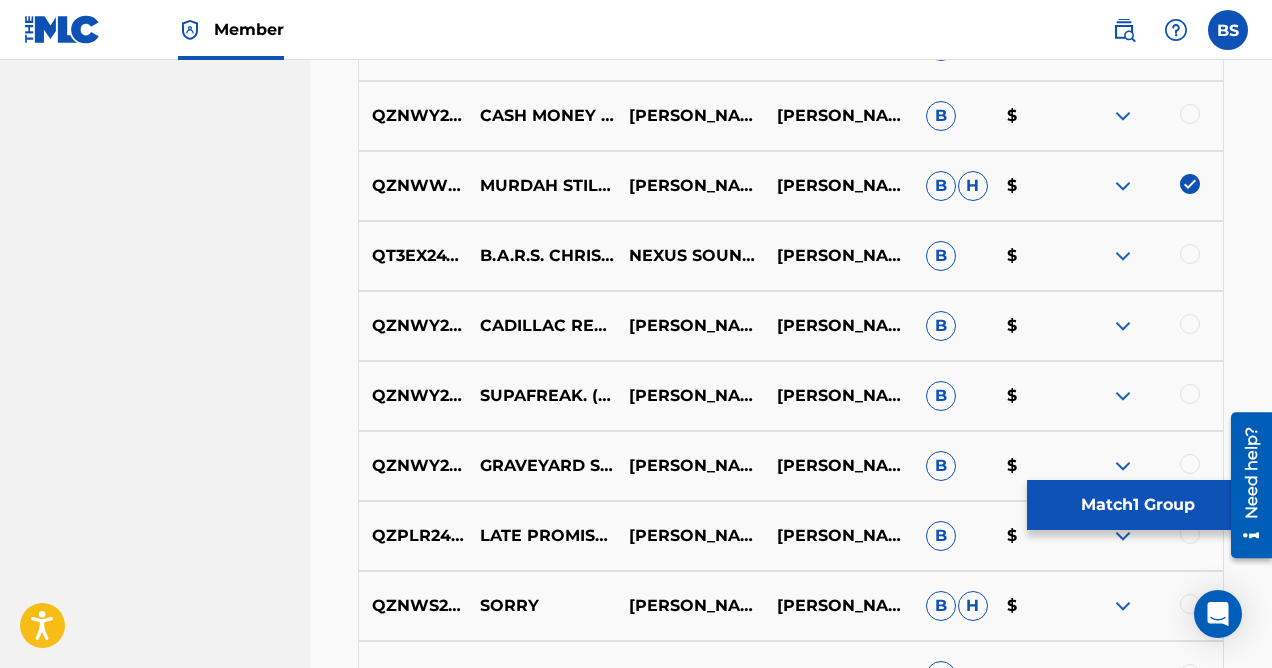 click on "Match  1 Group" at bounding box center [1137, 505] 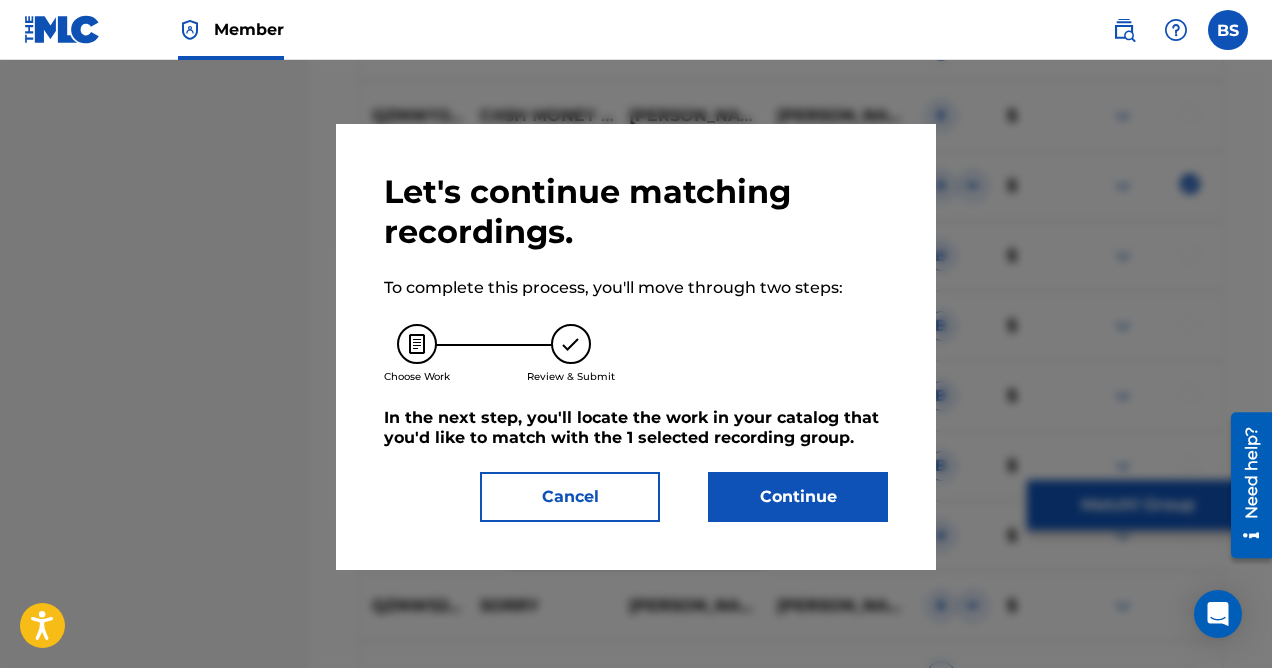 click on "Continue" at bounding box center [798, 497] 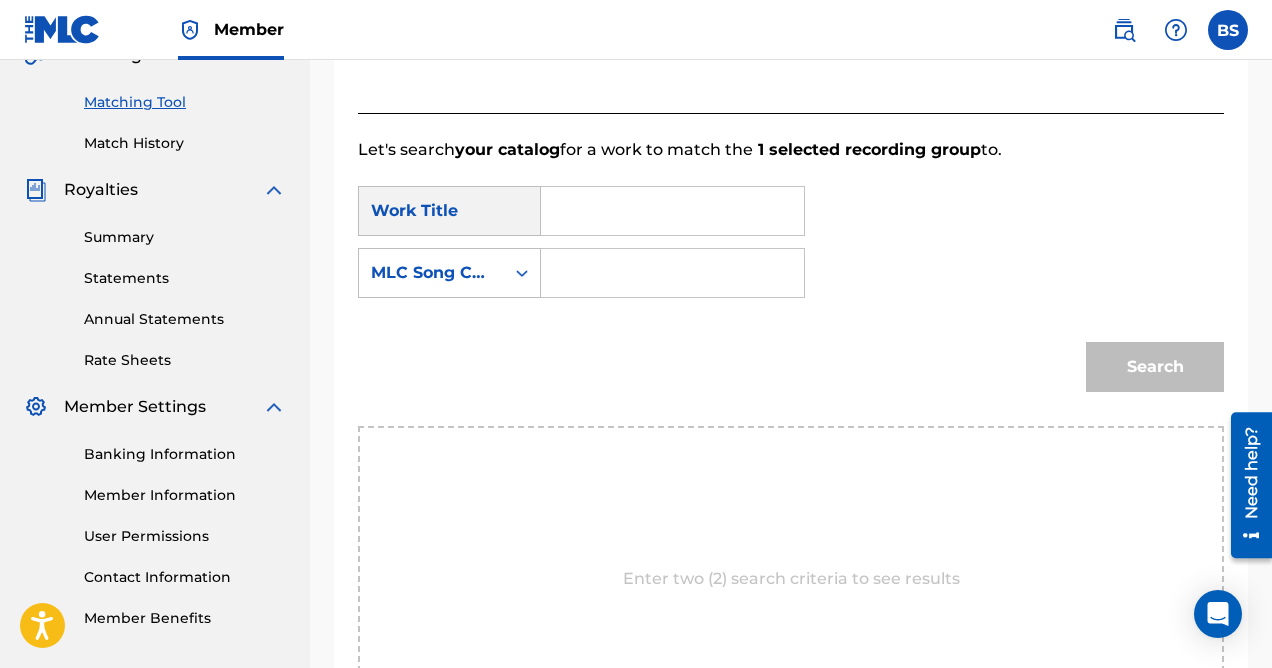 scroll, scrollTop: 478, scrollLeft: 0, axis: vertical 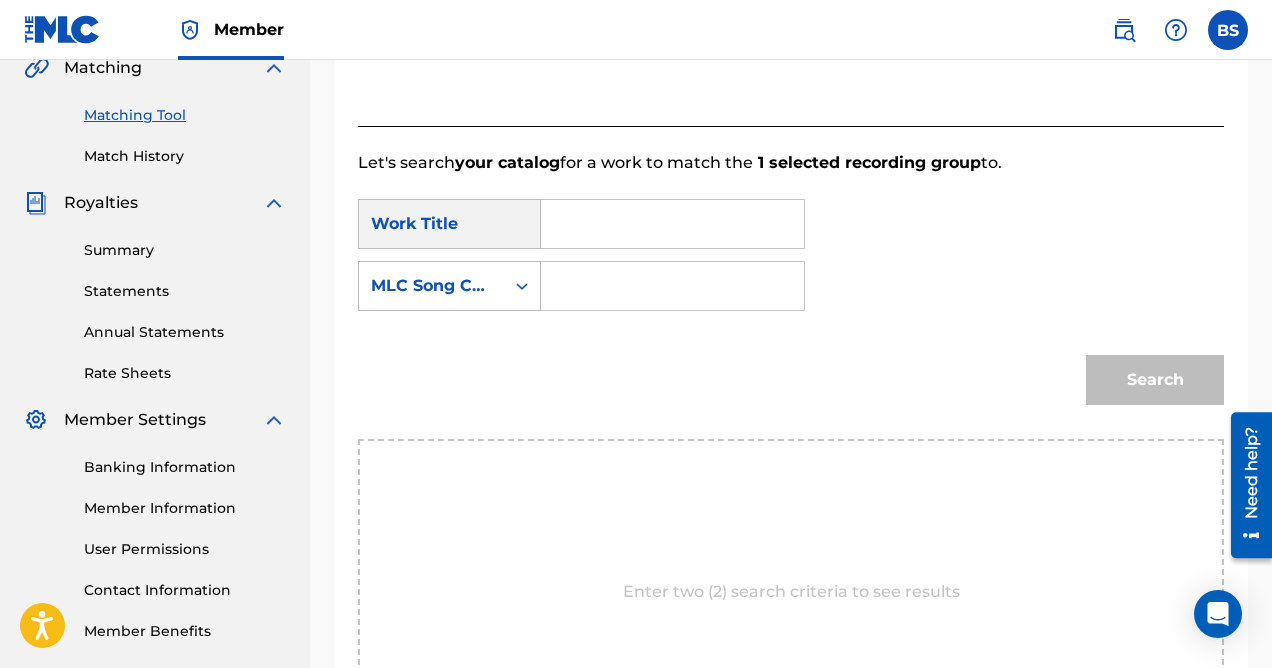click at bounding box center (672, 224) 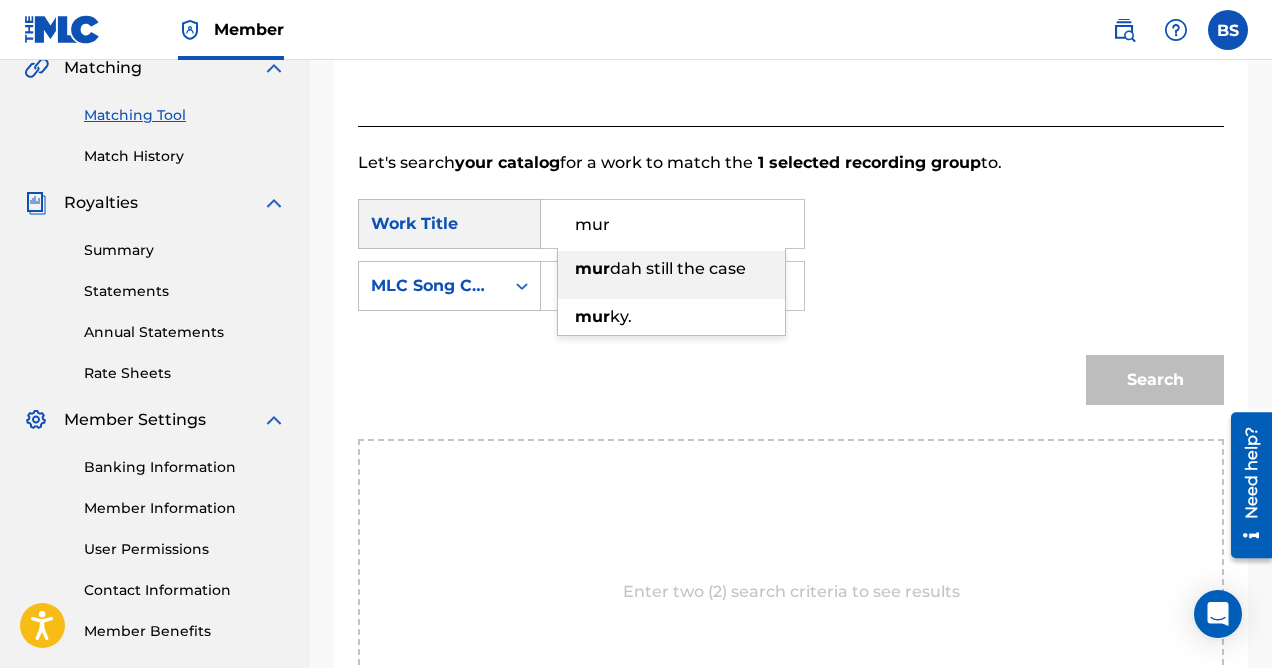 click on "dah still the case" at bounding box center [678, 268] 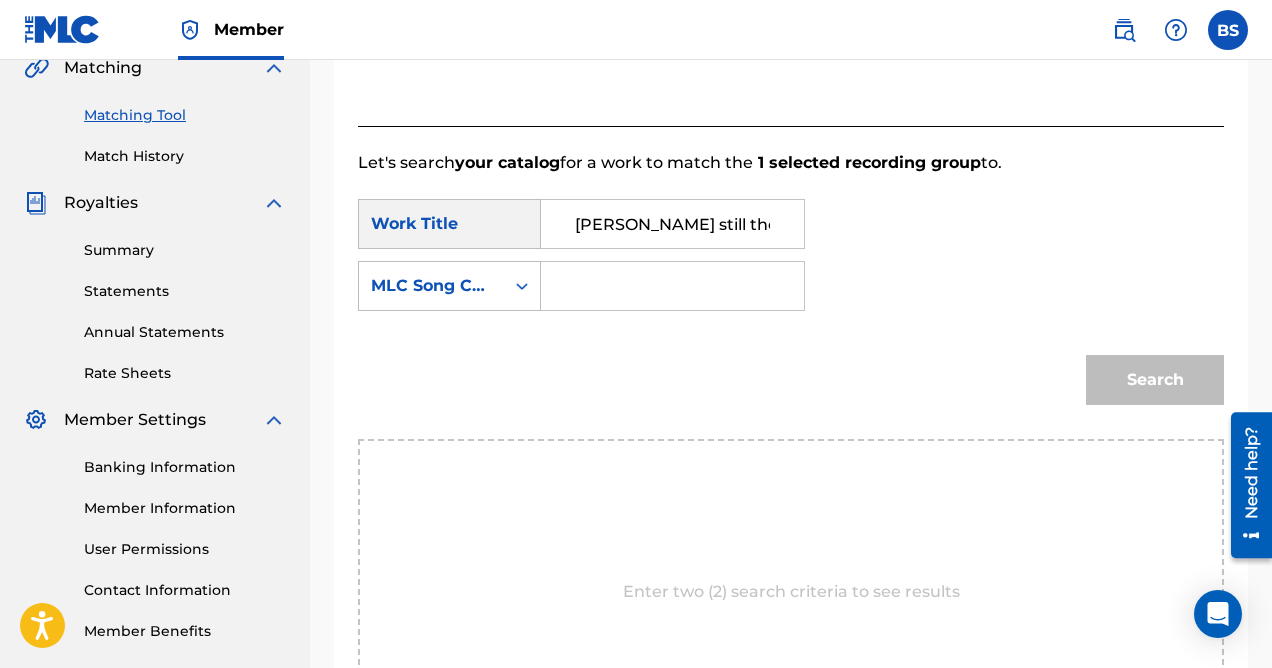 click at bounding box center (672, 286) 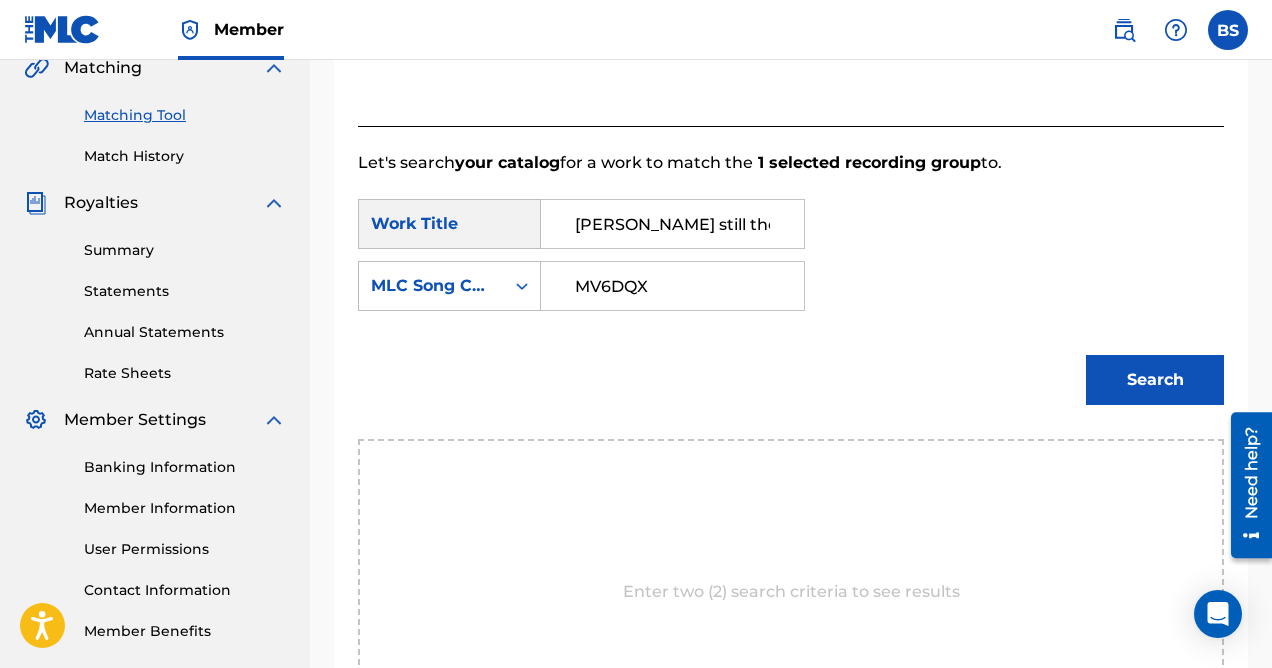 type on "MV6DQX" 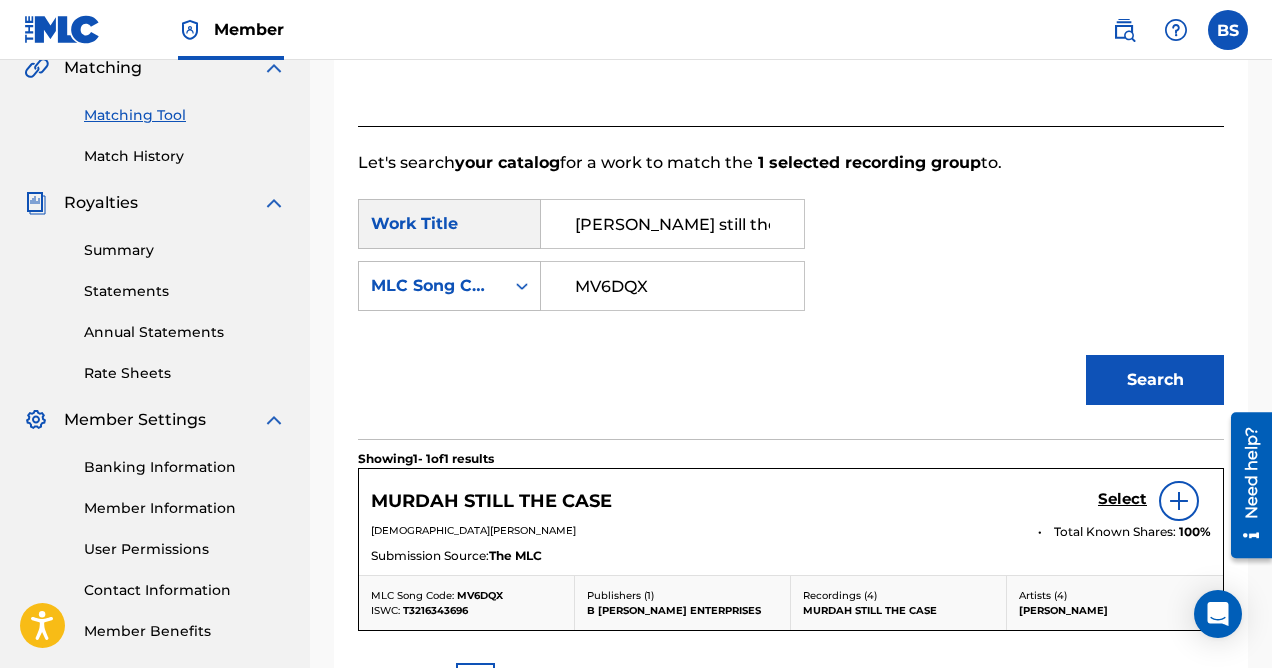 click on "Select" at bounding box center (1122, 499) 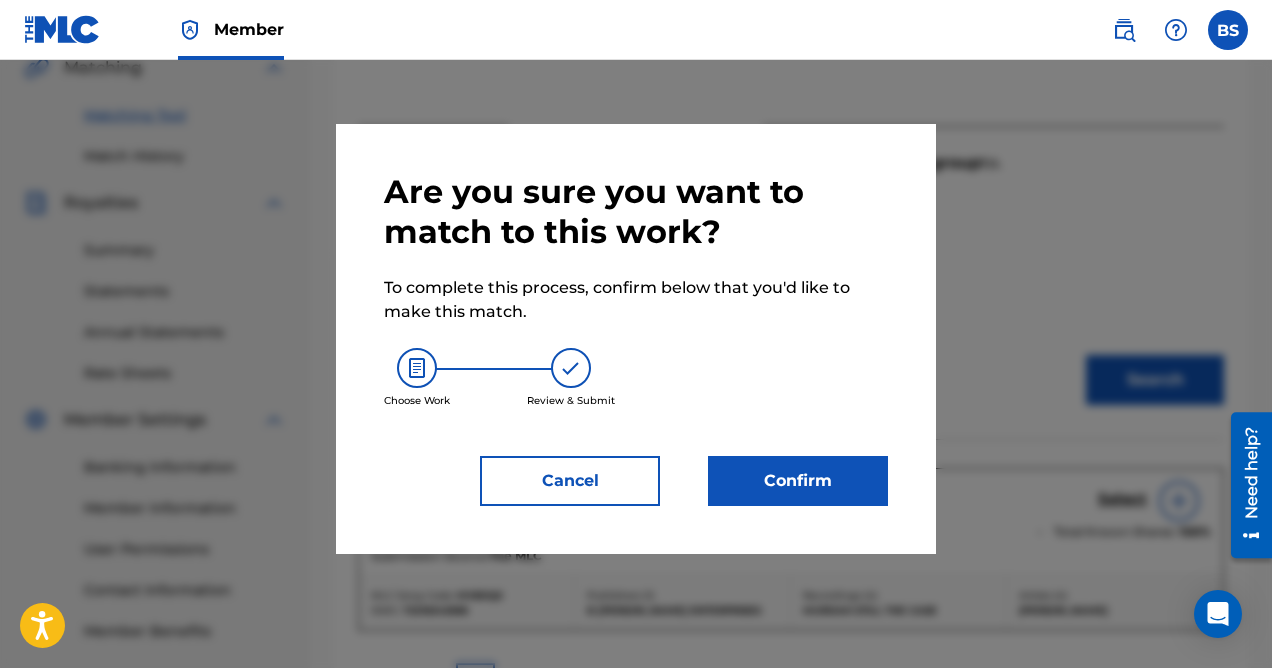 click on "Confirm" at bounding box center [798, 481] 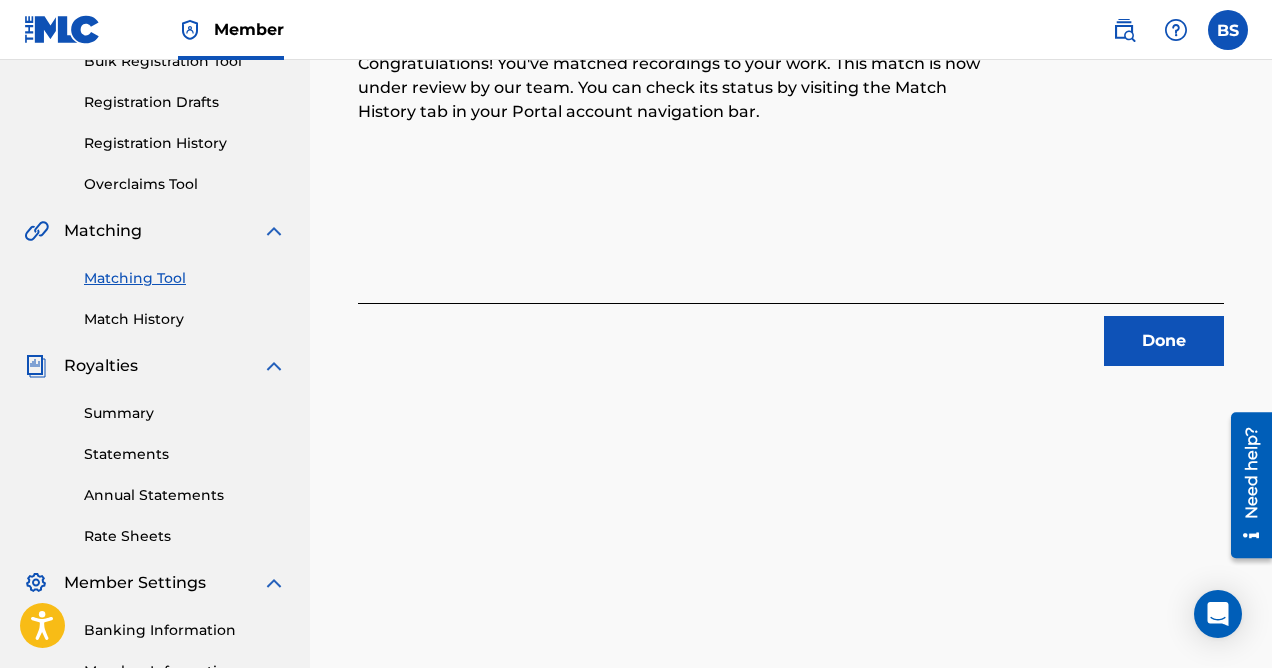 scroll, scrollTop: 275, scrollLeft: 0, axis: vertical 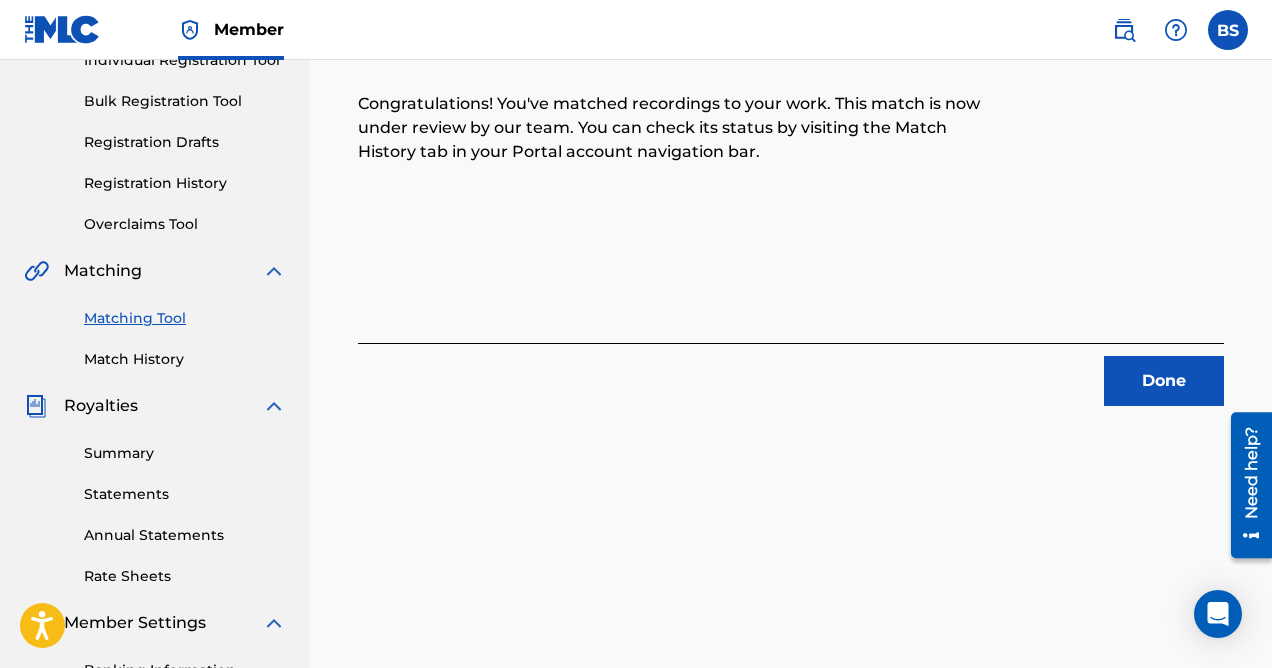 click on "Done" at bounding box center [1164, 381] 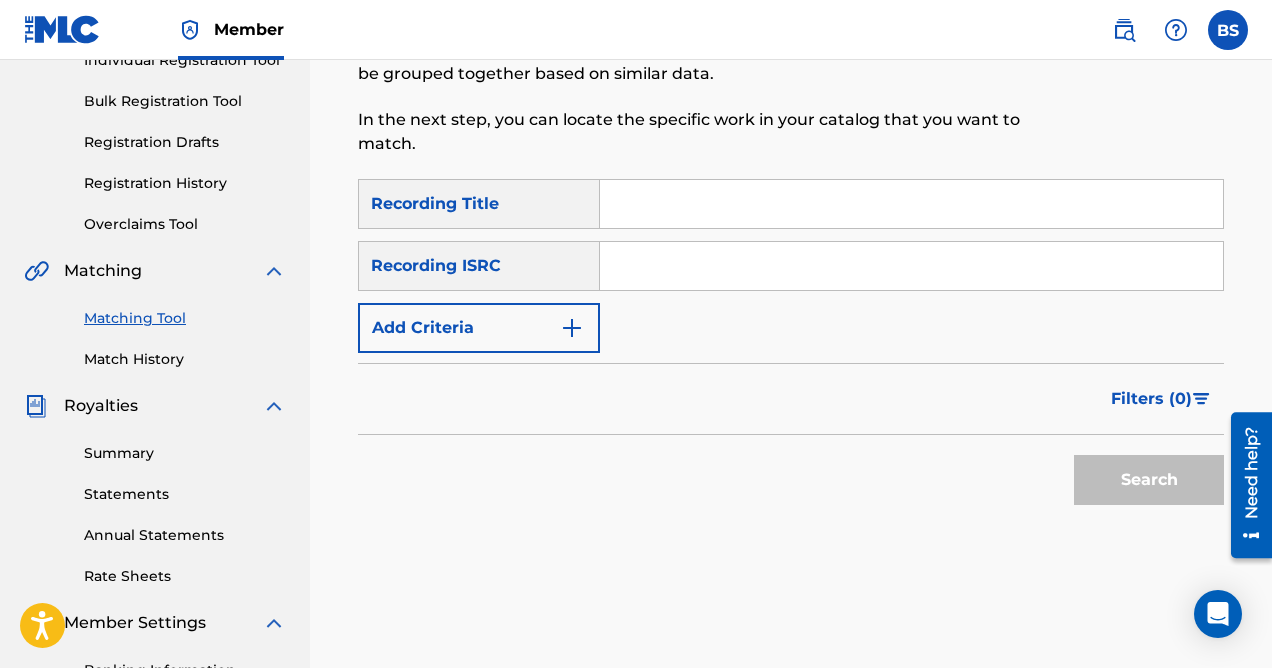 click at bounding box center (572, 328) 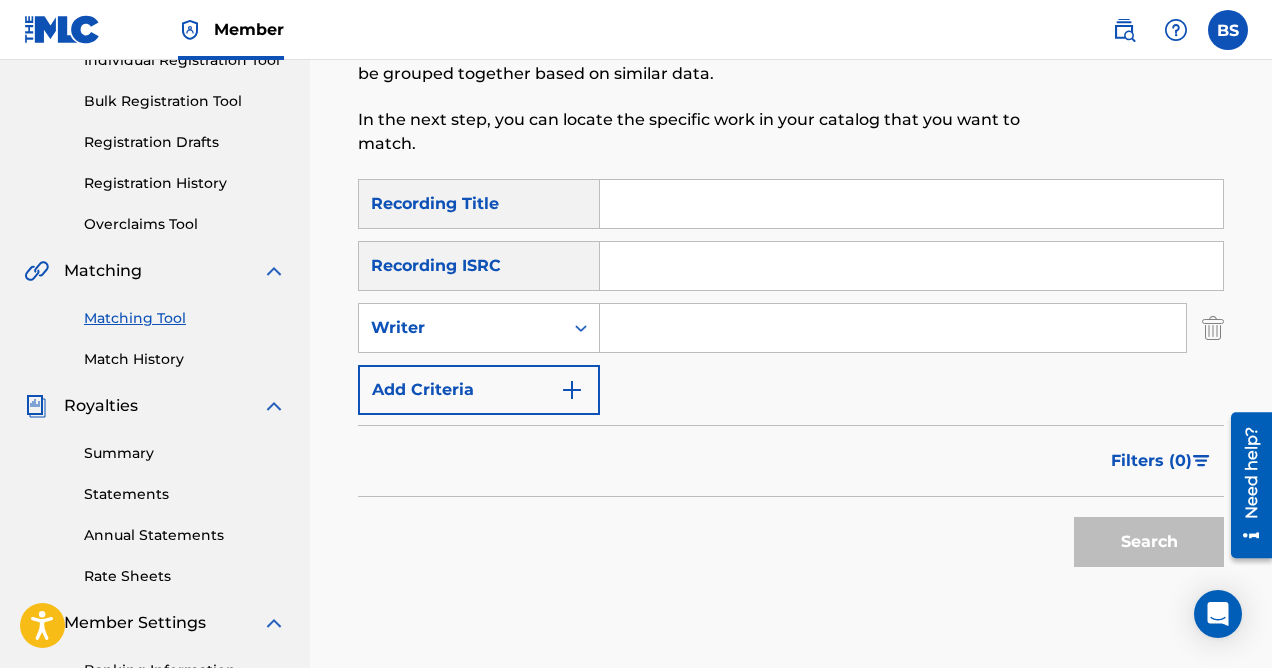 click at bounding box center (893, 328) 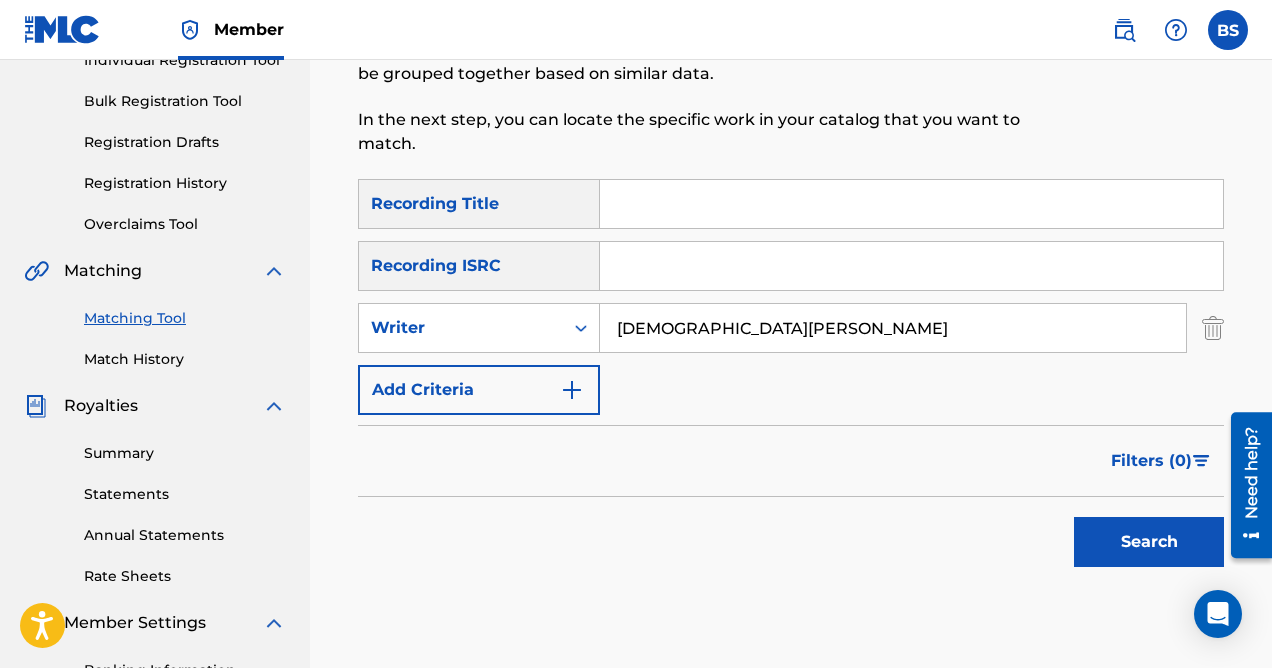 click on "Search" at bounding box center (1149, 542) 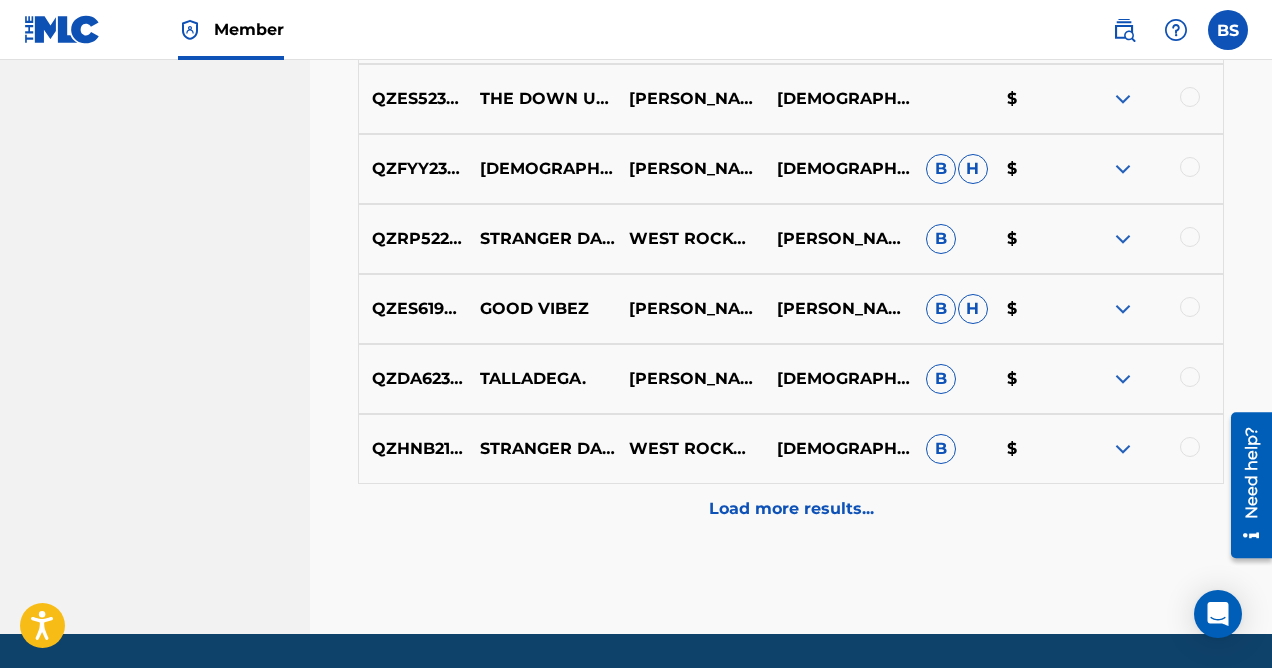 scroll, scrollTop: 1208, scrollLeft: 0, axis: vertical 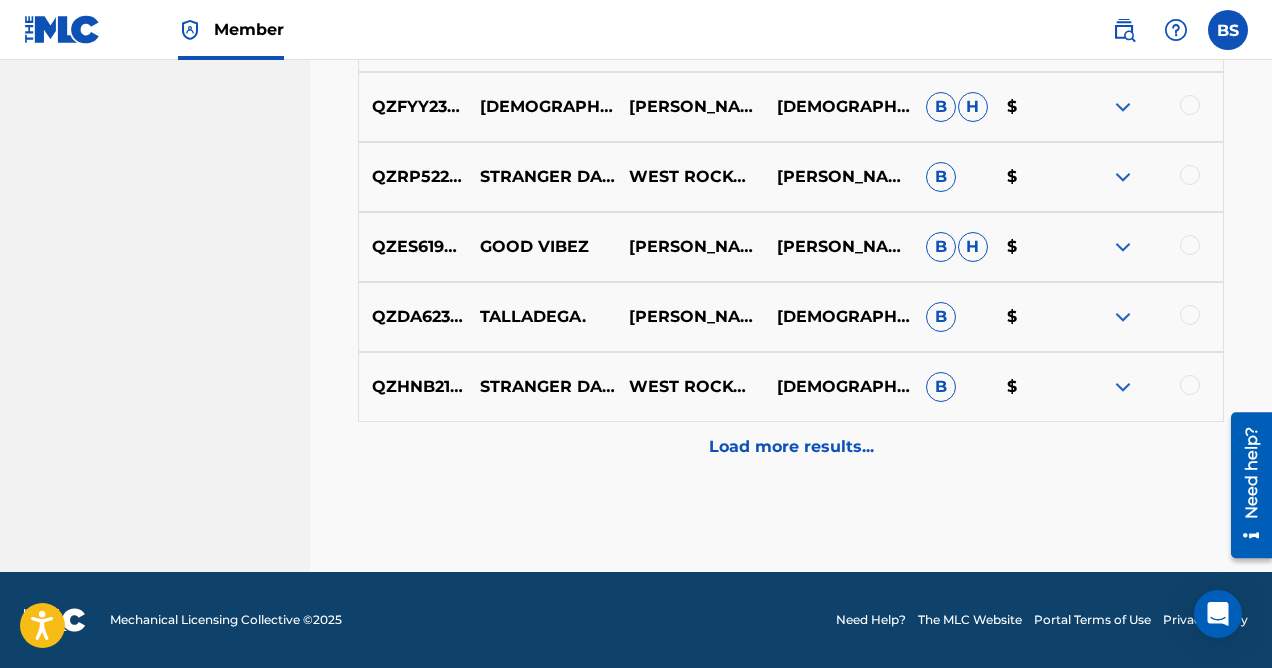 click on "Load more results..." at bounding box center [791, 447] 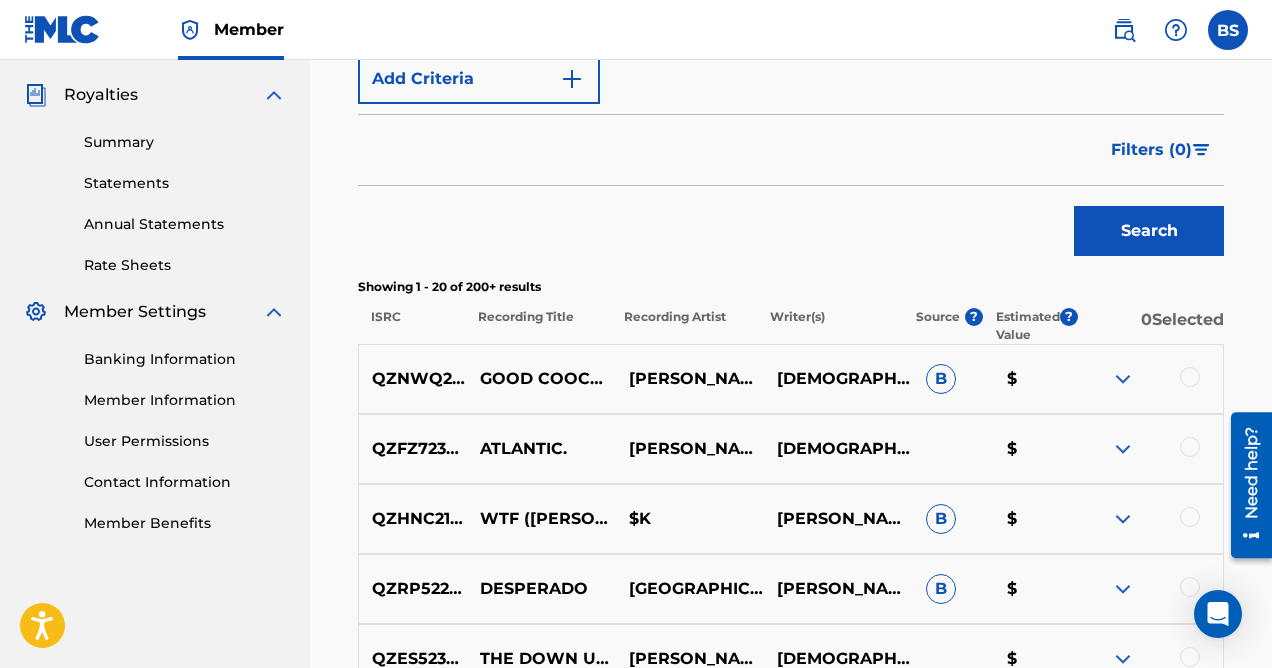 scroll, scrollTop: 1208, scrollLeft: 0, axis: vertical 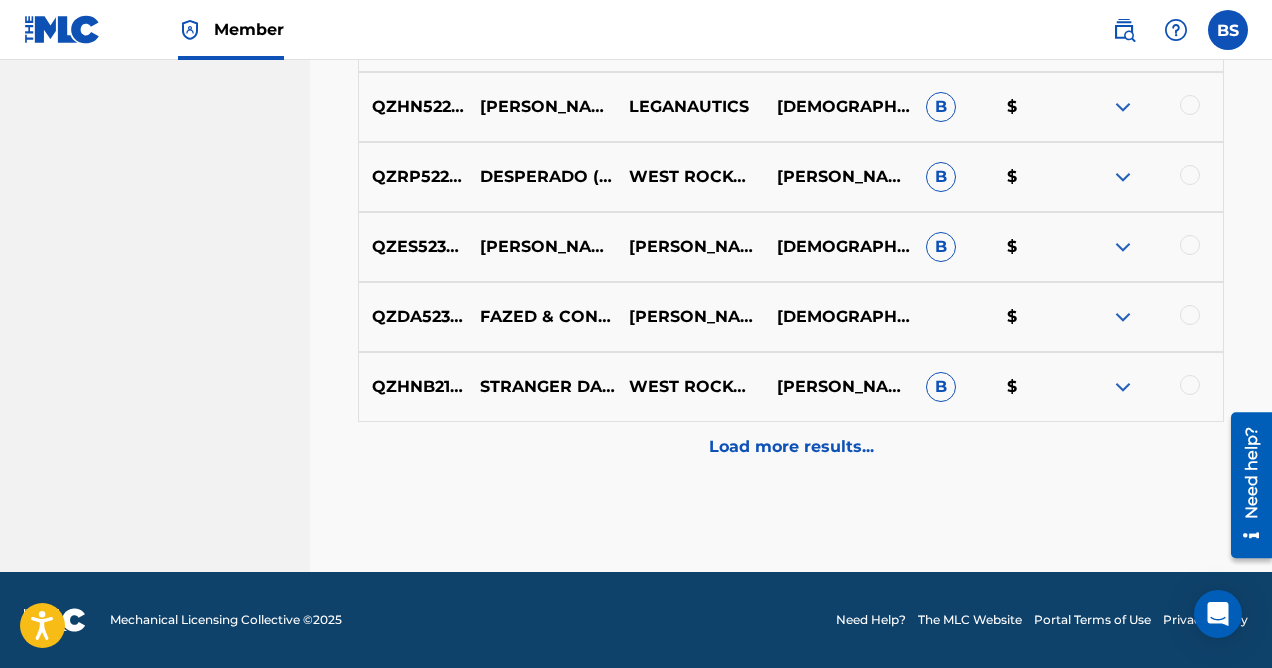 click on "Load more results..." at bounding box center [791, 447] 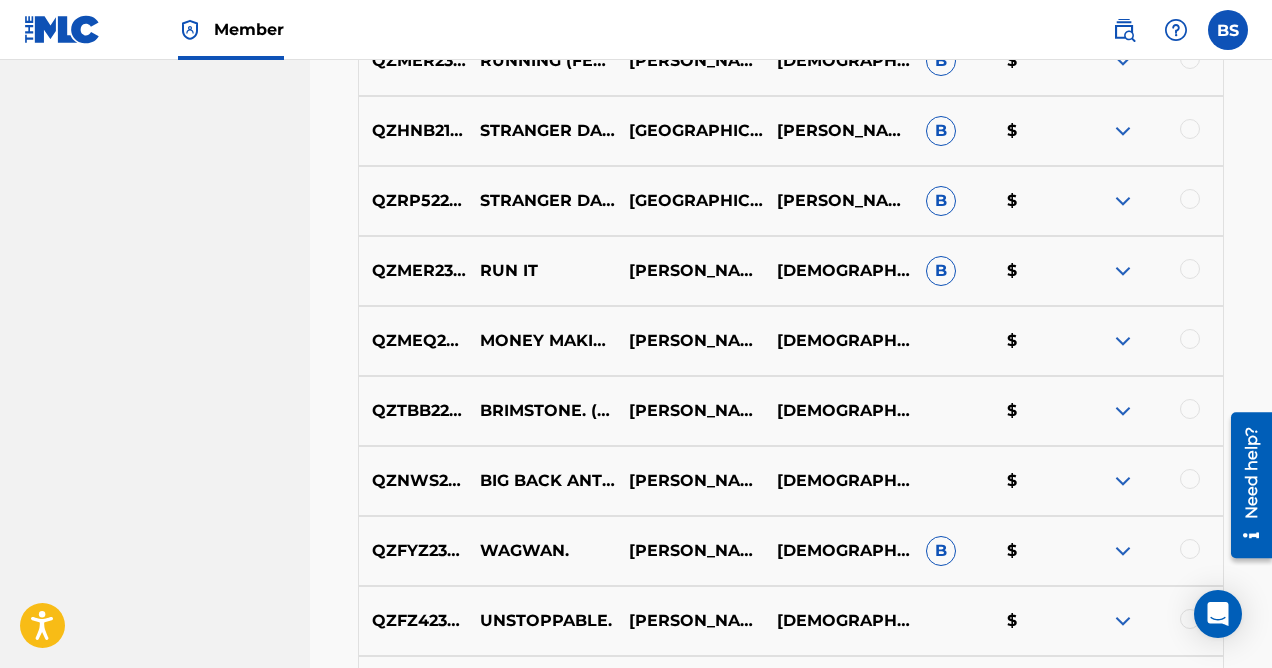 scroll, scrollTop: 2608, scrollLeft: 0, axis: vertical 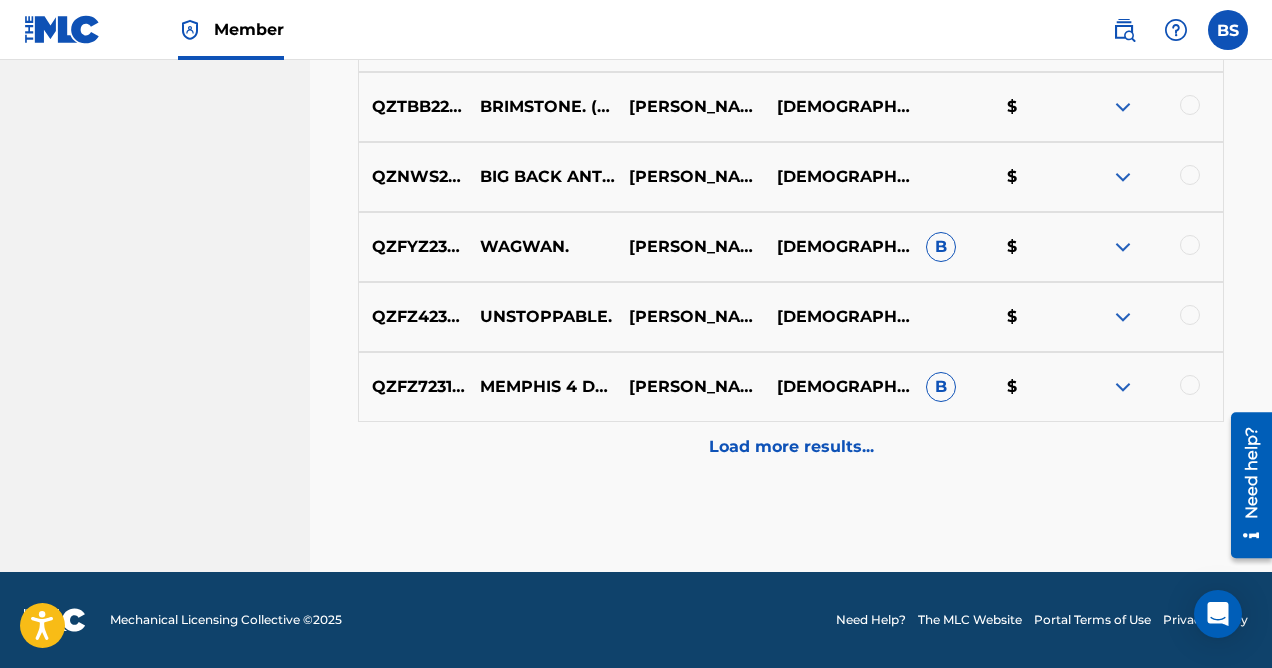 click on "Load more results..." at bounding box center [791, 447] 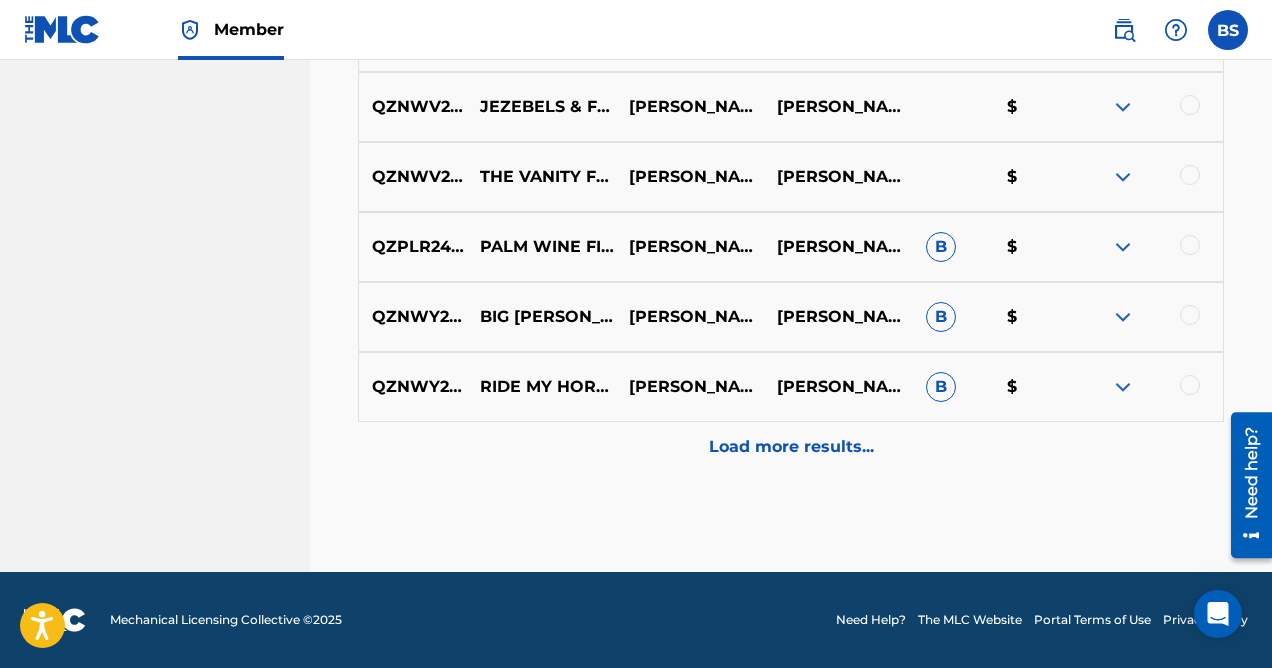 click on "Load more results..." at bounding box center (791, 447) 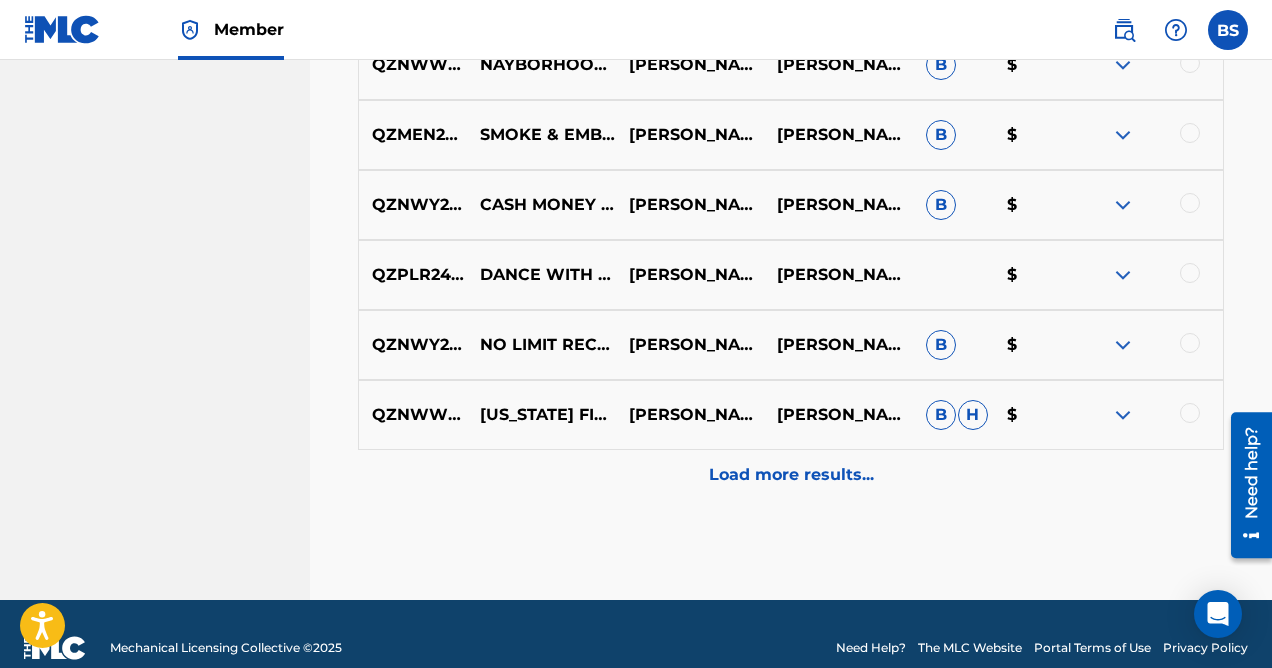 click on "Load more results..." at bounding box center [791, 475] 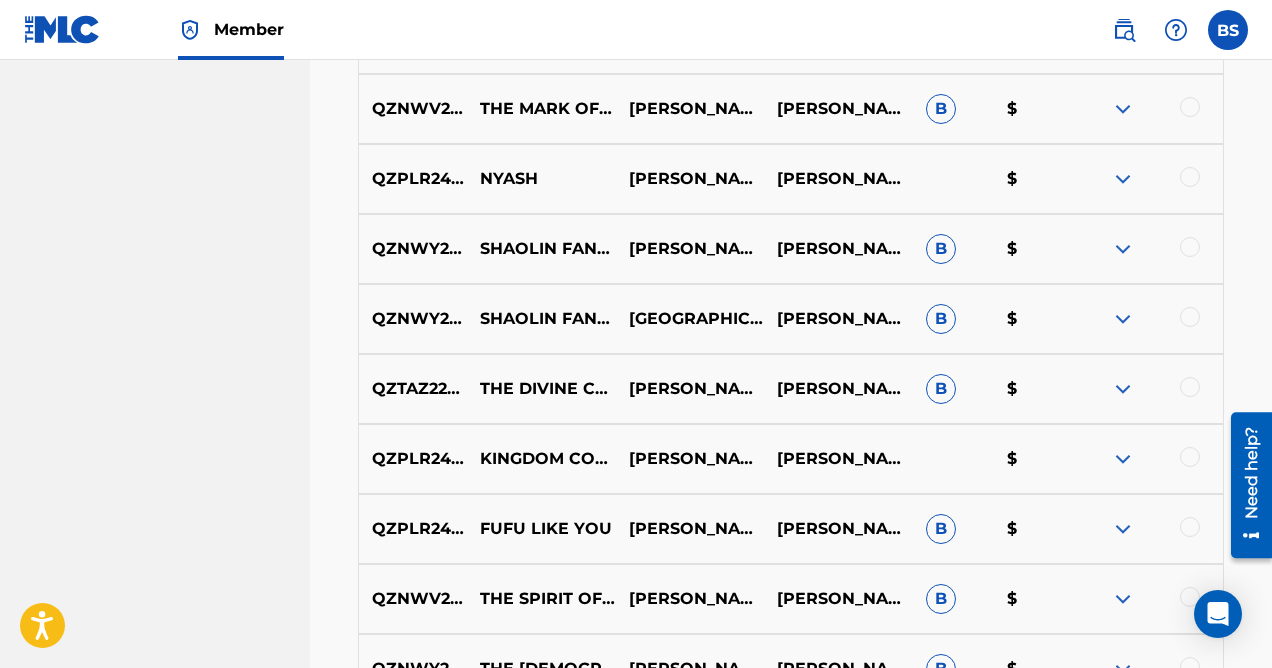 scroll, scrollTop: 4371, scrollLeft: 0, axis: vertical 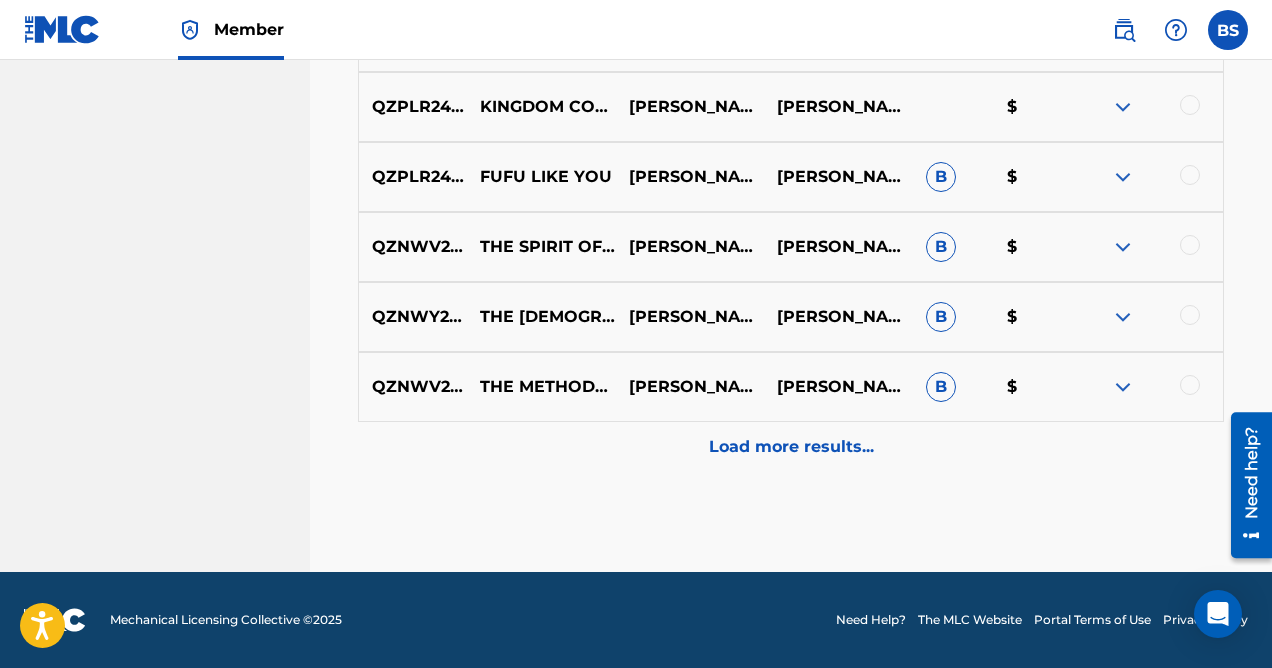 click on "Load more results..." at bounding box center [791, 447] 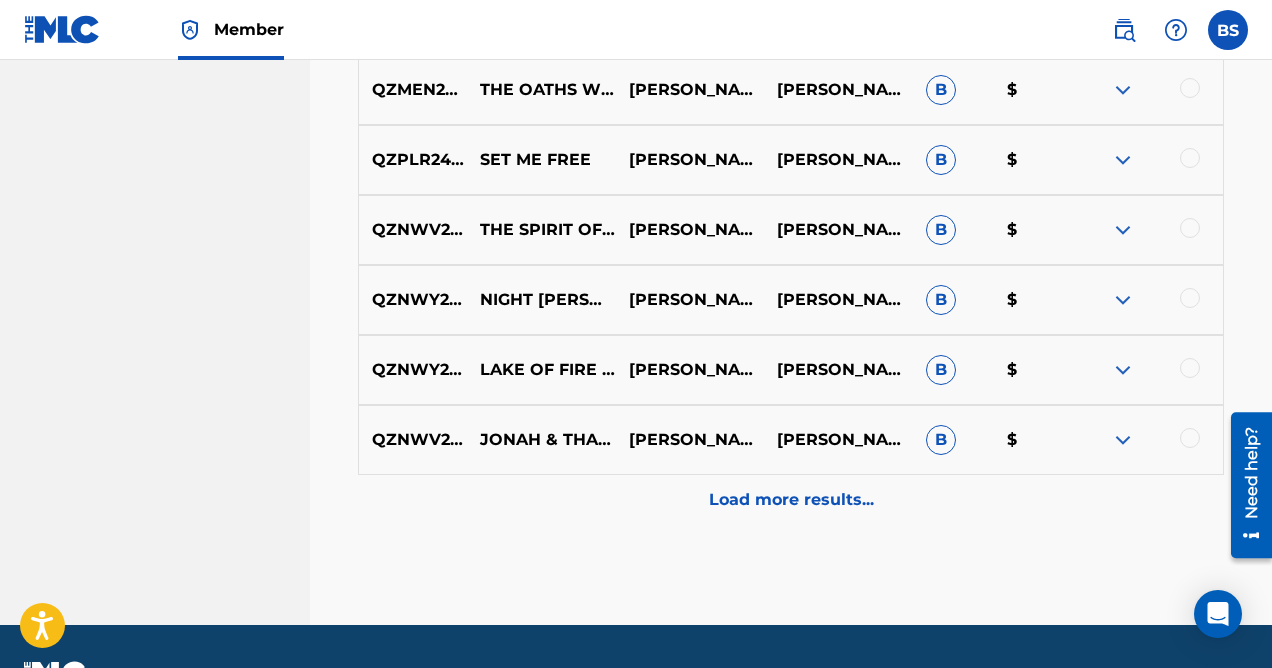 scroll, scrollTop: 5360, scrollLeft: 0, axis: vertical 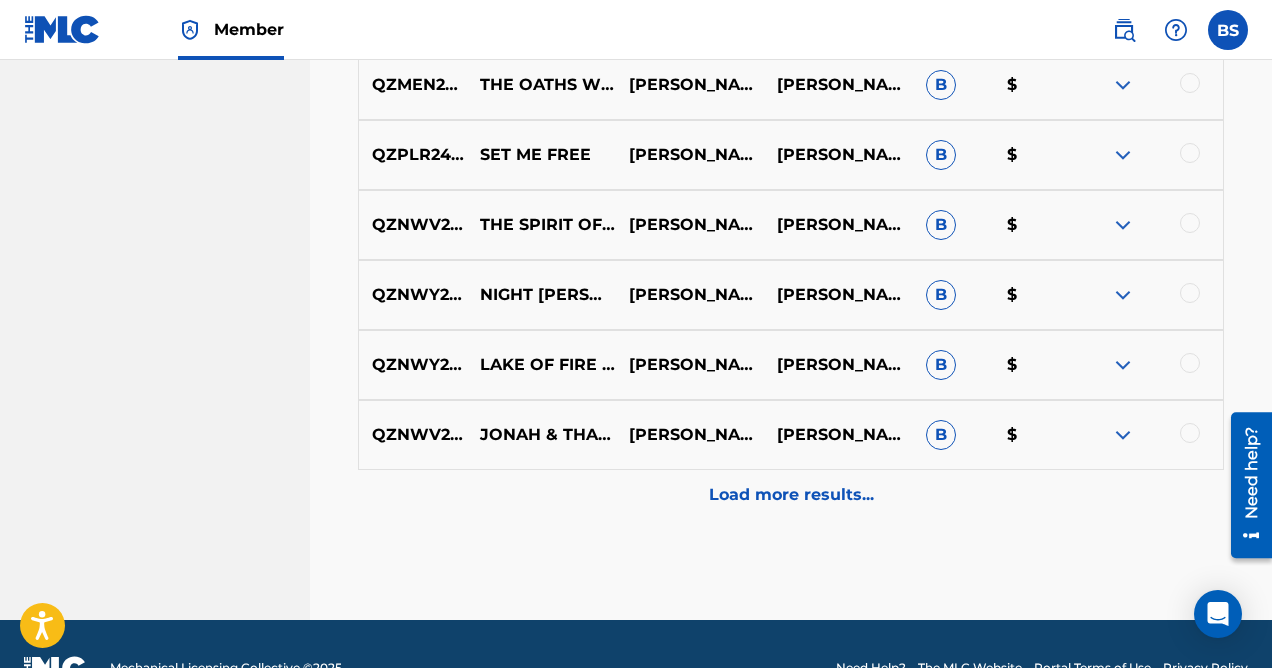 click on "Load more results..." at bounding box center [791, 495] 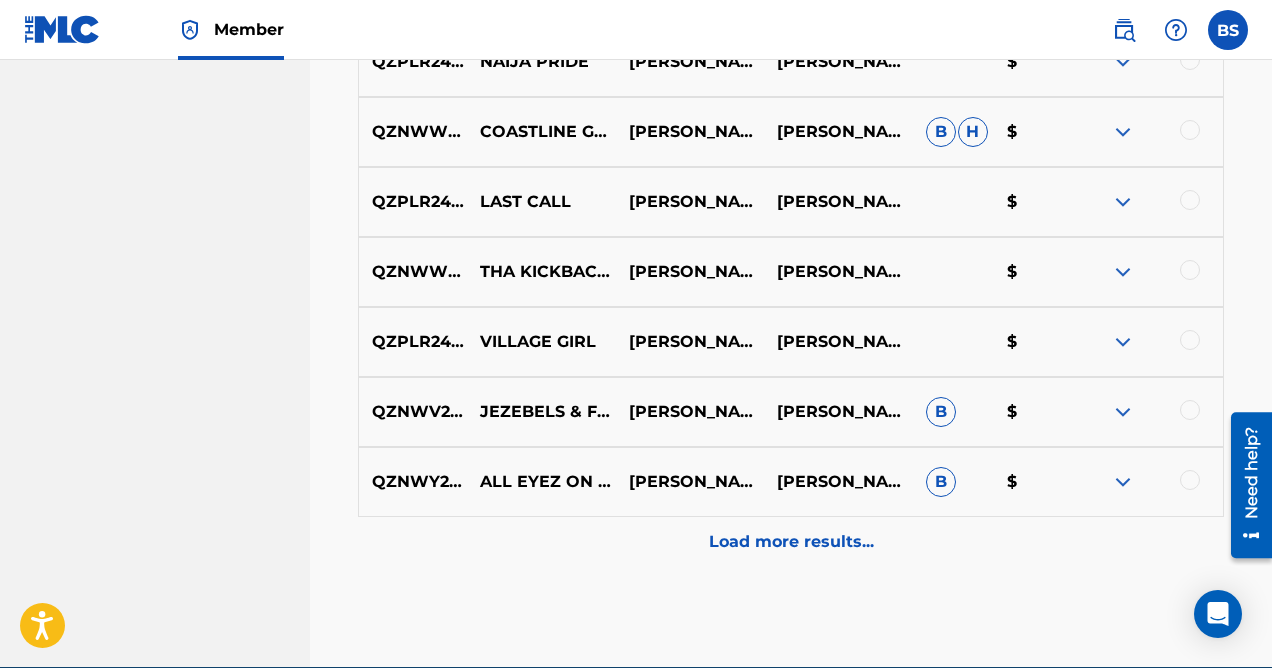 scroll, scrollTop: 6019, scrollLeft: 0, axis: vertical 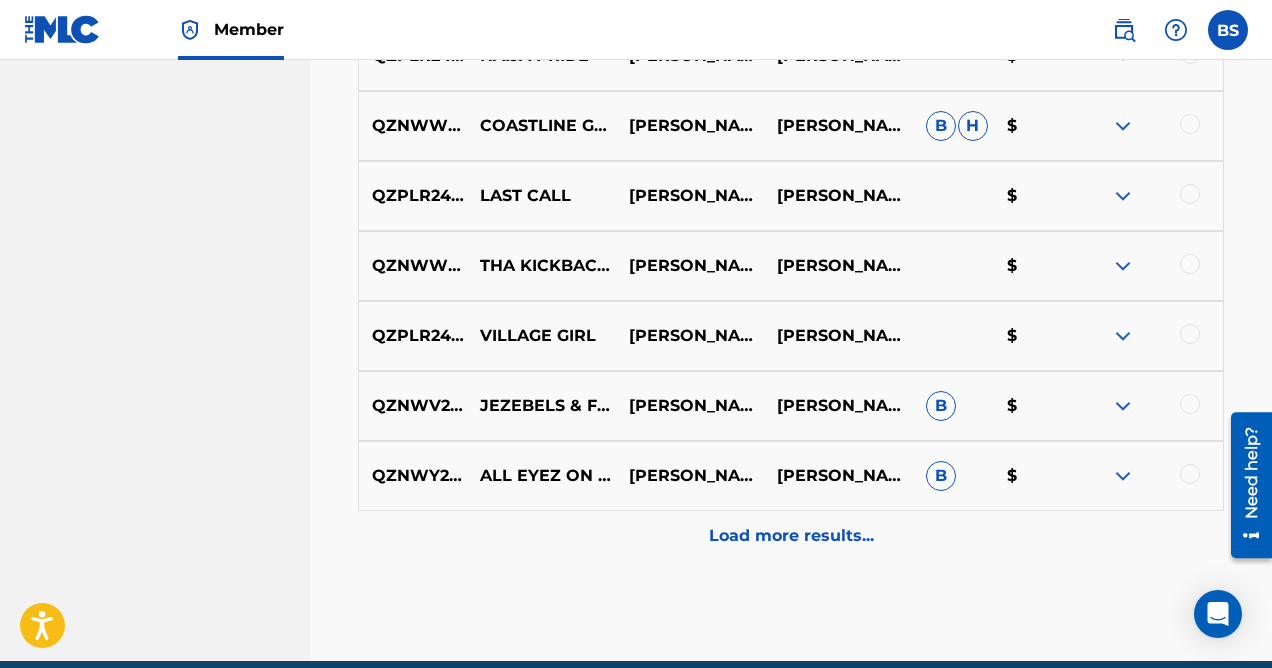 click on "Load more results..." at bounding box center (791, 536) 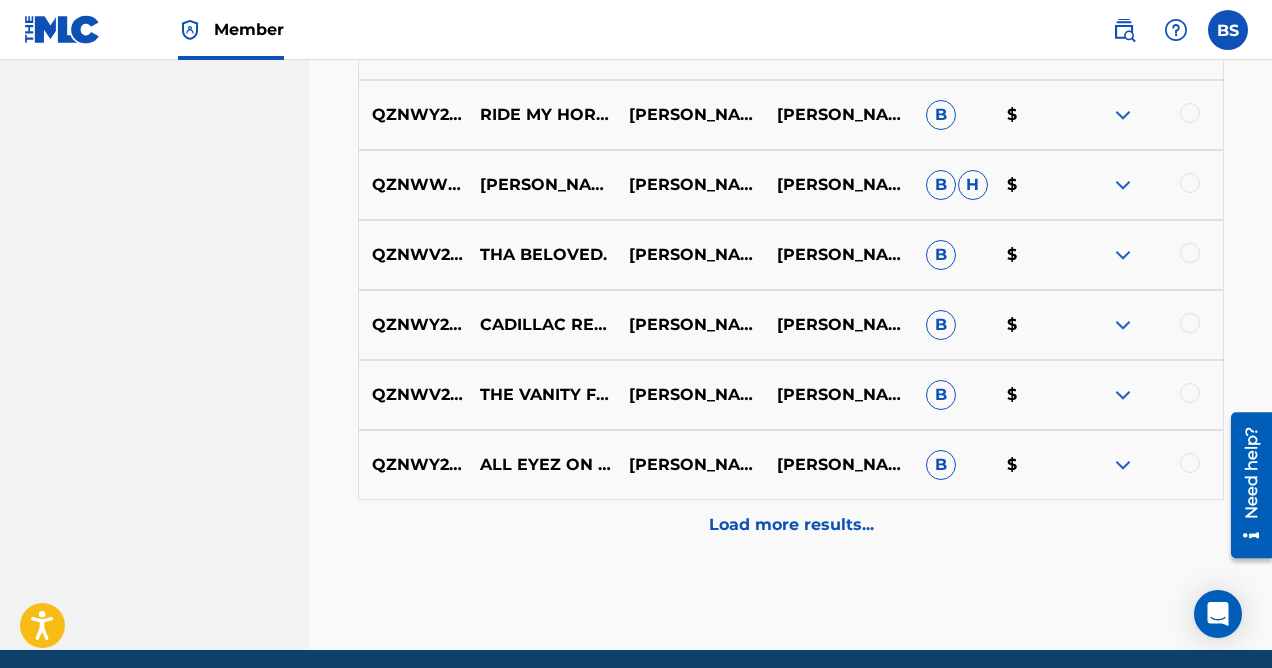 click on "Load more results..." at bounding box center [791, 525] 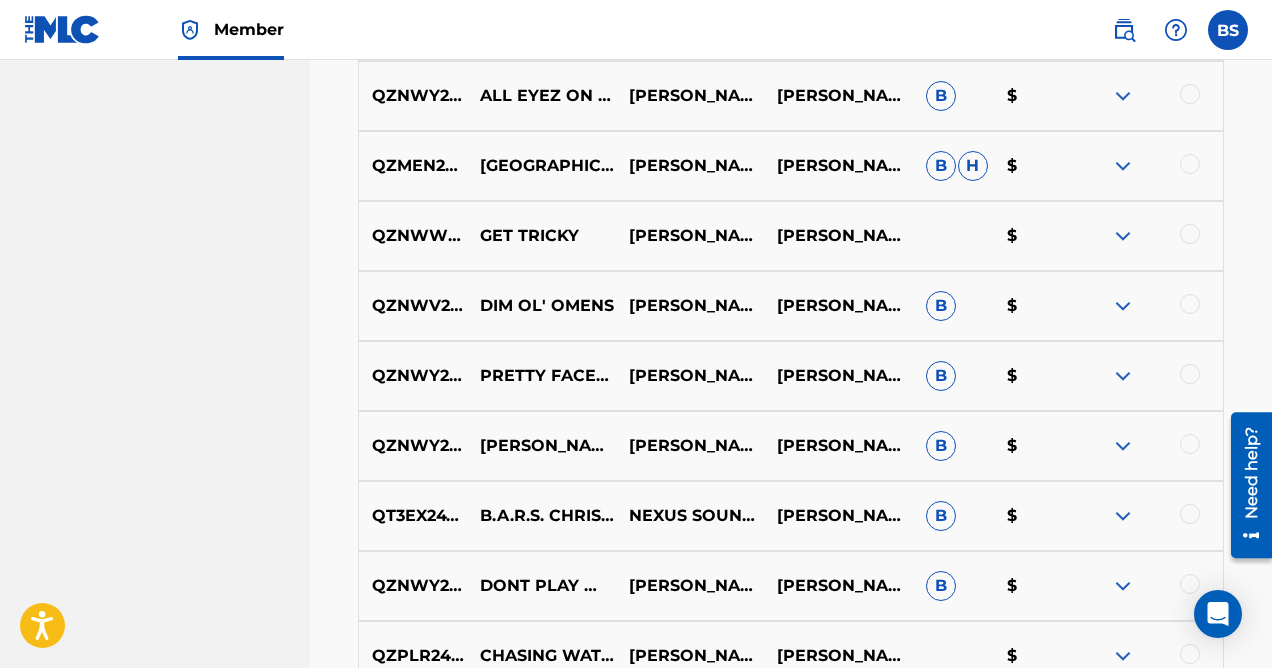 scroll, scrollTop: 7102, scrollLeft: 0, axis: vertical 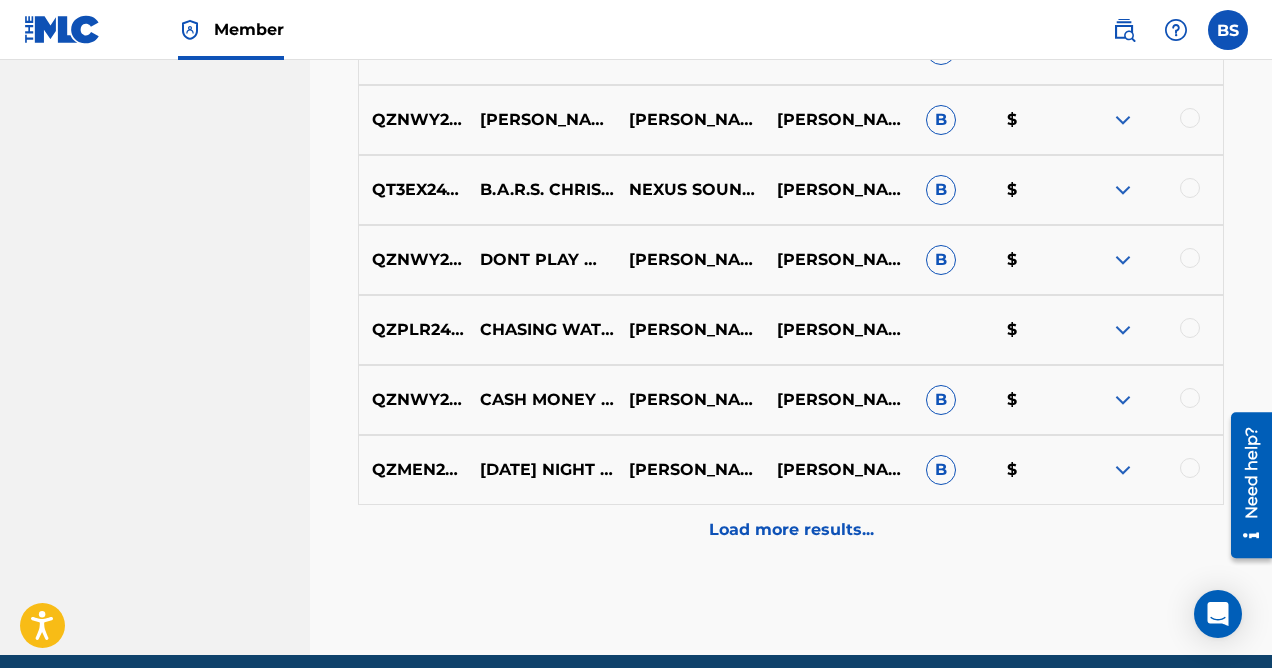 click on "Load more results..." at bounding box center (791, 530) 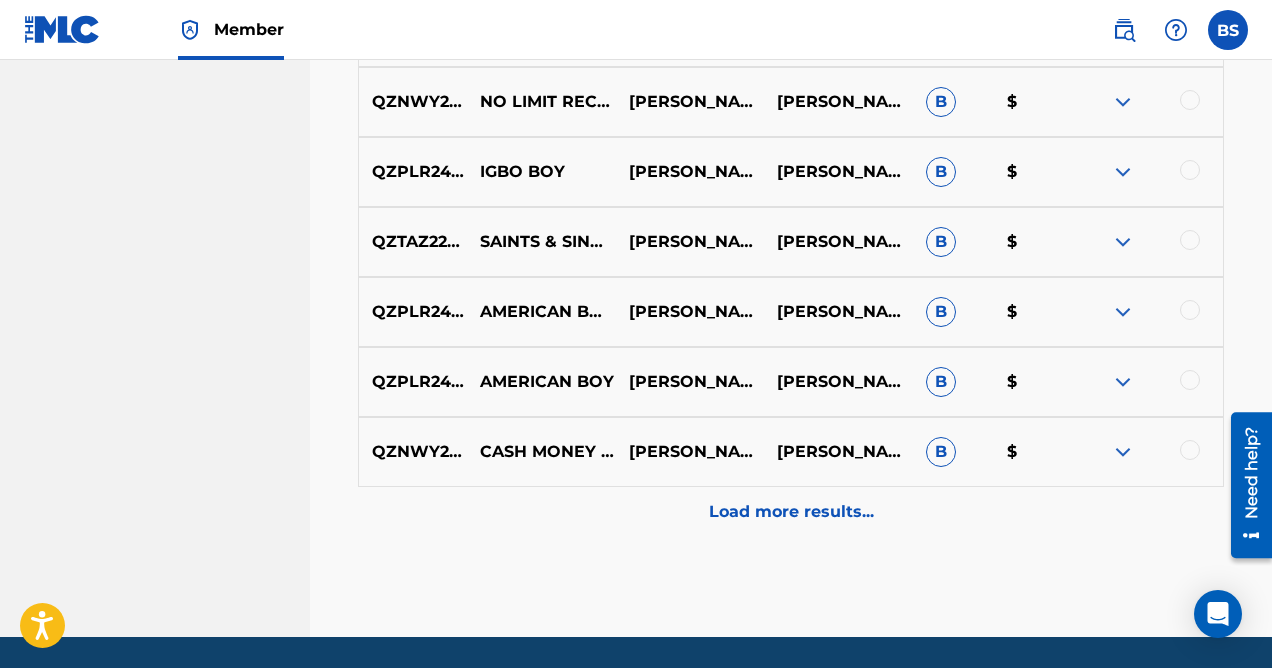 scroll, scrollTop: 8171, scrollLeft: 0, axis: vertical 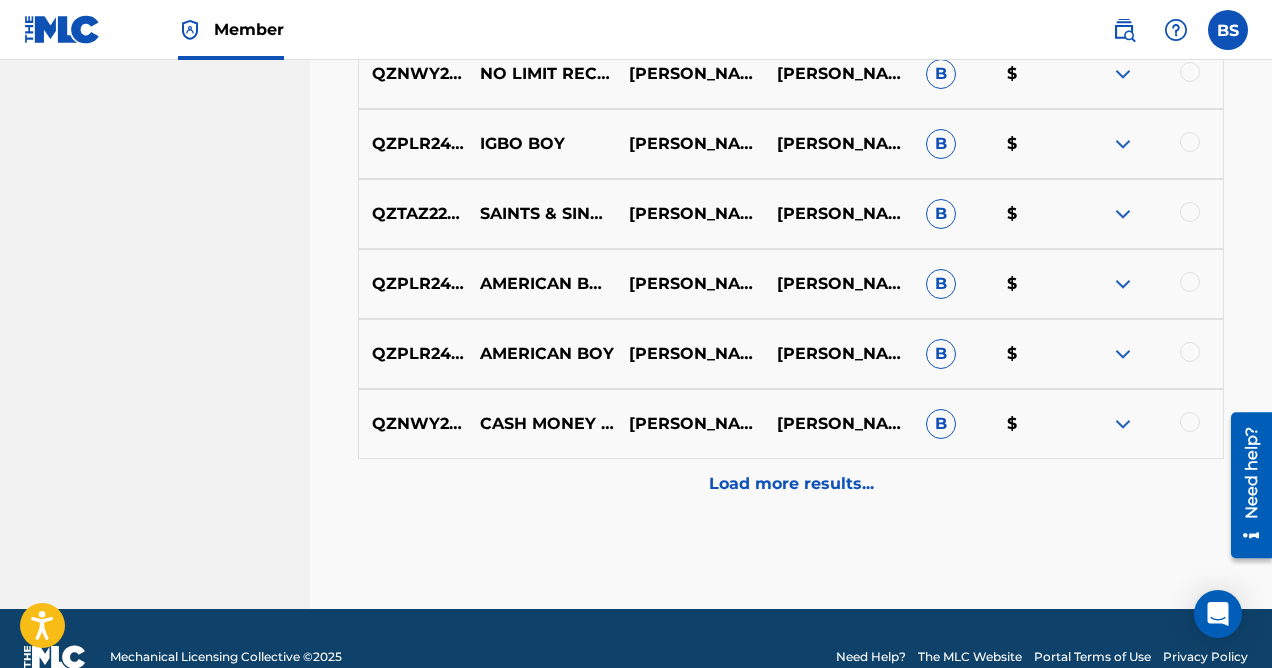 click on "Load more results..." at bounding box center (791, 484) 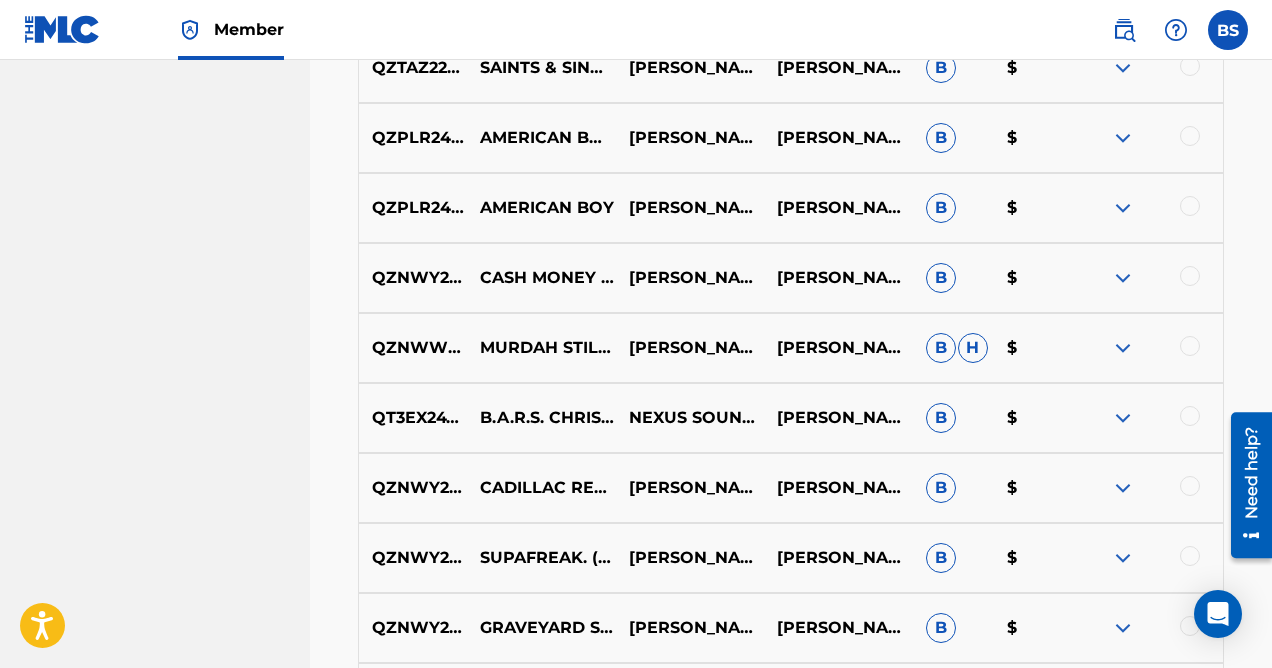 scroll, scrollTop: 8335, scrollLeft: 0, axis: vertical 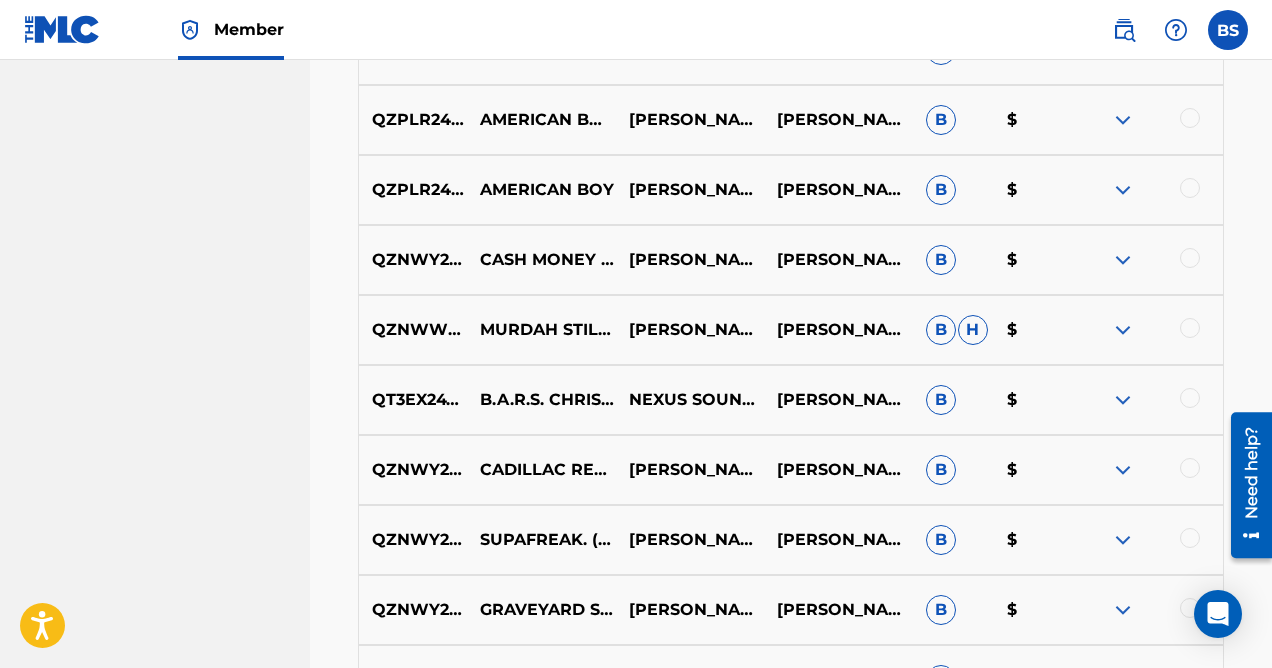 click on "CASH MONEY RECORDS" at bounding box center (541, 260) 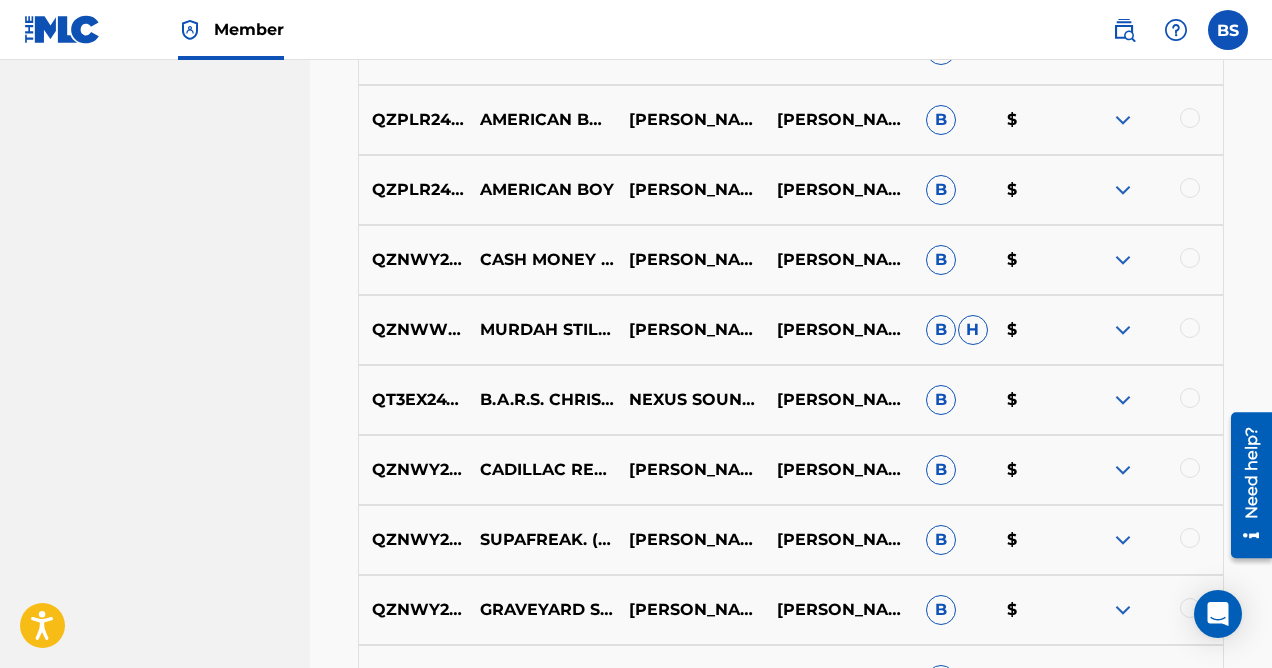 scroll, scrollTop: 8908, scrollLeft: 0, axis: vertical 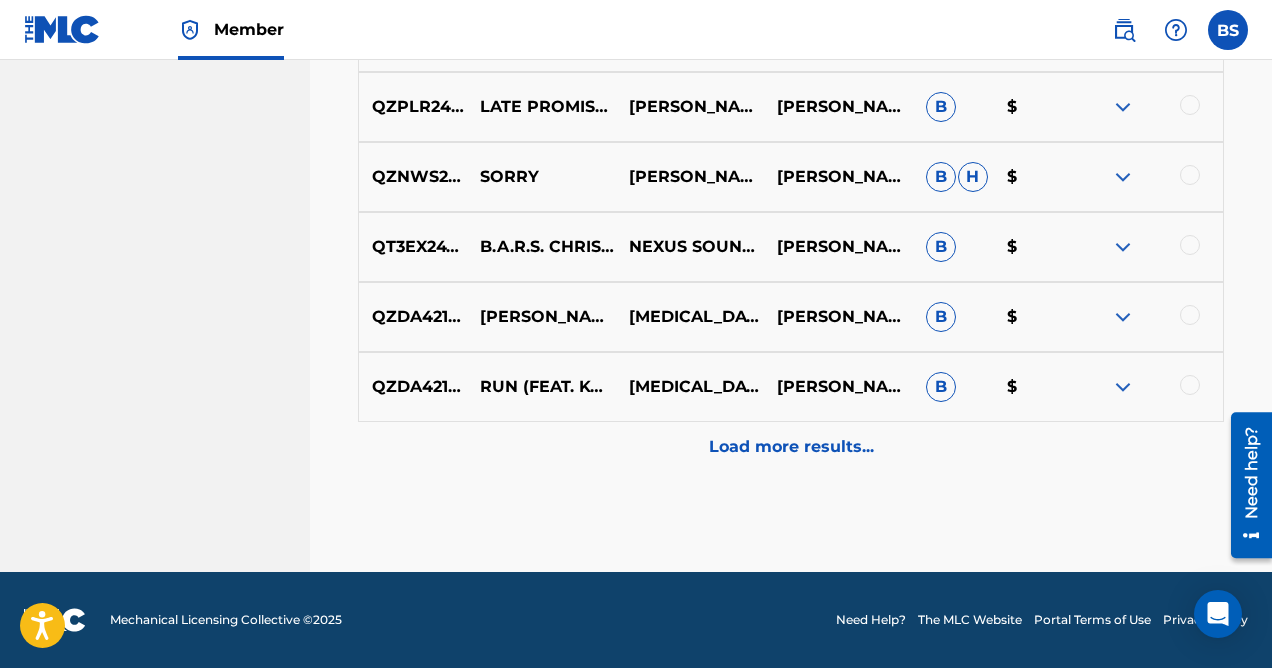 click on "QT3EX2475340 B.A.R.S. CHRISTMAS CYPHER 2024 (RAPPERS EDITION) NEXUS SOUND STUDIO [PERSON_NAME],[PERSON_NAME],[PERSON_NAME],[PERSON_NAME],[PERSON_NAME],[PERSON_NAME] [PERSON_NAME] B $" at bounding box center [791, 247] 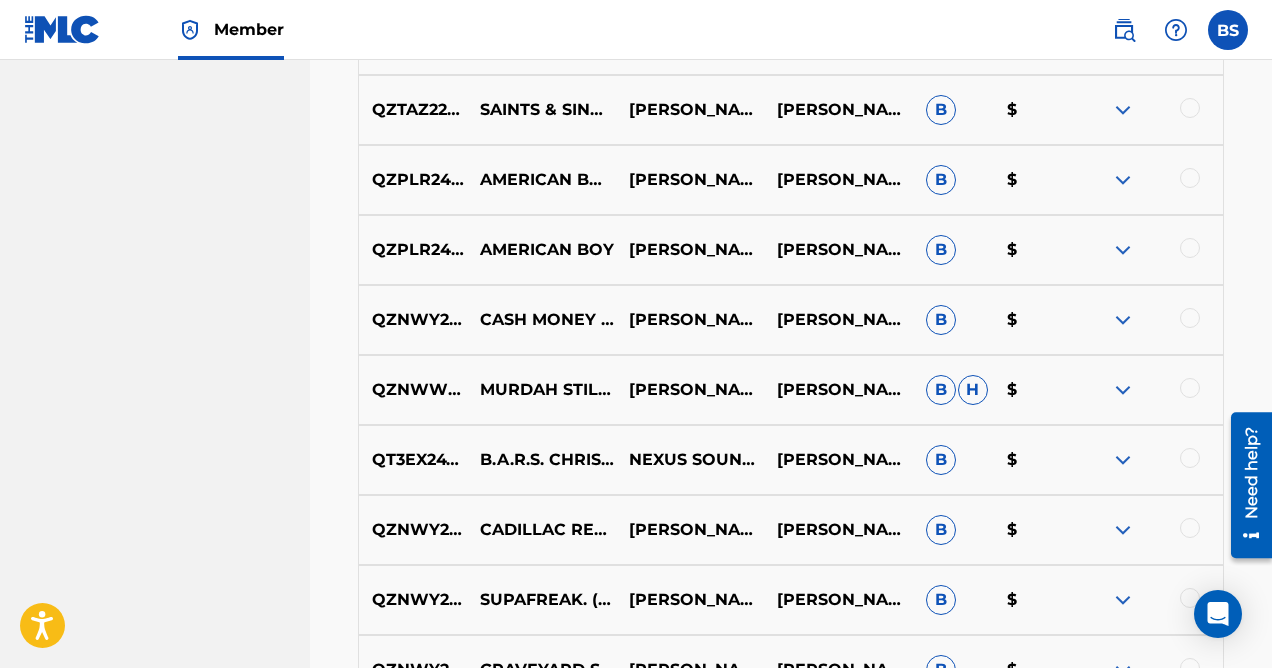 scroll, scrollTop: 8268, scrollLeft: 0, axis: vertical 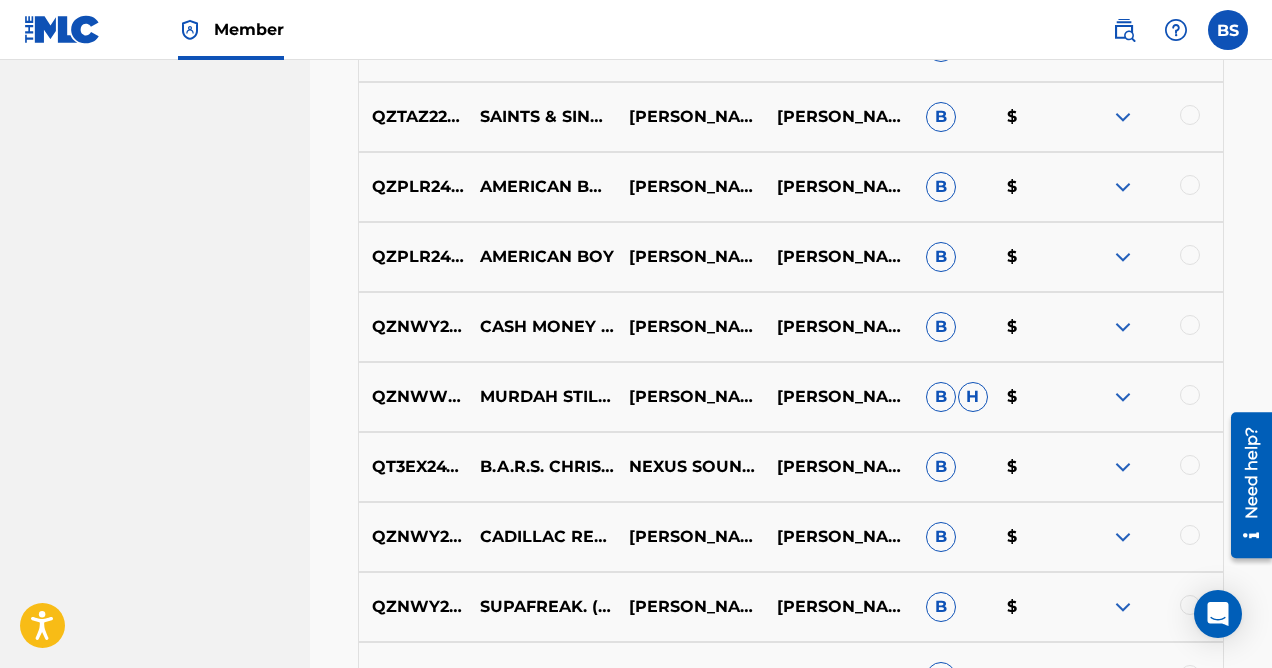 click at bounding box center (1190, 255) 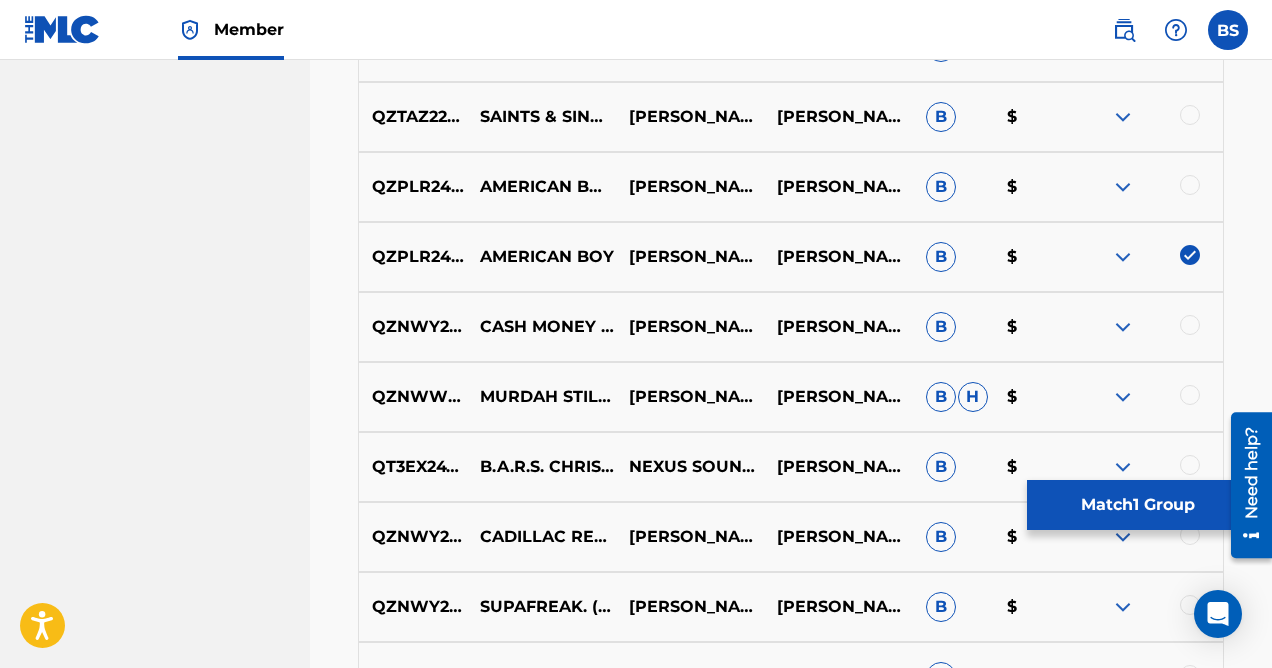 click on "Match  1 Group" at bounding box center [1137, 505] 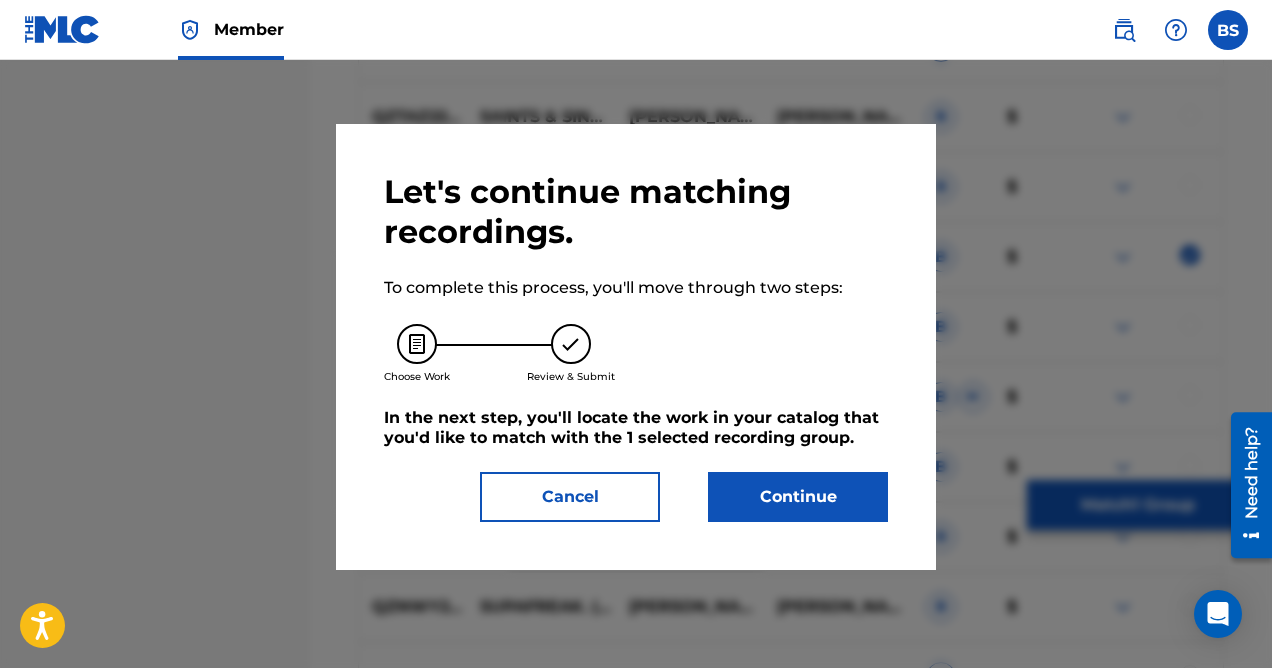 click on "Continue" at bounding box center (798, 497) 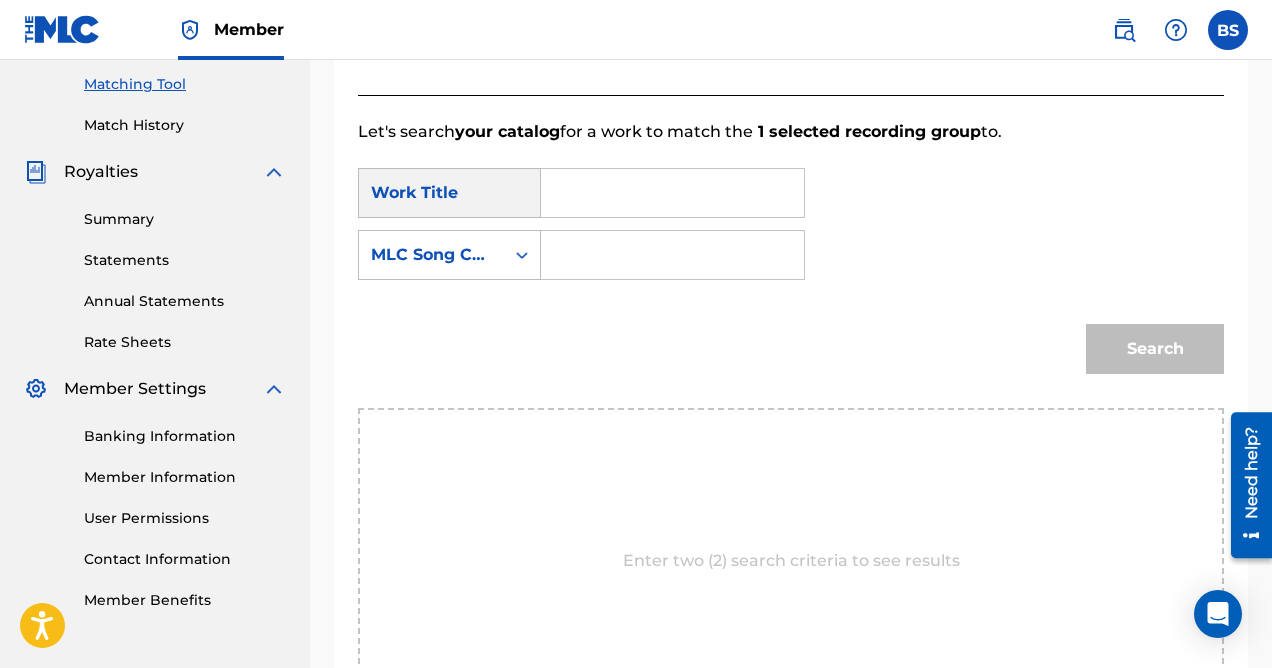 scroll, scrollTop: 505, scrollLeft: 0, axis: vertical 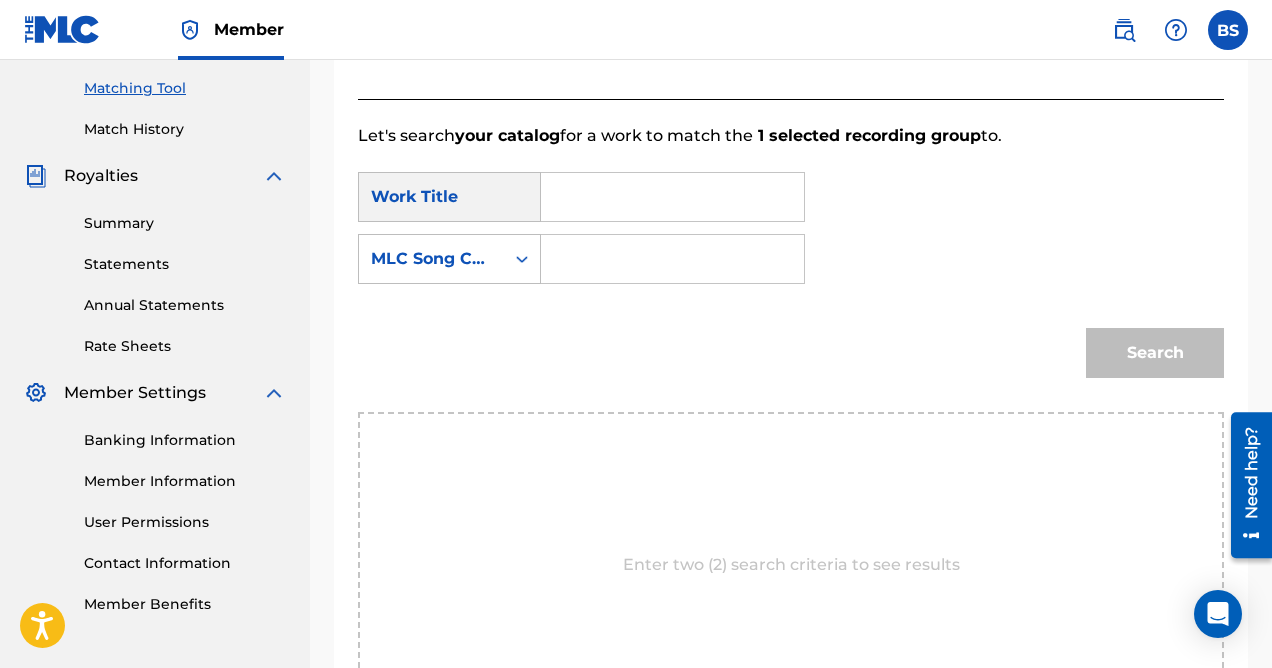 click at bounding box center (672, 197) 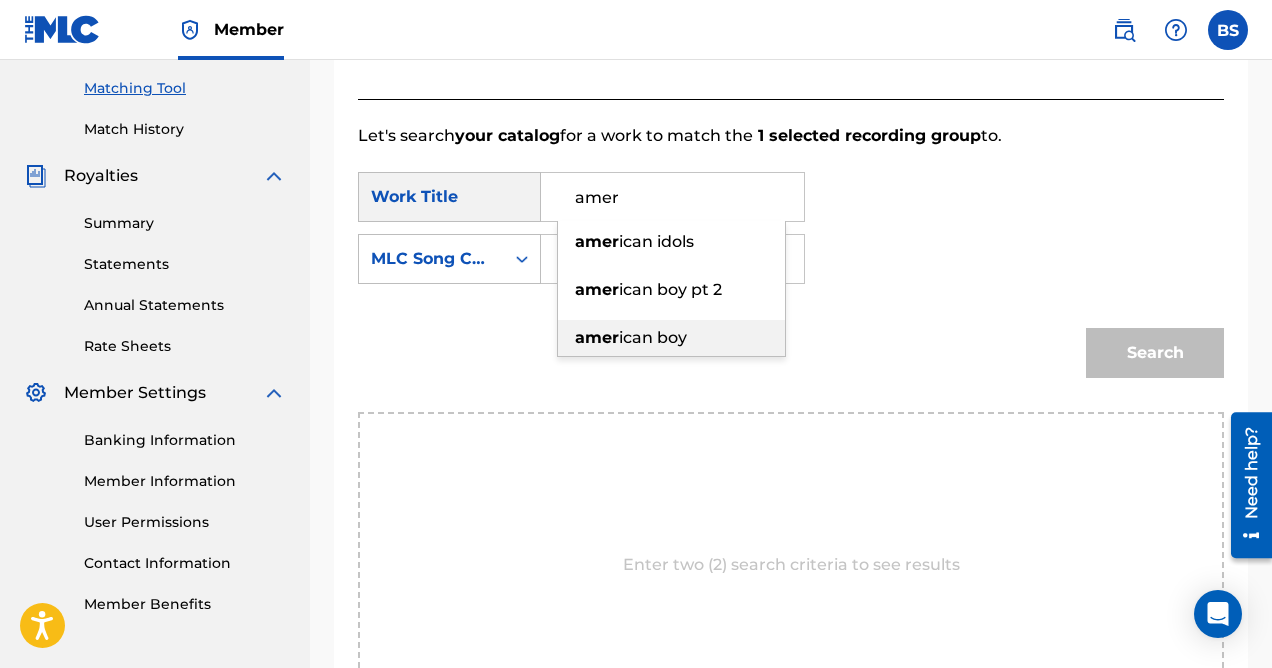 click on "ican boy" at bounding box center [653, 337] 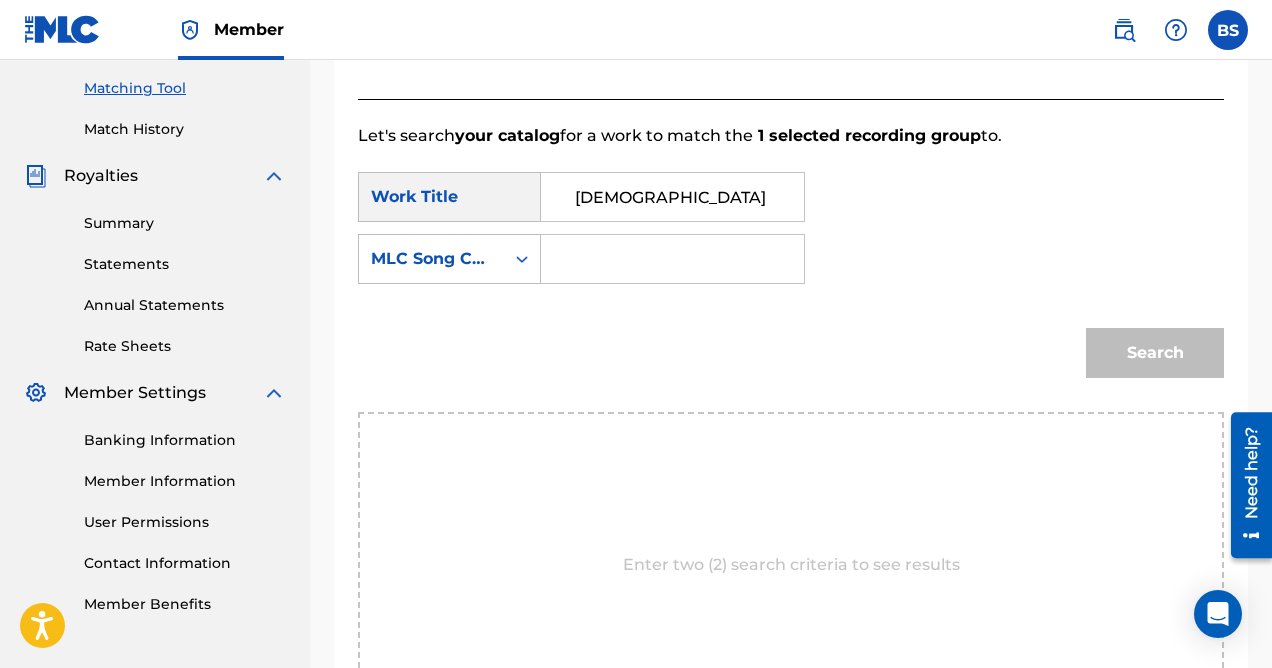 click at bounding box center [672, 259] 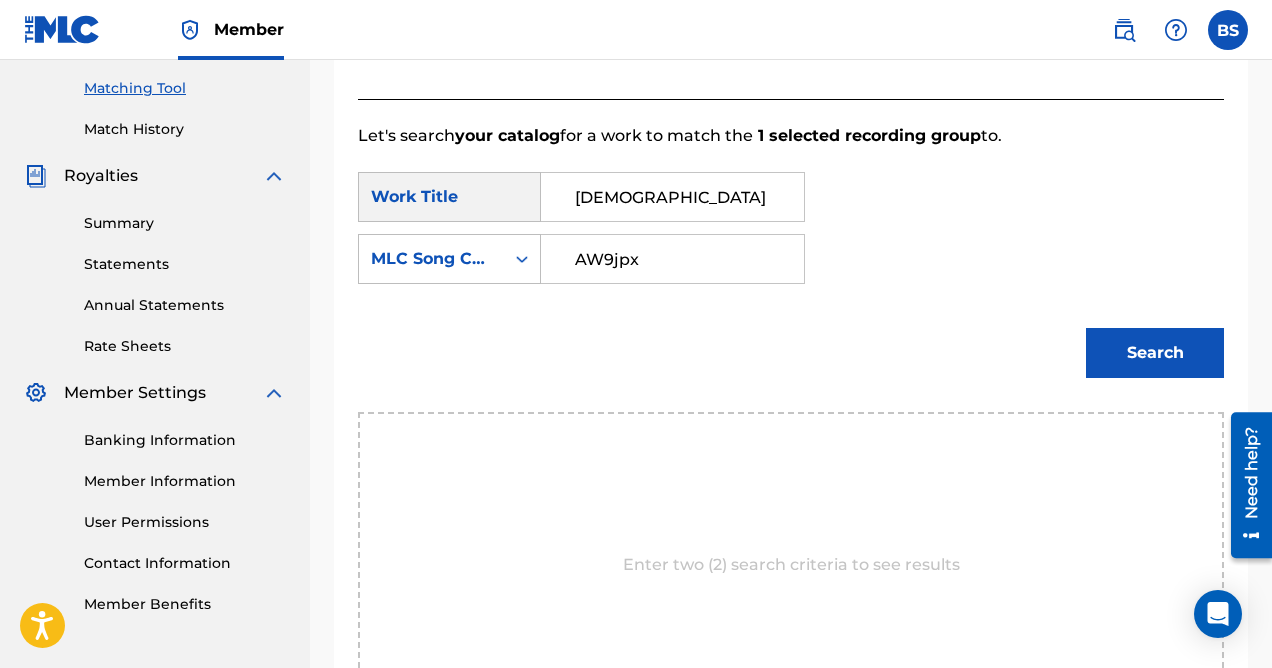 type on "AW9jpx" 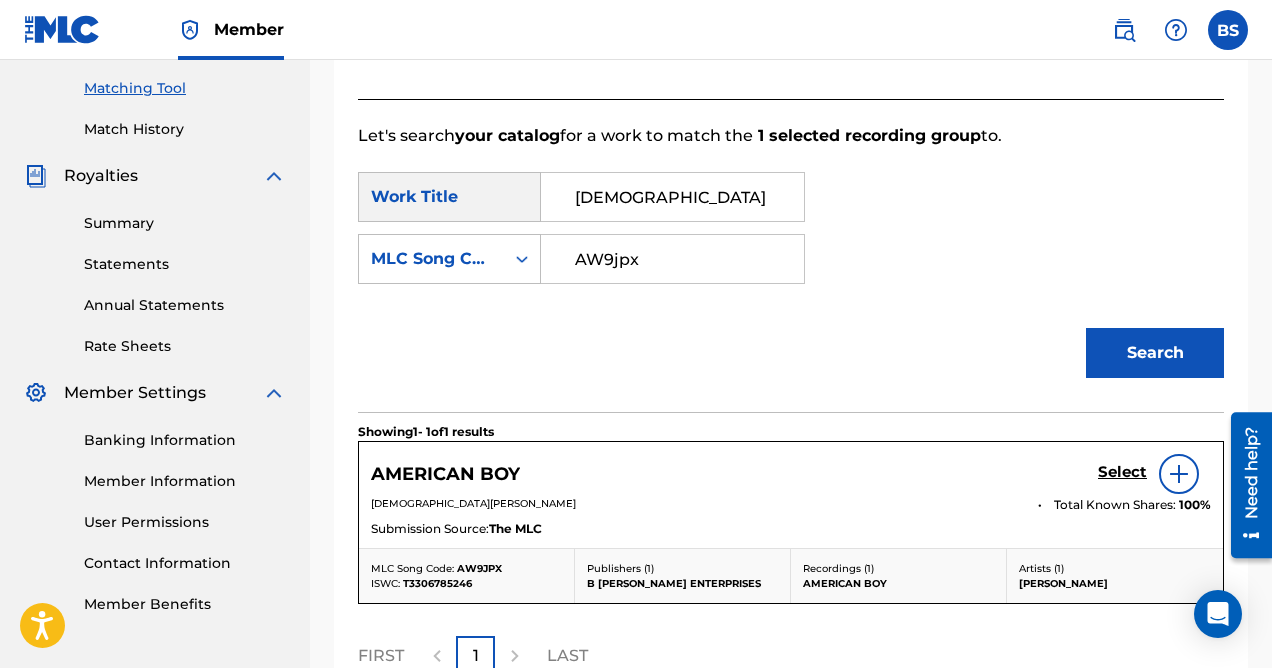 click on "Select" at bounding box center (1122, 472) 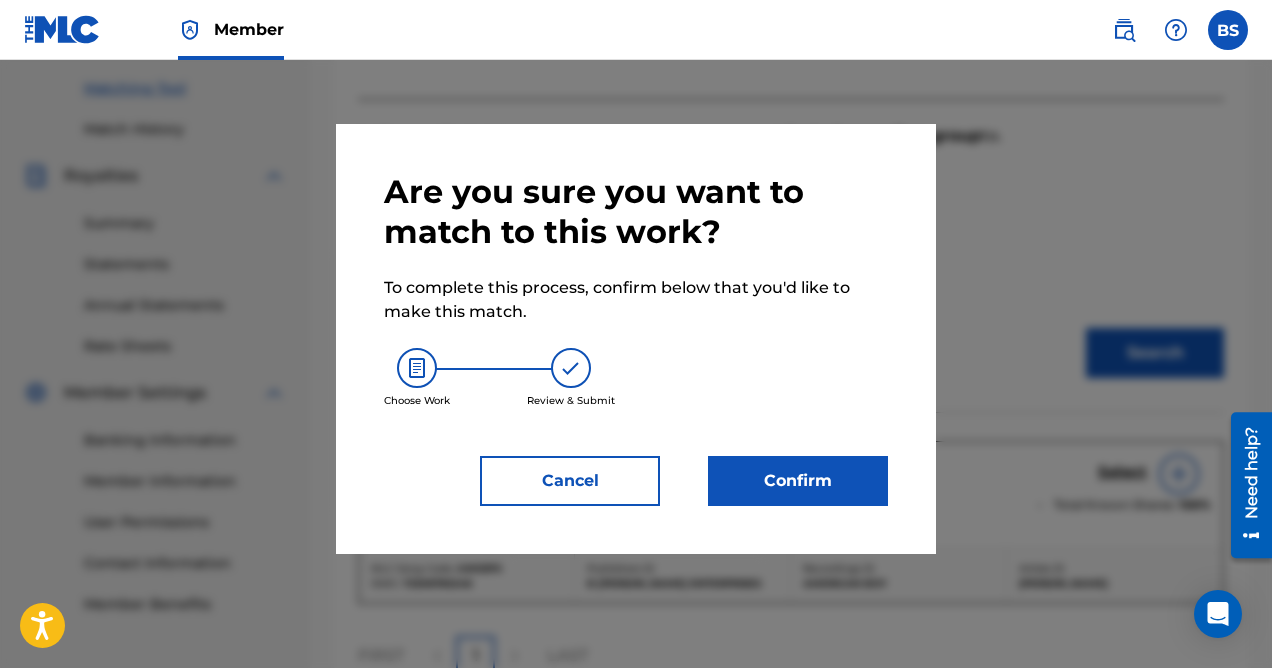 click on "Confirm" at bounding box center [798, 481] 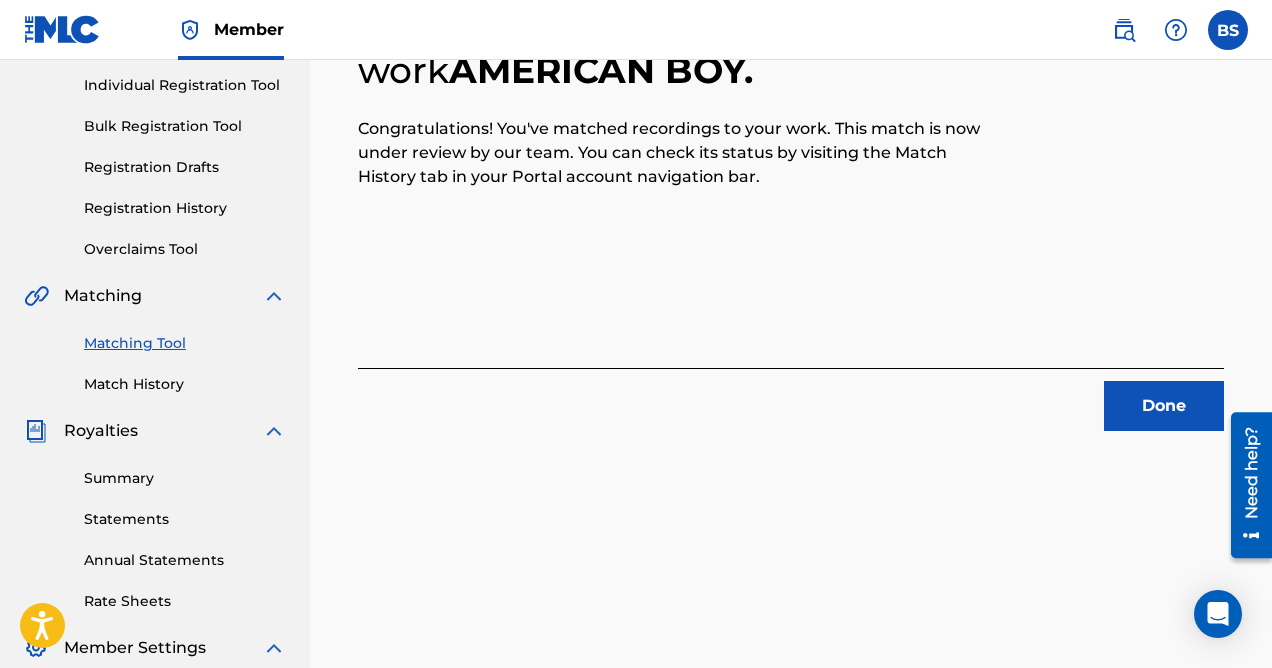 scroll, scrollTop: 211, scrollLeft: 0, axis: vertical 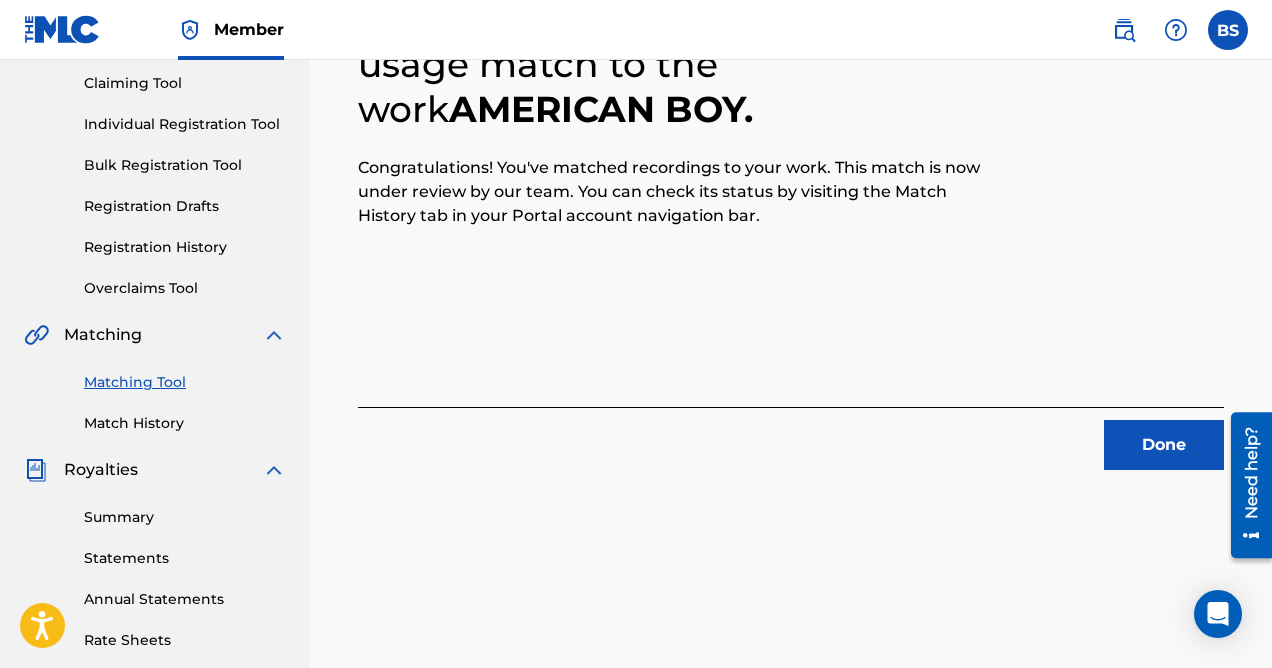 click on "Done" at bounding box center [1164, 445] 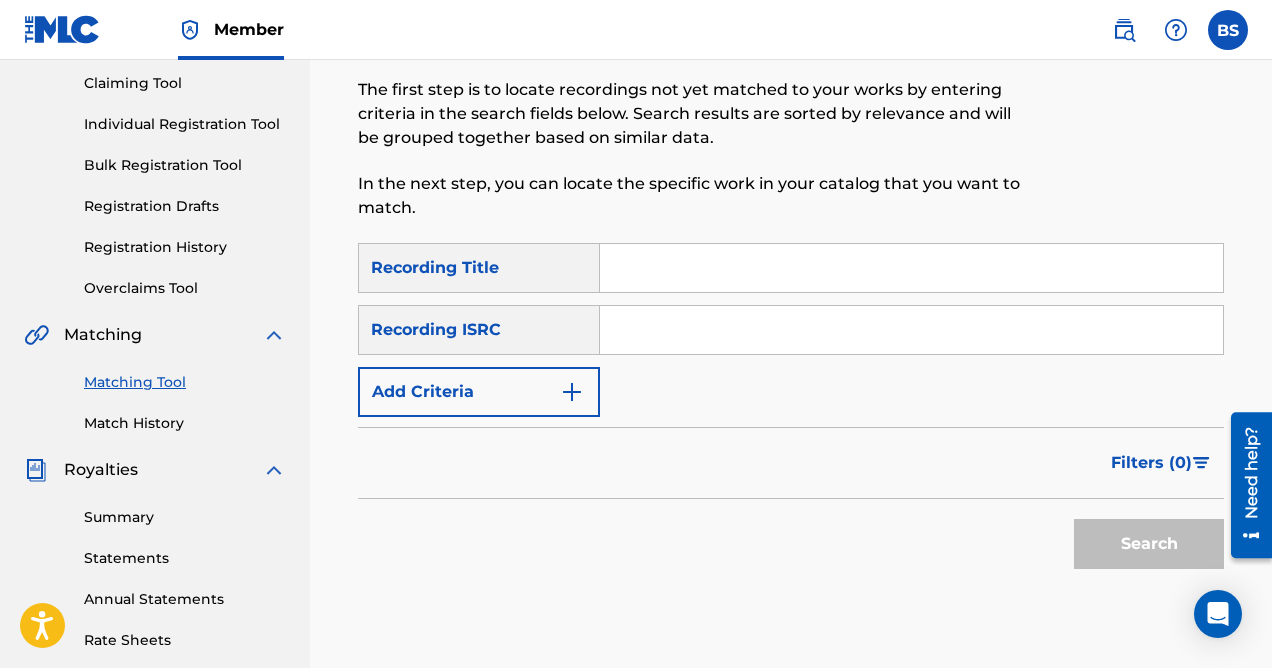 click at bounding box center (572, 392) 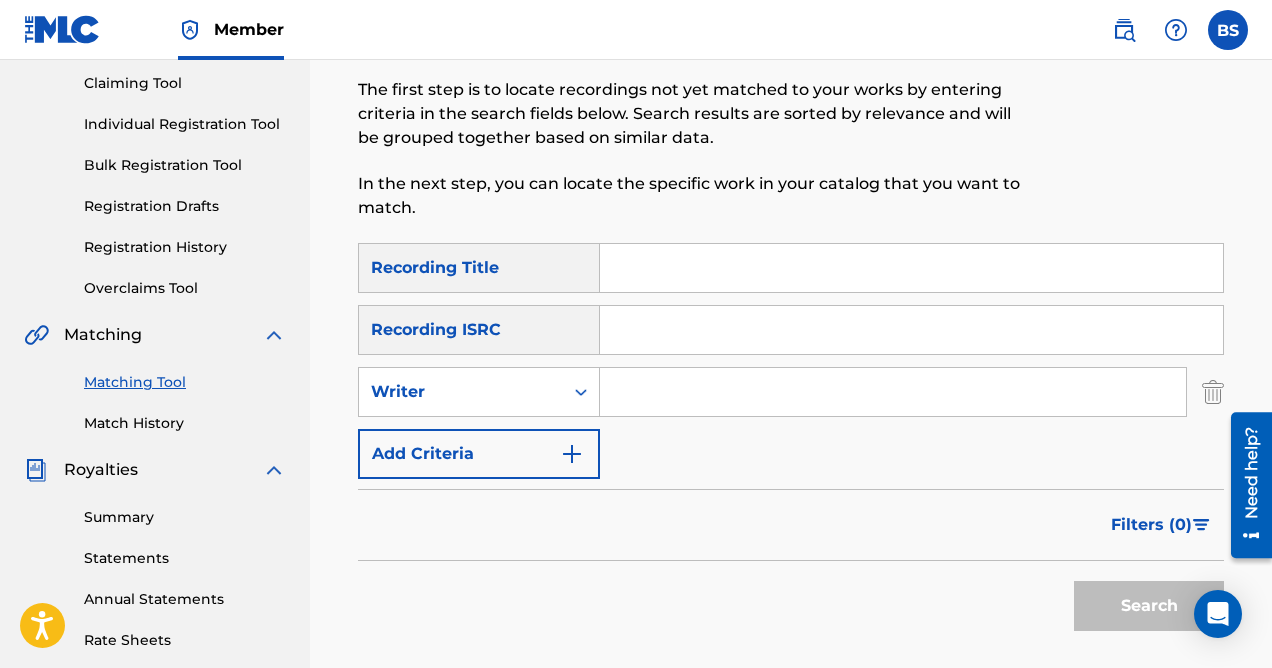 click at bounding box center (893, 392) 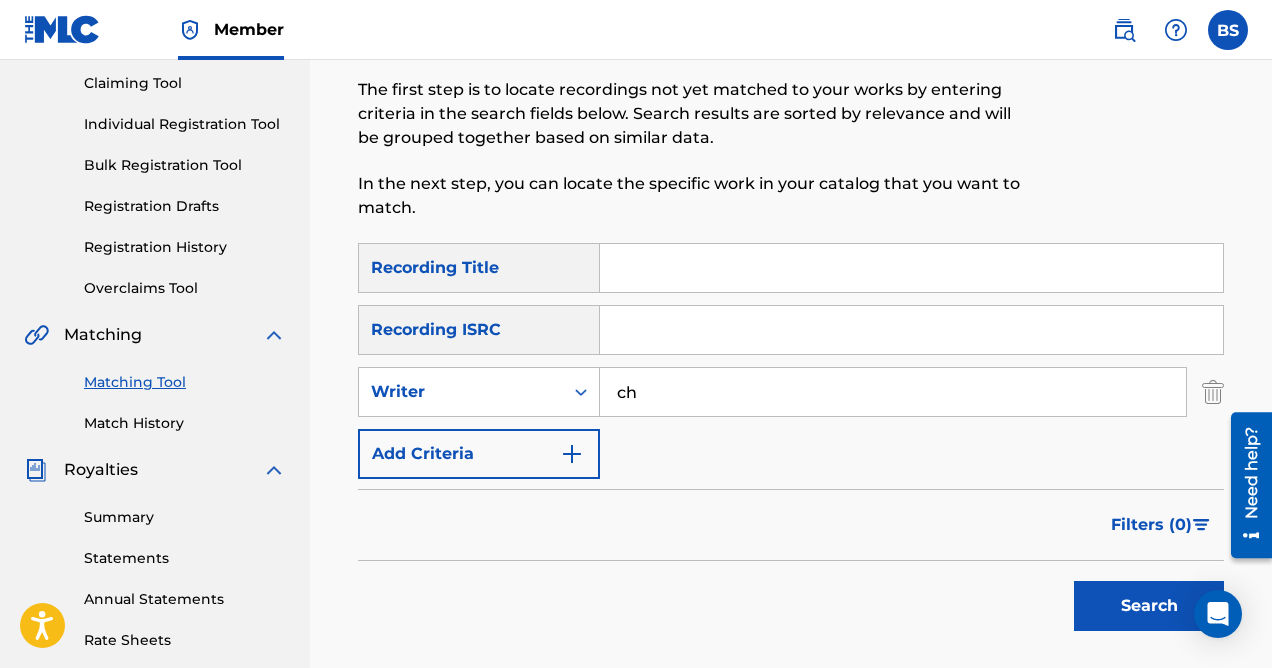 type on "[DEMOGRAPHIC_DATA][PERSON_NAME]" 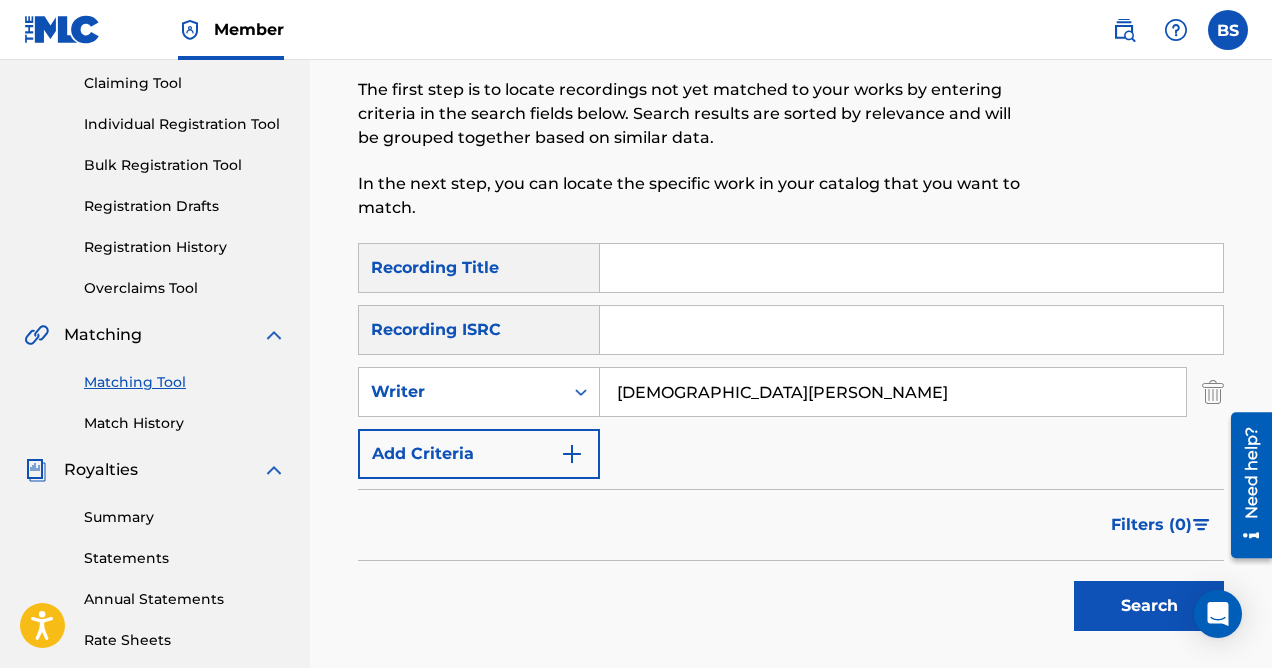 click on "Search" at bounding box center [1149, 606] 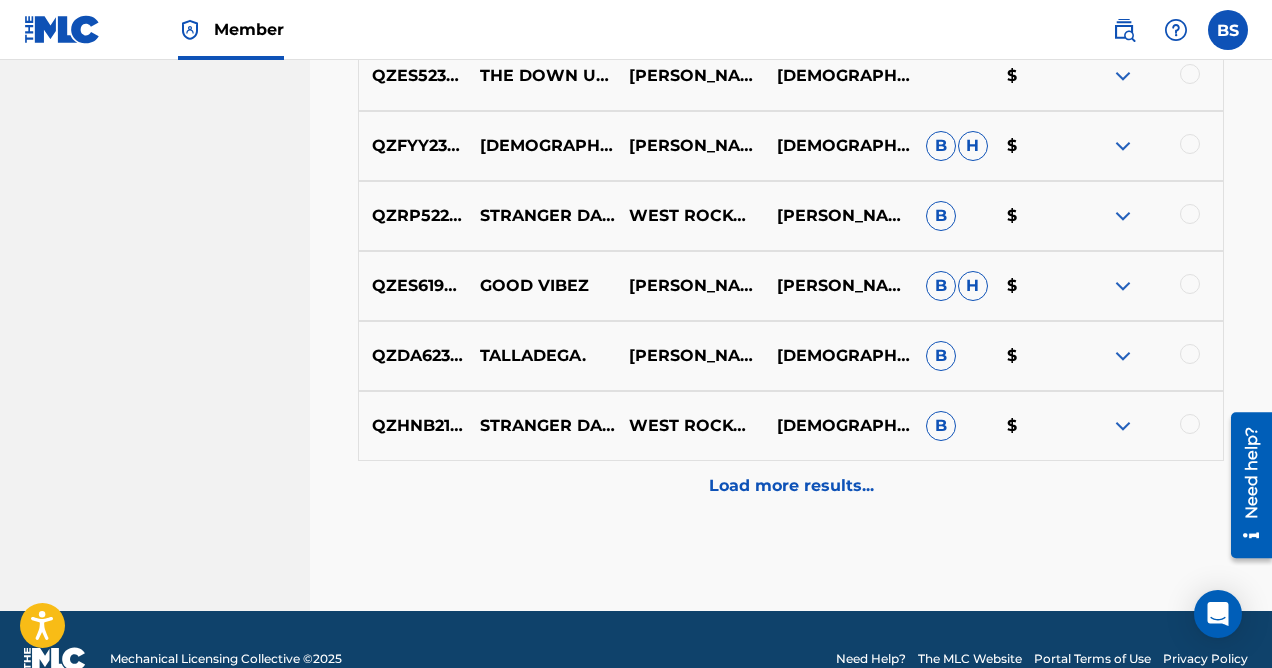 scroll, scrollTop: 1208, scrollLeft: 0, axis: vertical 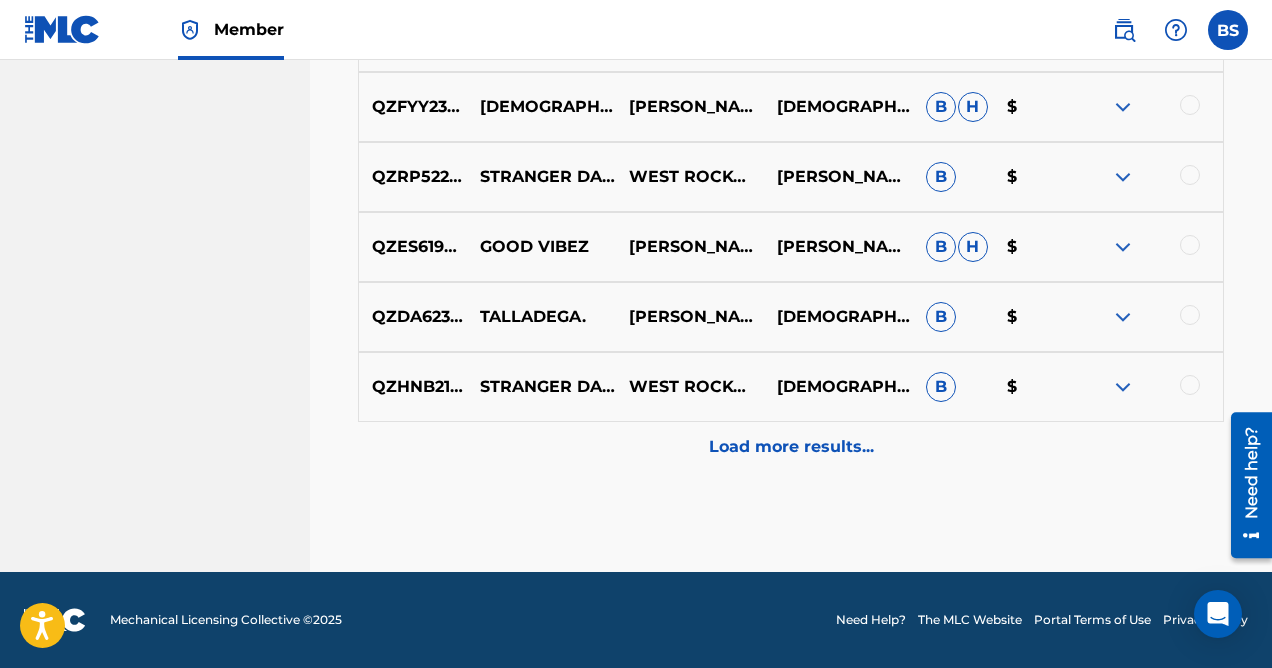 click on "Load more results..." at bounding box center (791, 447) 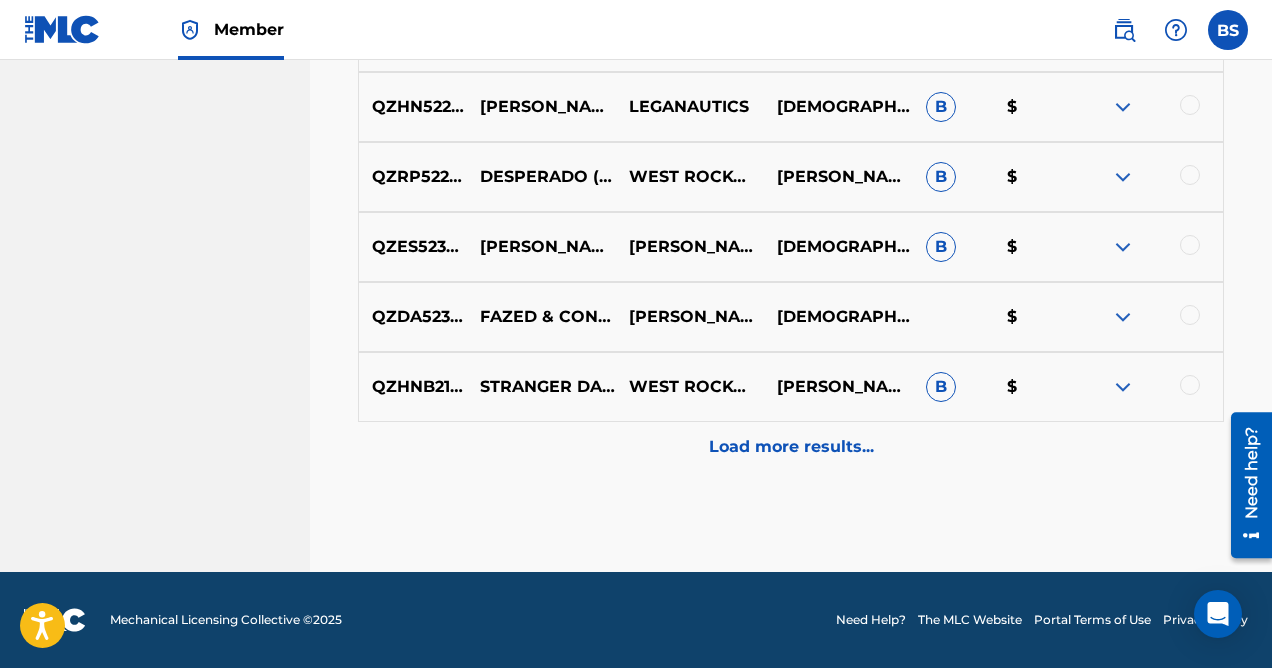 click on "Load more results..." at bounding box center [791, 447] 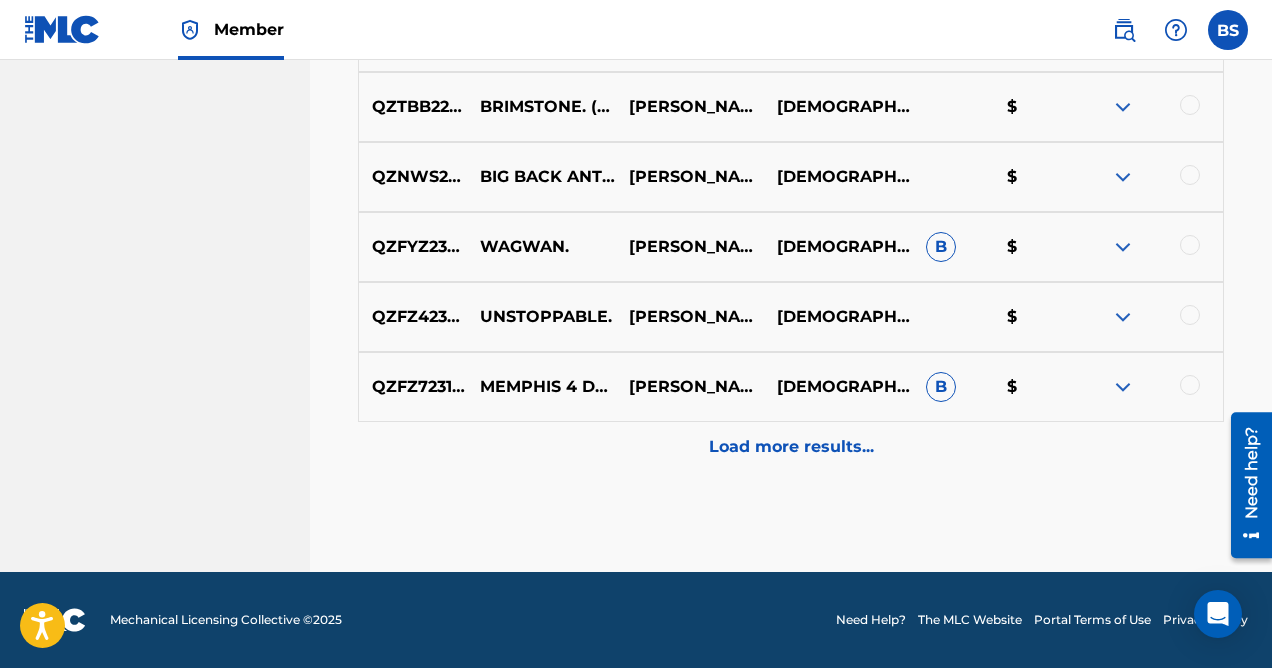 click on "Load more results..." at bounding box center [791, 447] 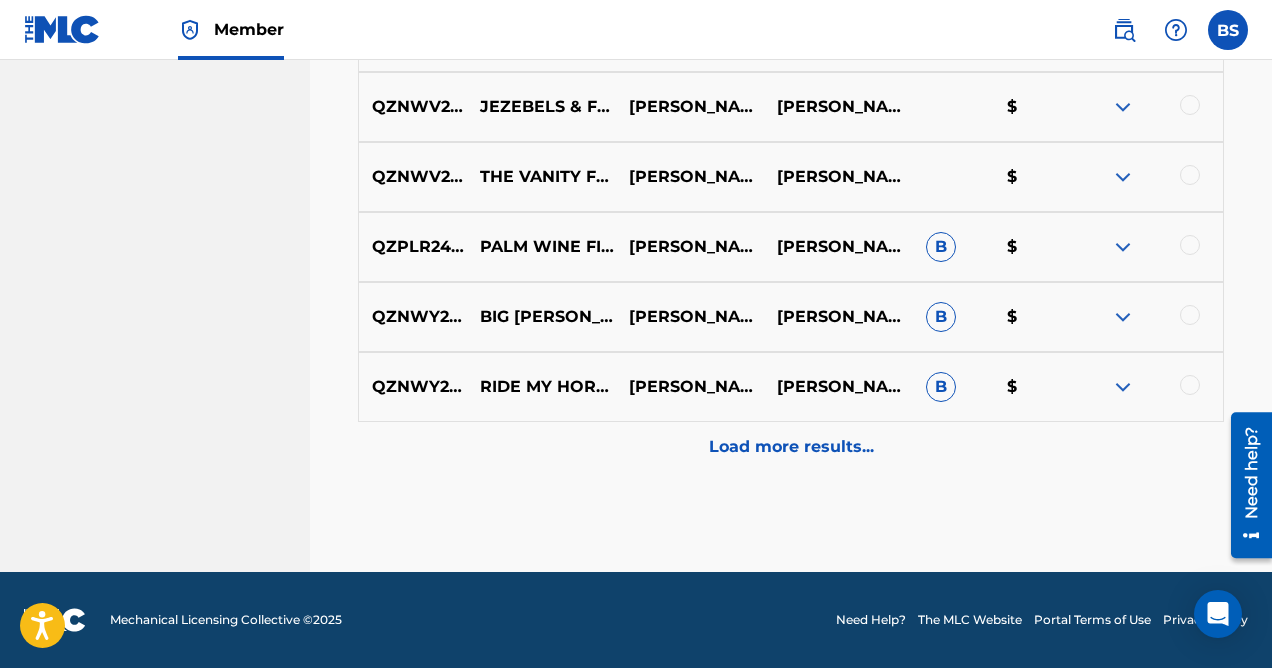 click on "Load more results..." at bounding box center [791, 447] 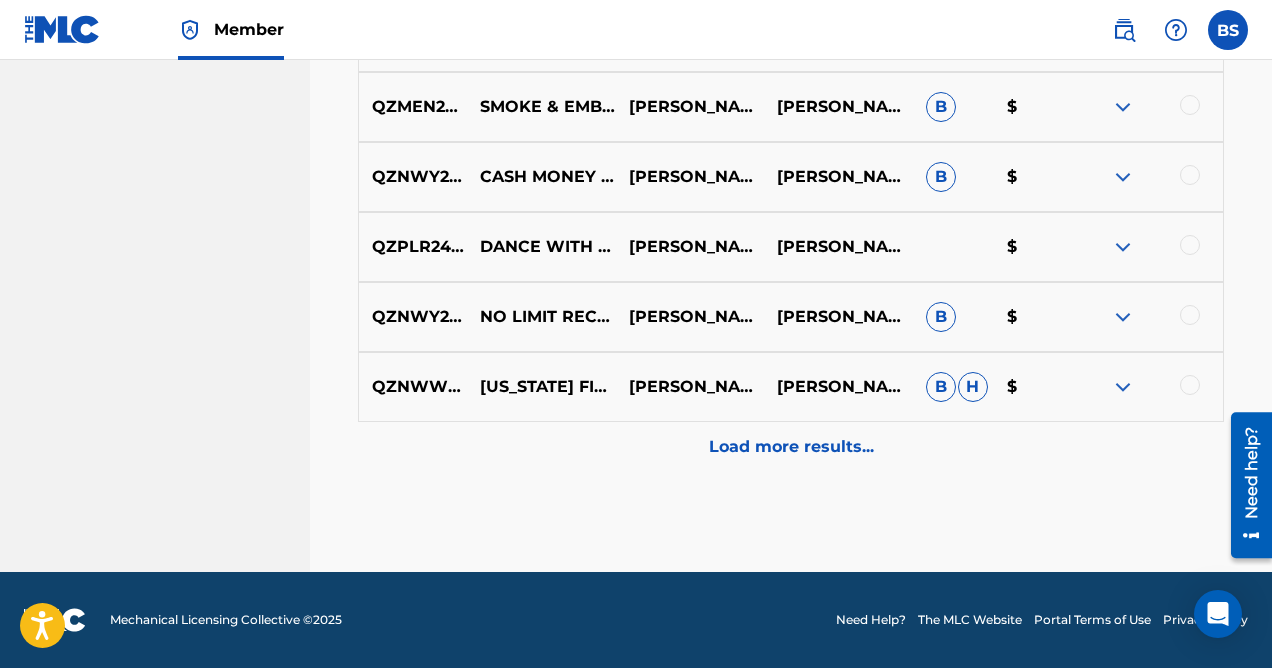 click on "Load more results..." at bounding box center (791, 447) 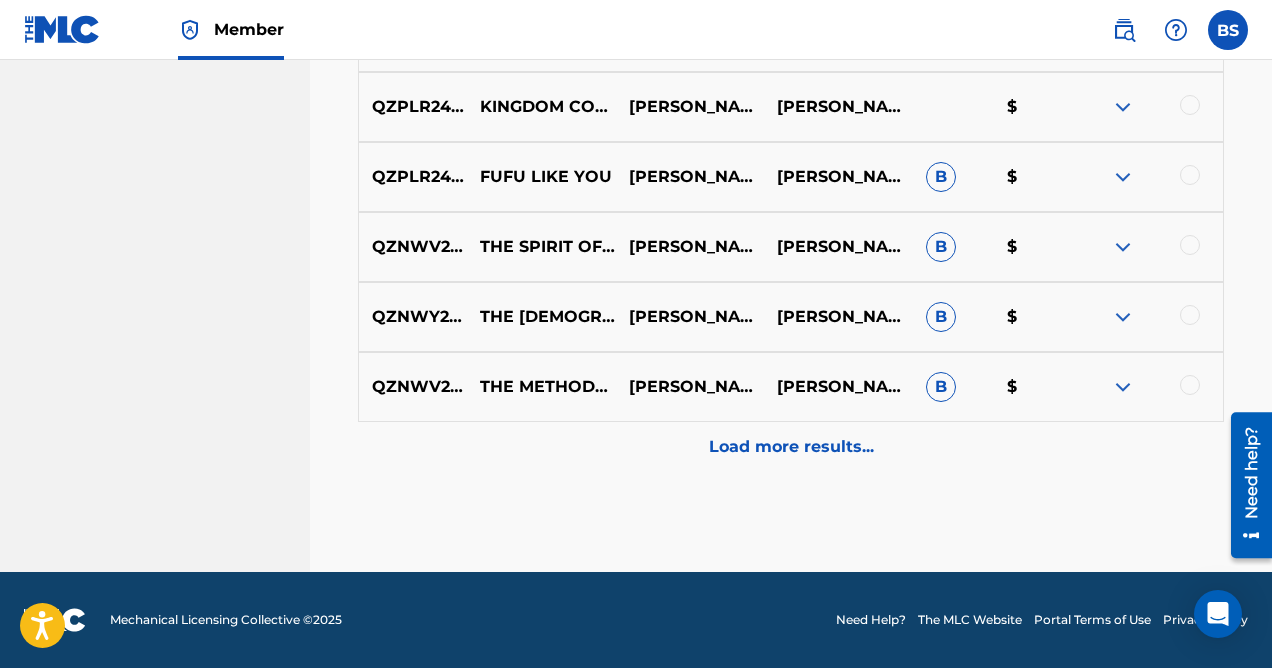 click on "Load more results..." at bounding box center [791, 447] 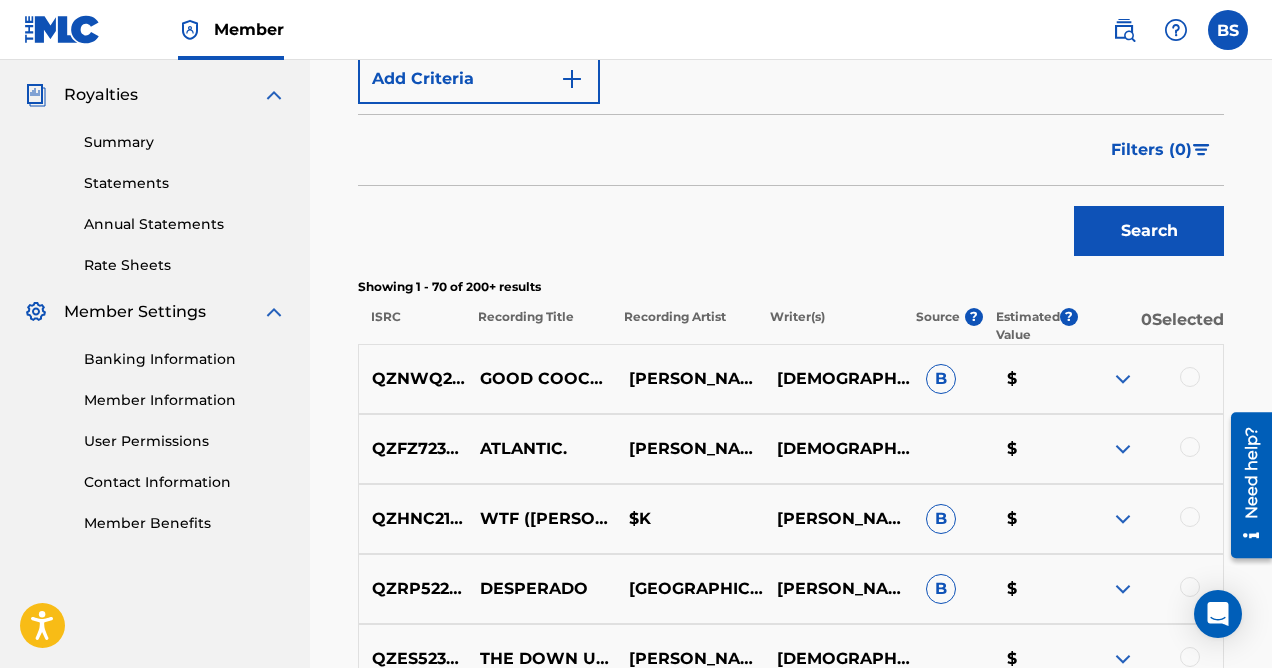 scroll, scrollTop: 4708, scrollLeft: 0, axis: vertical 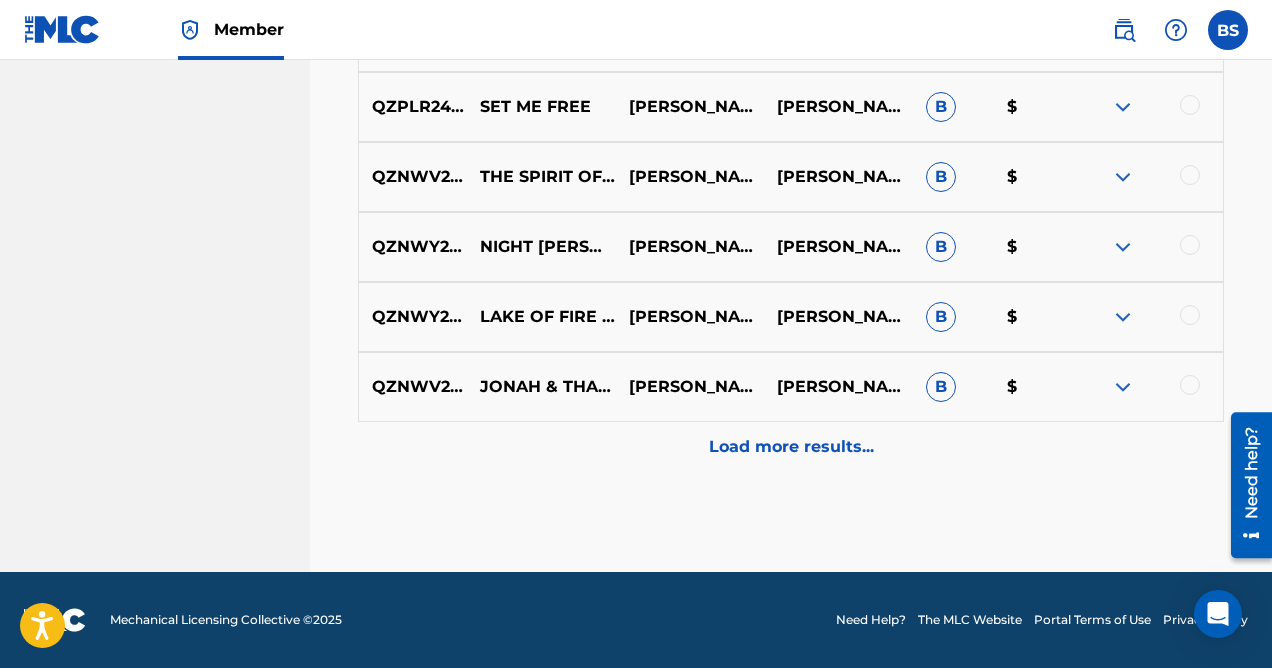 click on "Load more results..." at bounding box center (791, 447) 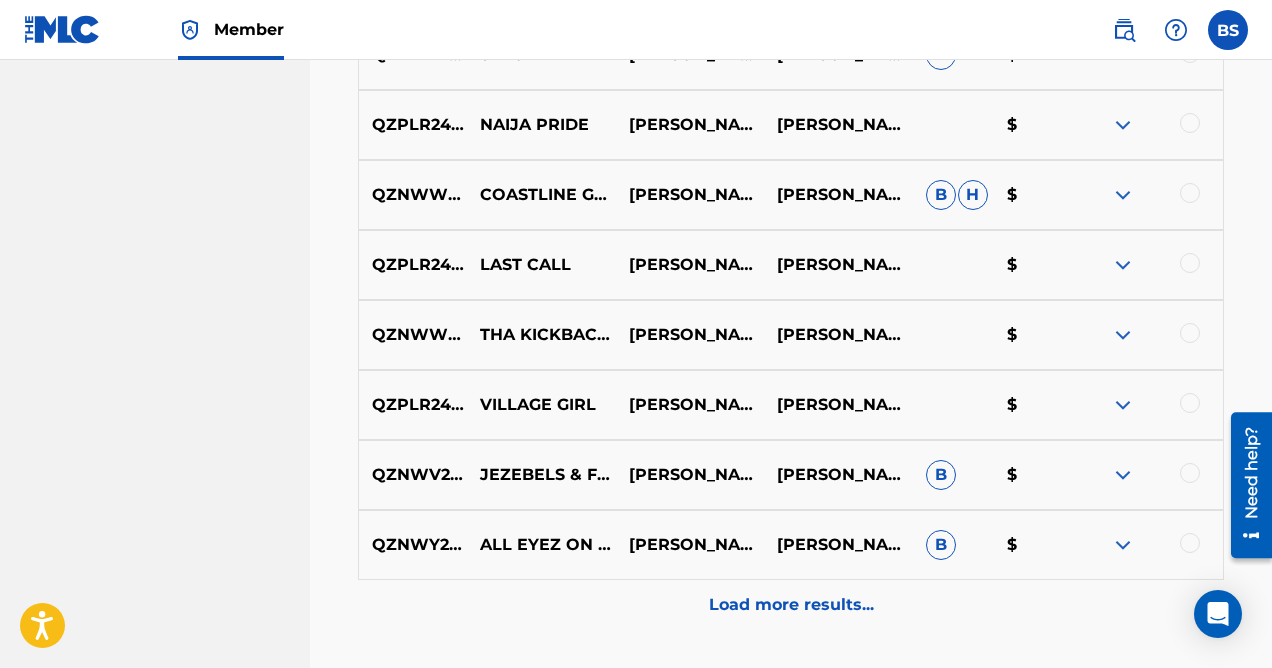 scroll, scrollTop: 6108, scrollLeft: 0, axis: vertical 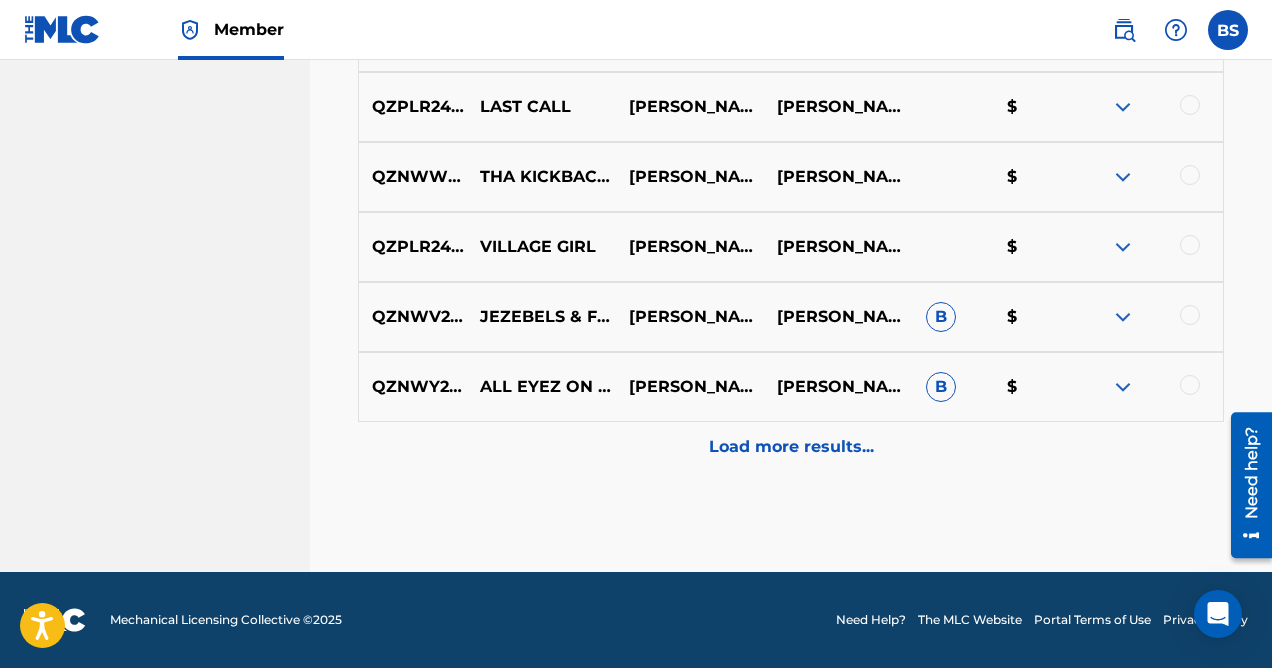 click on "Load more results..." at bounding box center [791, 447] 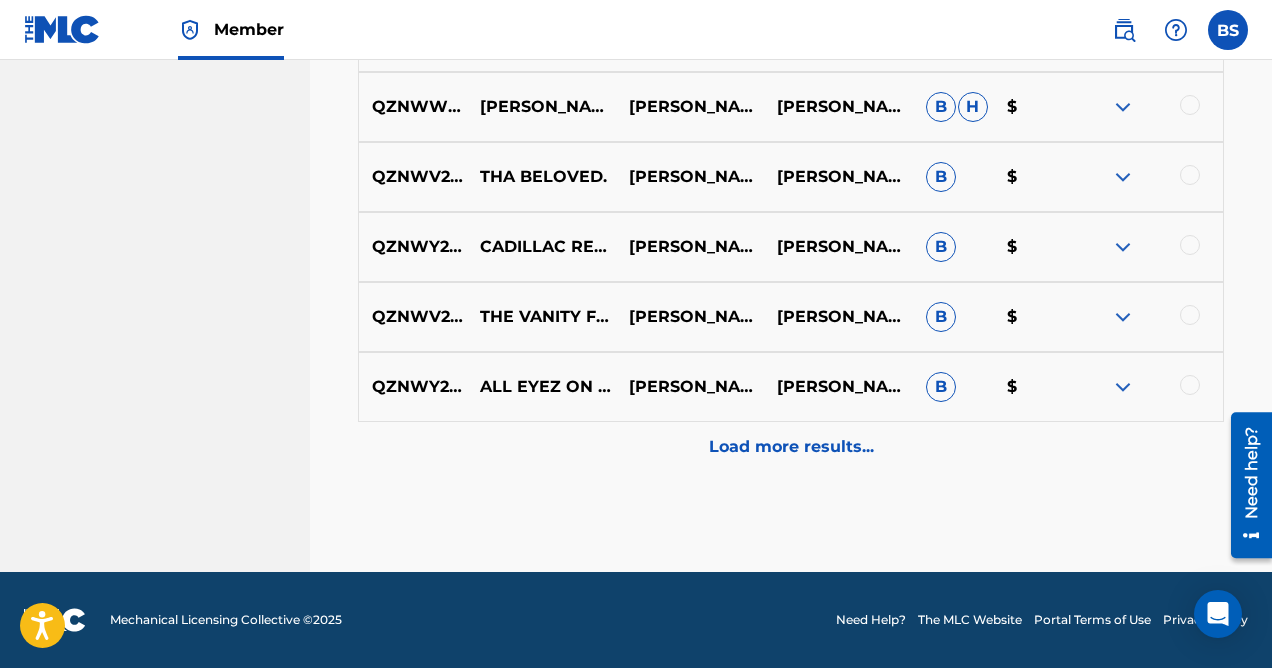 click on "Load more results..." at bounding box center [791, 447] 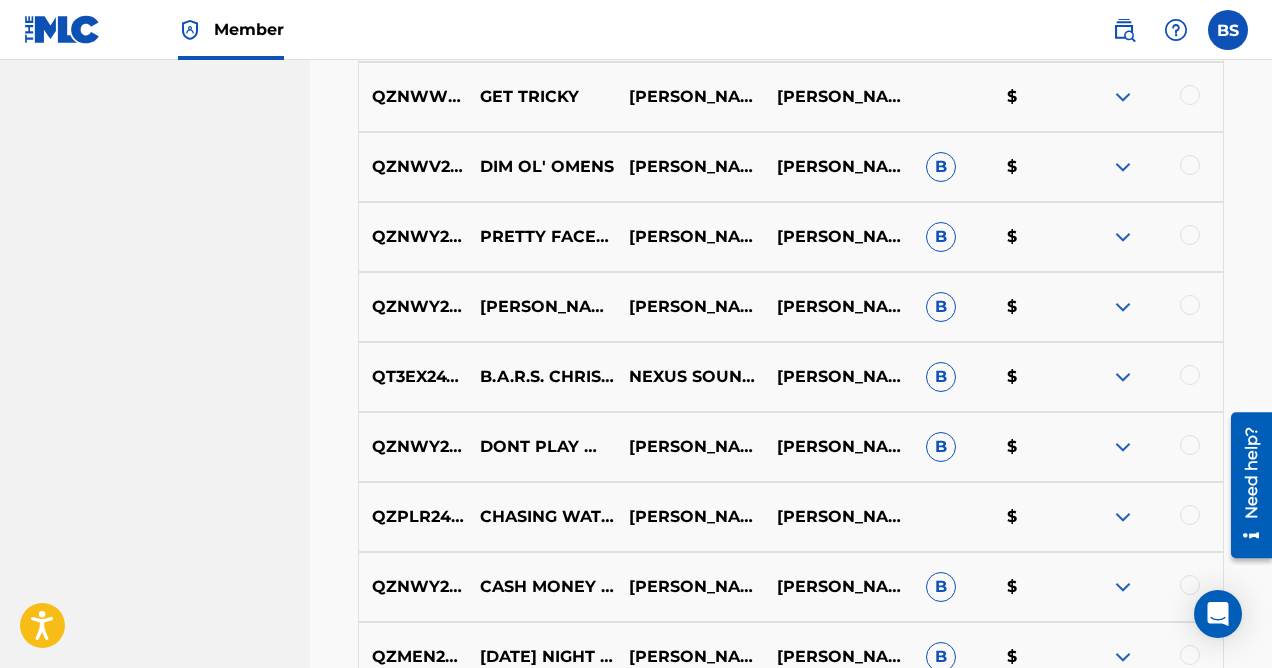 scroll, scrollTop: 7244, scrollLeft: 0, axis: vertical 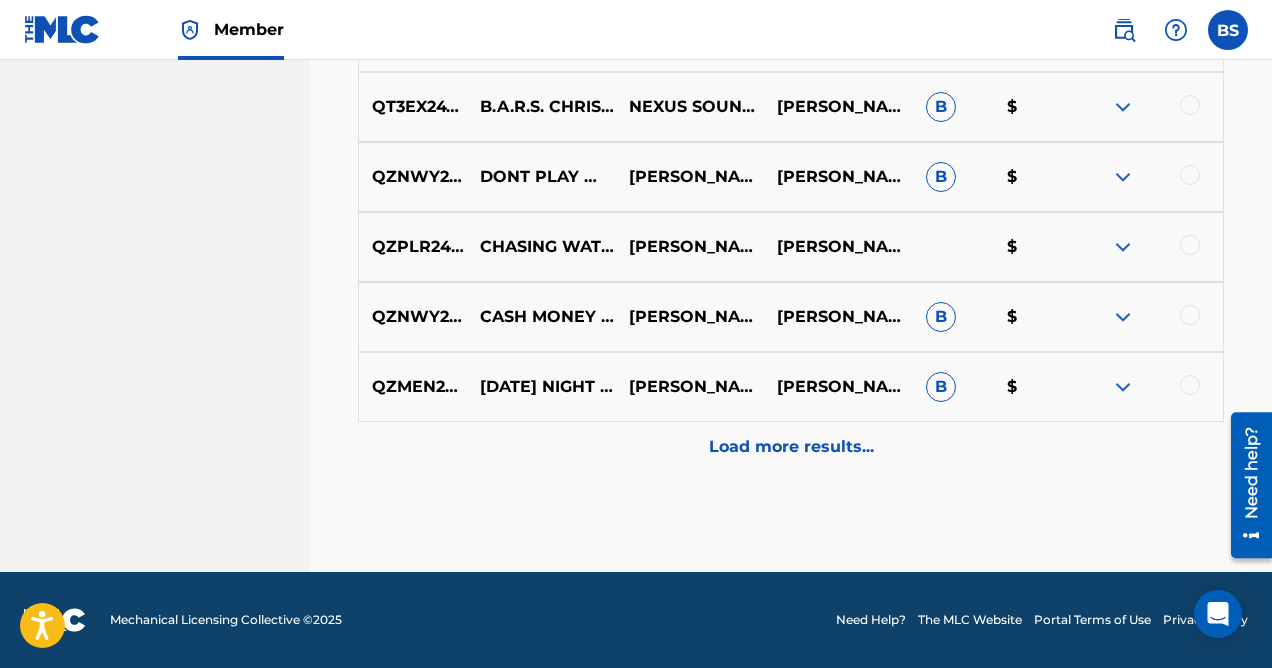 click on "Load more results..." at bounding box center (791, 447) 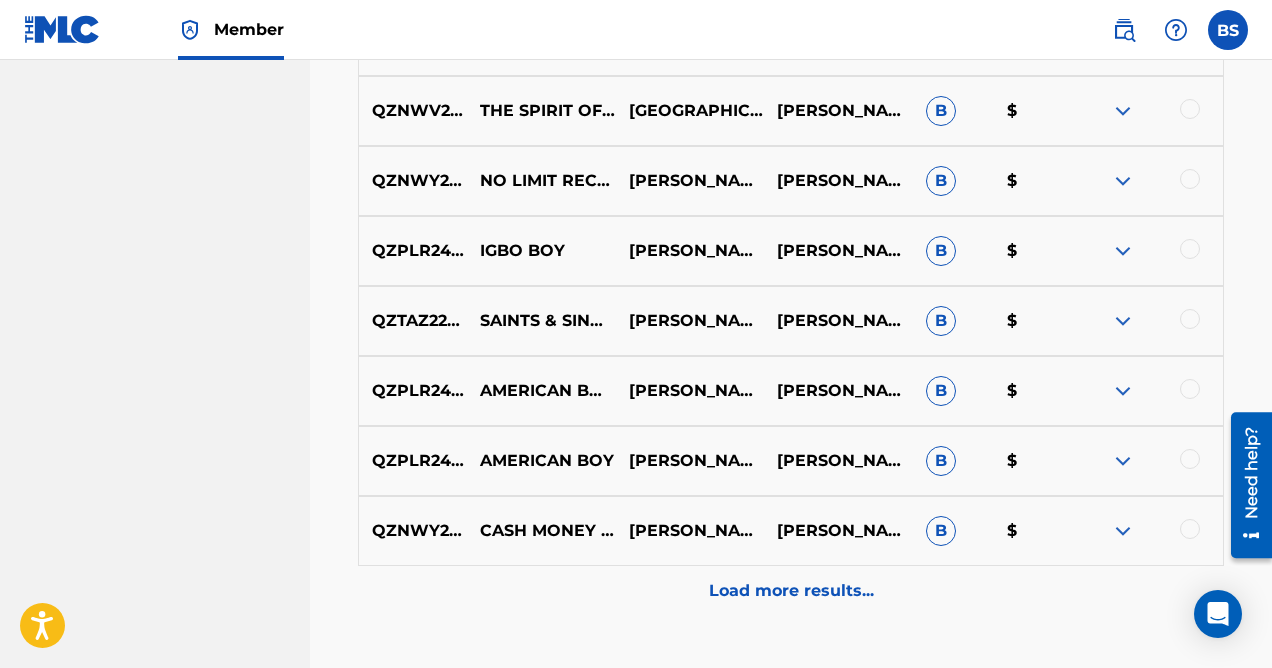 scroll, scrollTop: 8071, scrollLeft: 0, axis: vertical 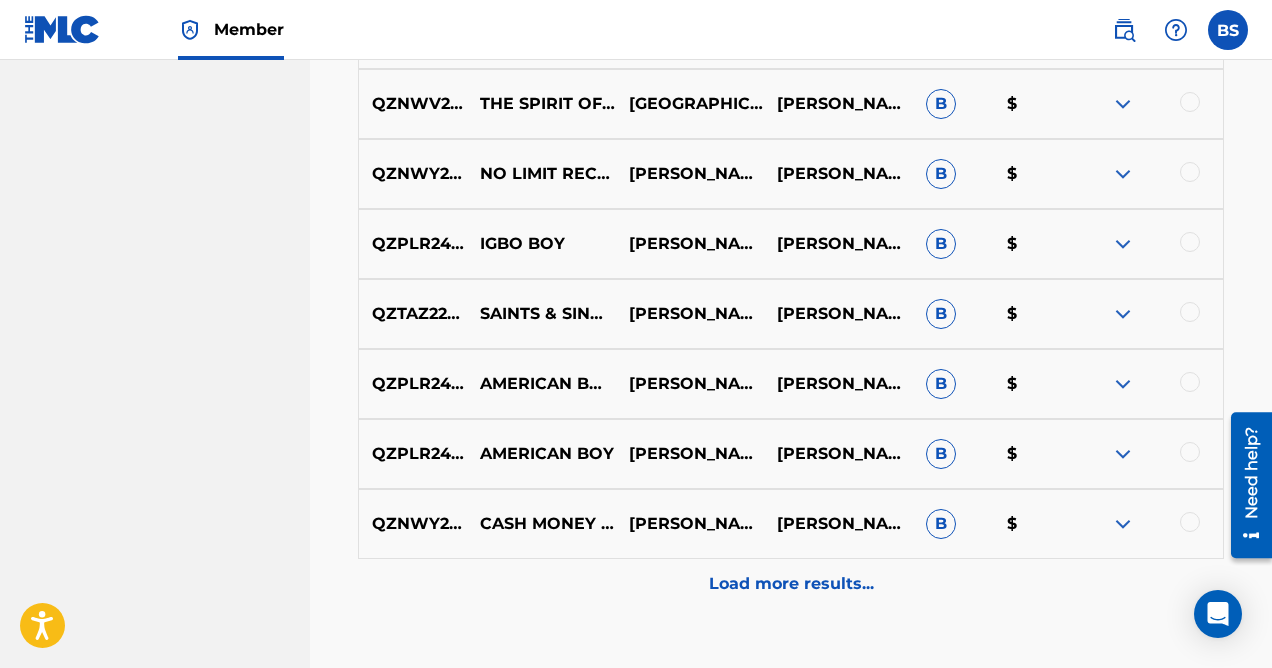 click at bounding box center [1190, 382] 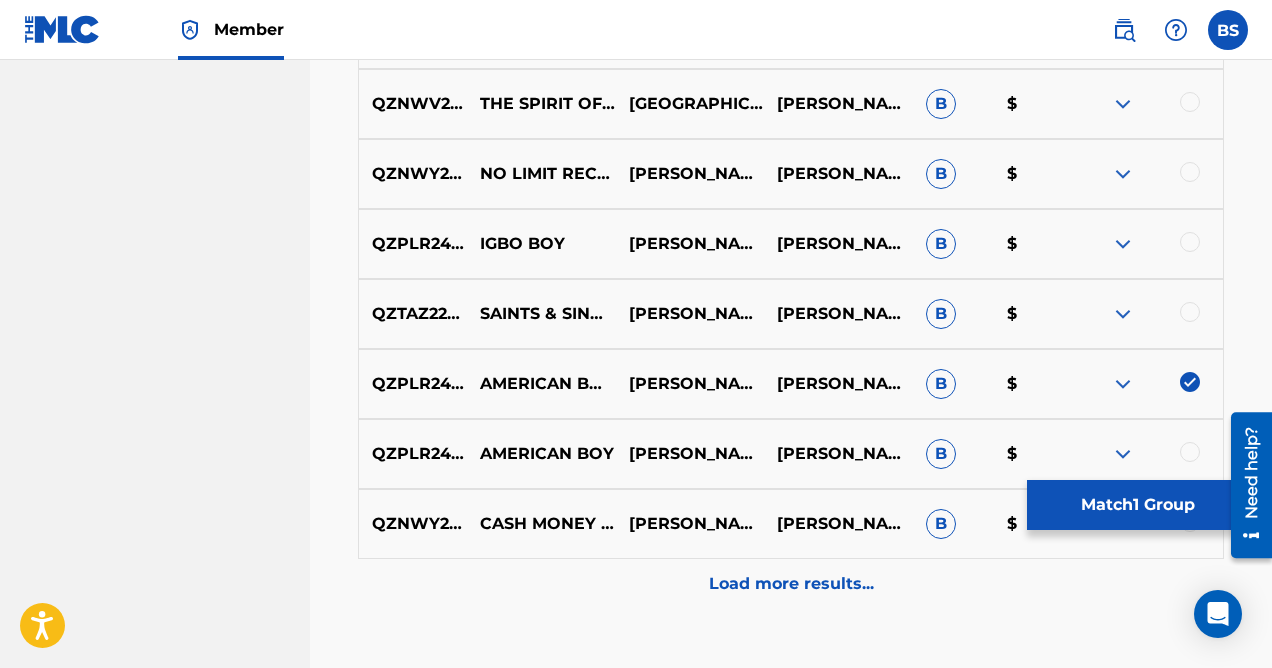 click on "Match  1 Group" at bounding box center [1137, 505] 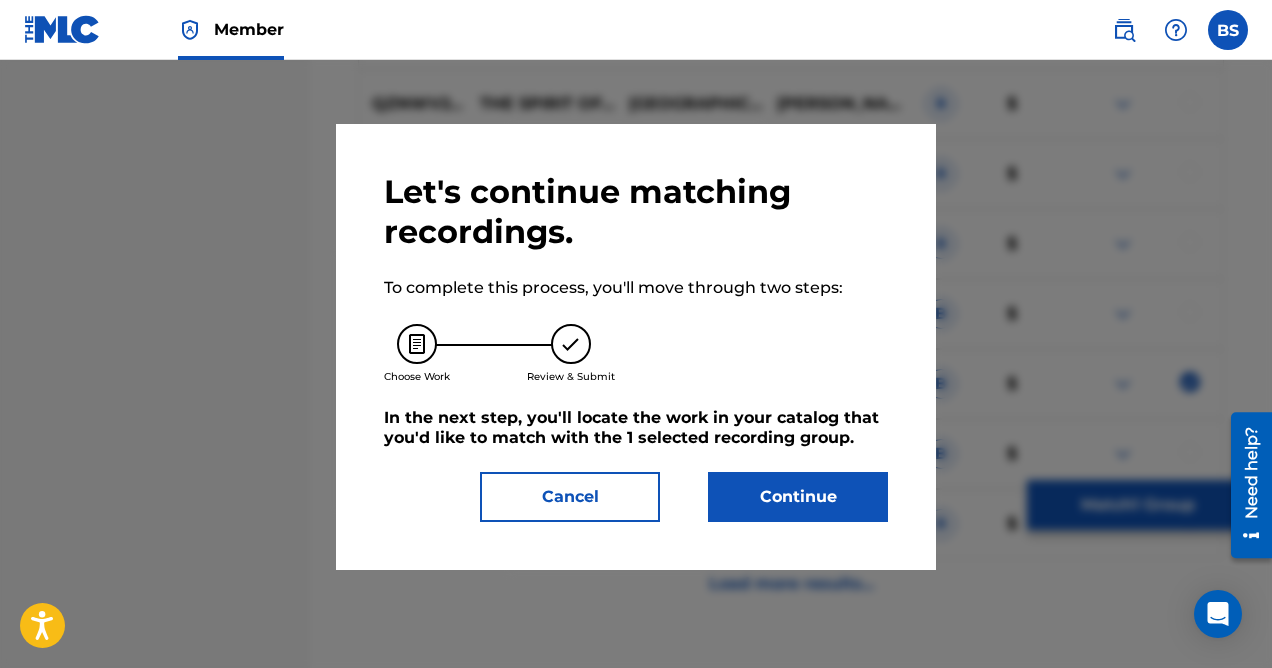 click on "Continue" at bounding box center (798, 497) 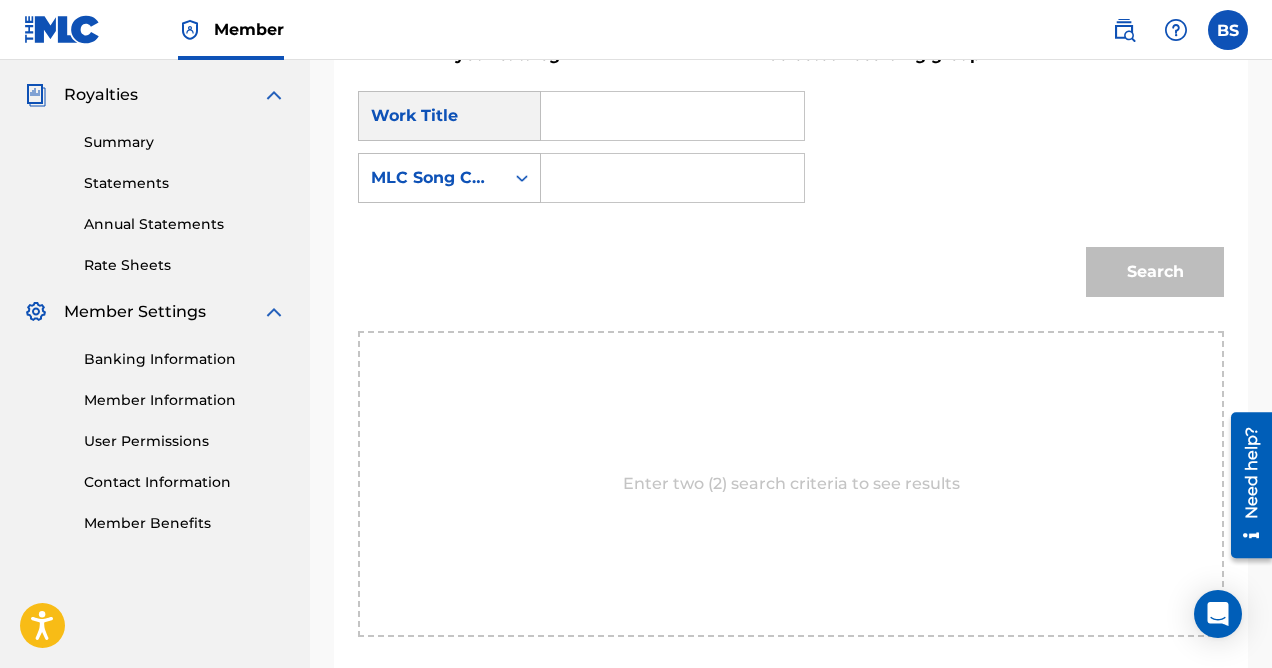 scroll, scrollTop: 536, scrollLeft: 0, axis: vertical 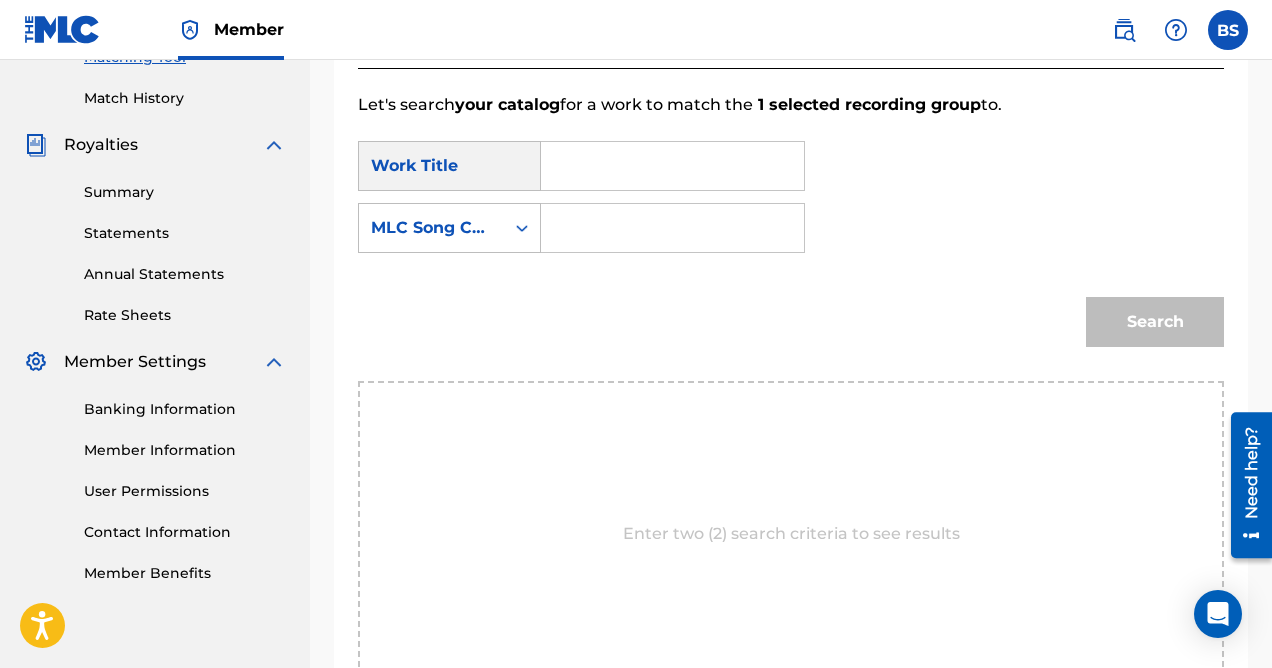 click at bounding box center (672, 166) 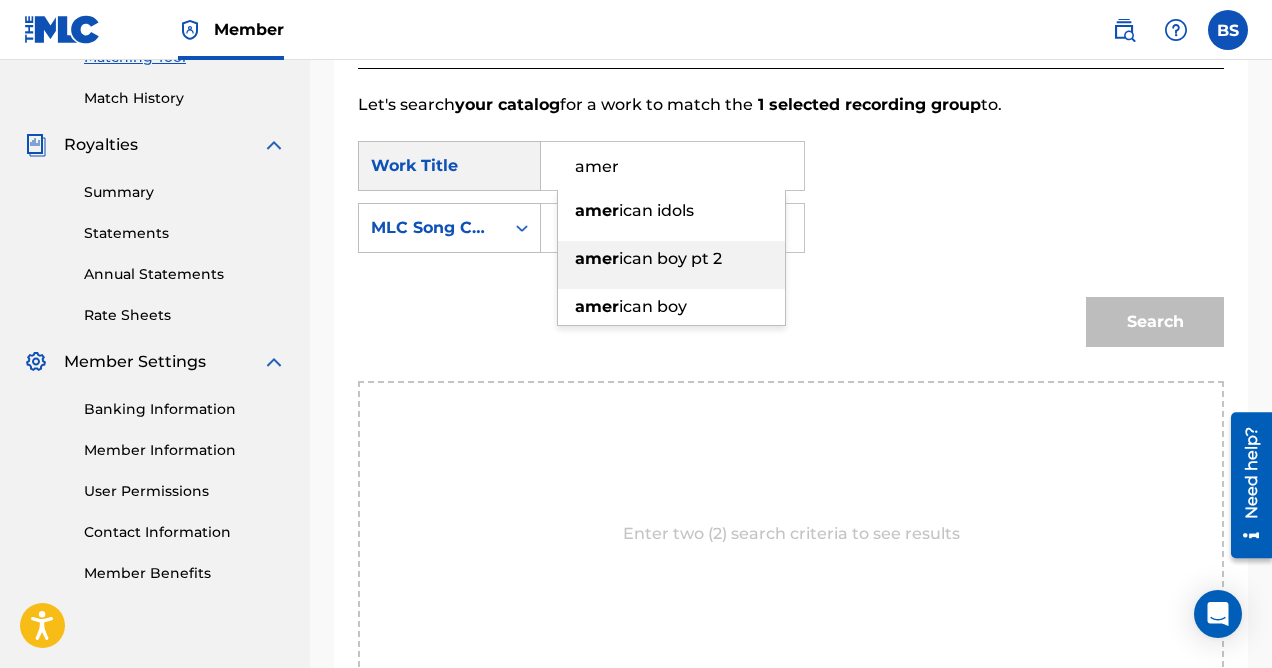 click on "ican boy pt 2" at bounding box center (670, 258) 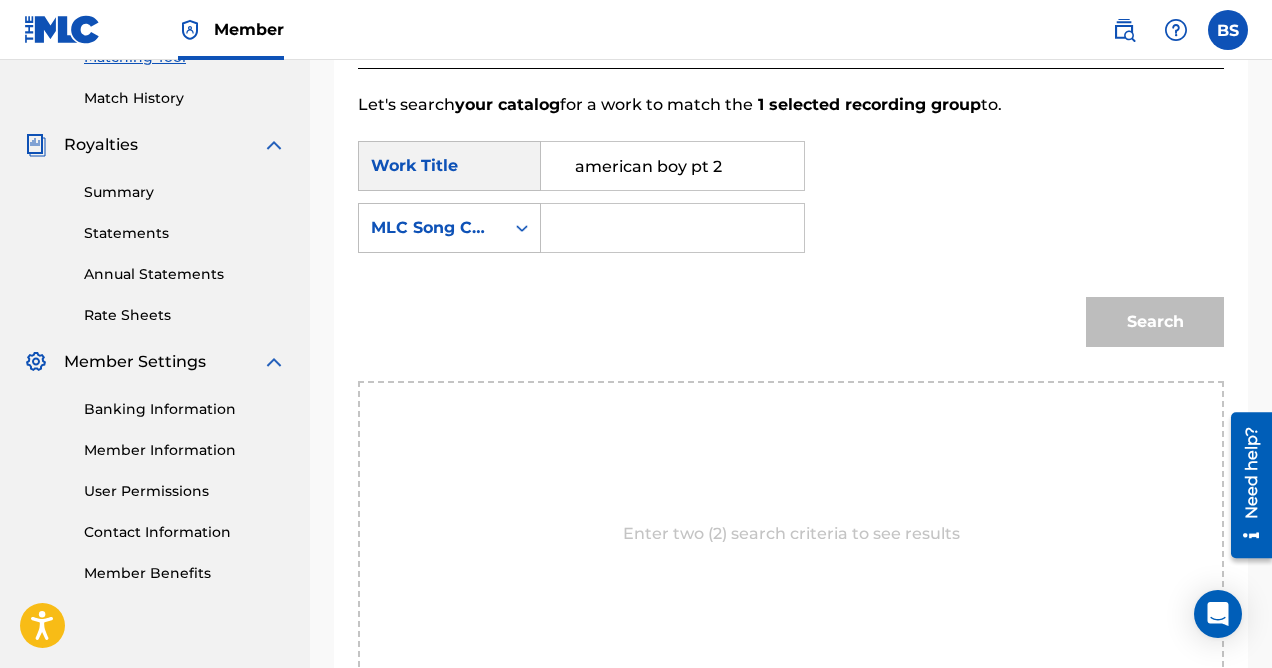 click at bounding box center [672, 228] 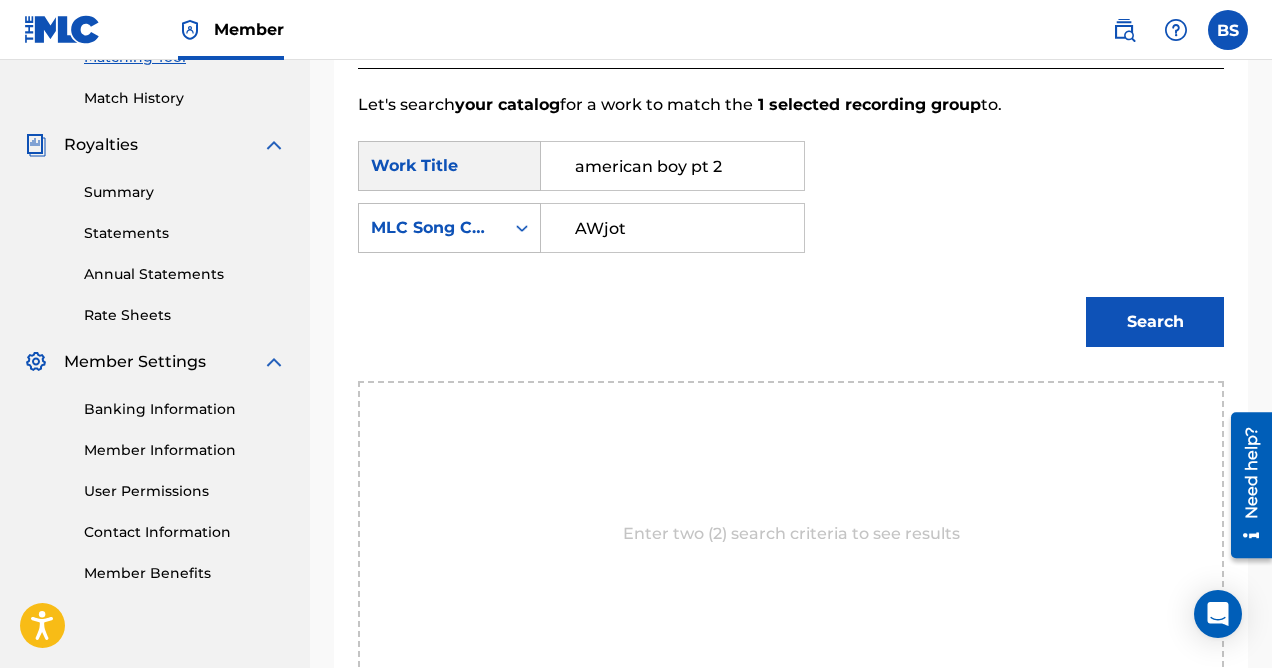 click on "AWjot" at bounding box center [672, 228] 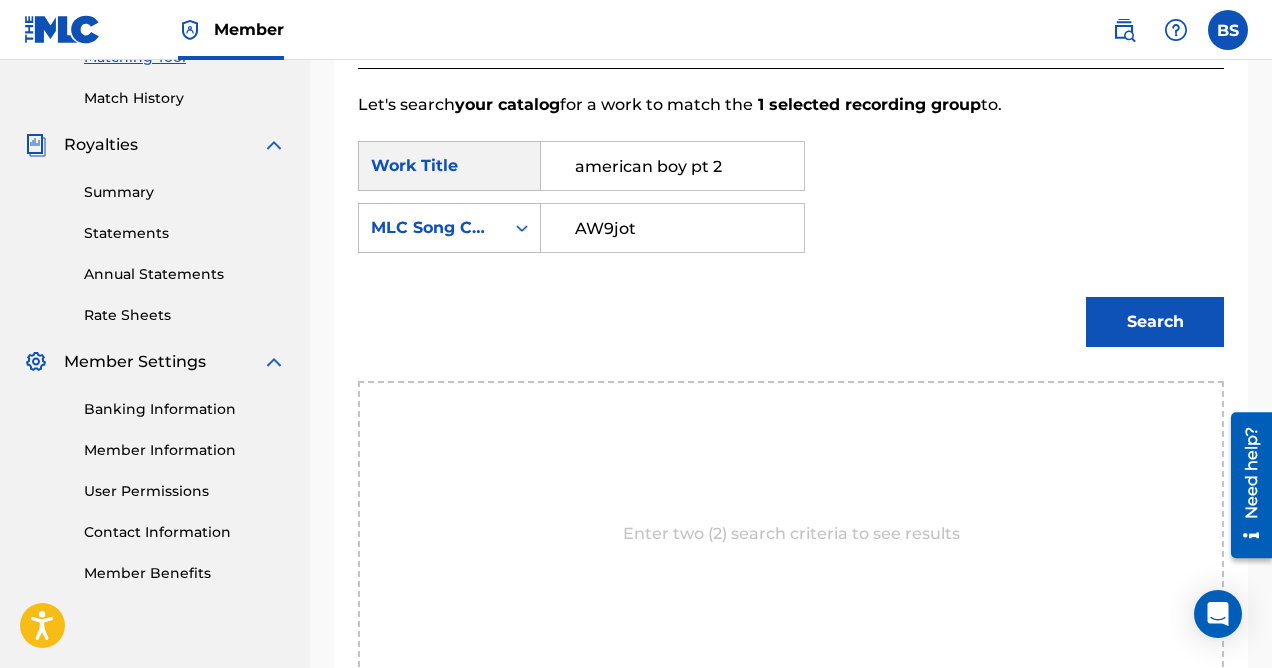 click on "Search" at bounding box center [1155, 322] 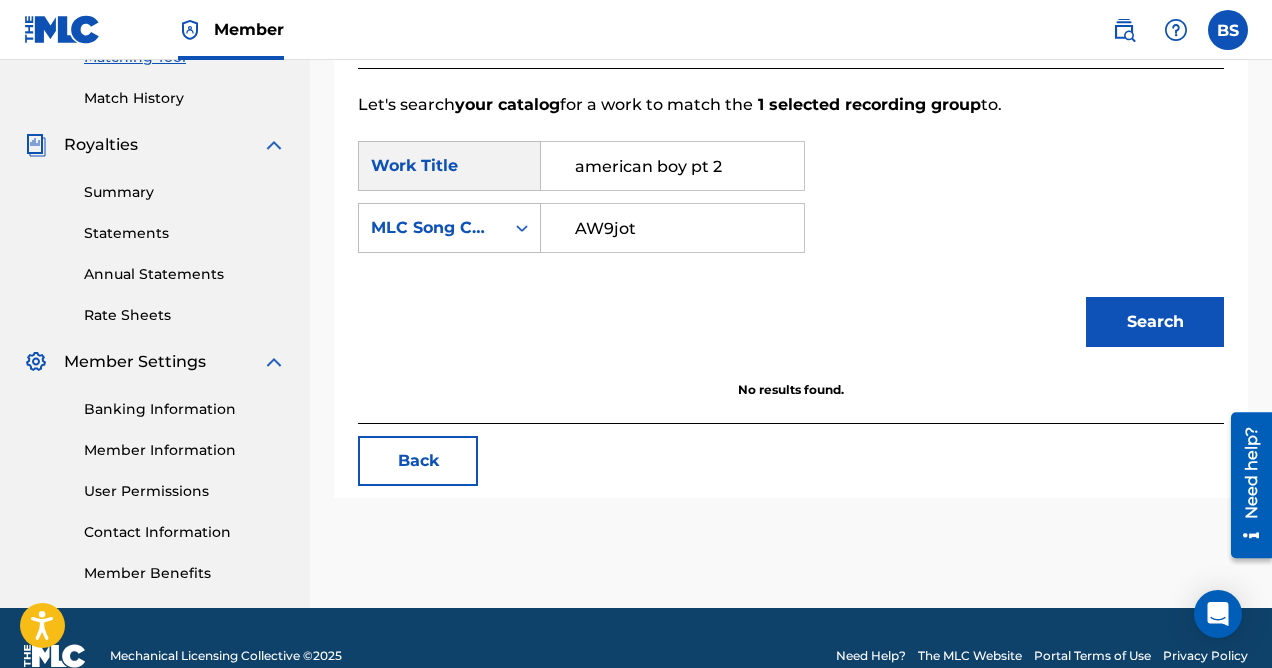 click on "AW9jot" at bounding box center (672, 228) 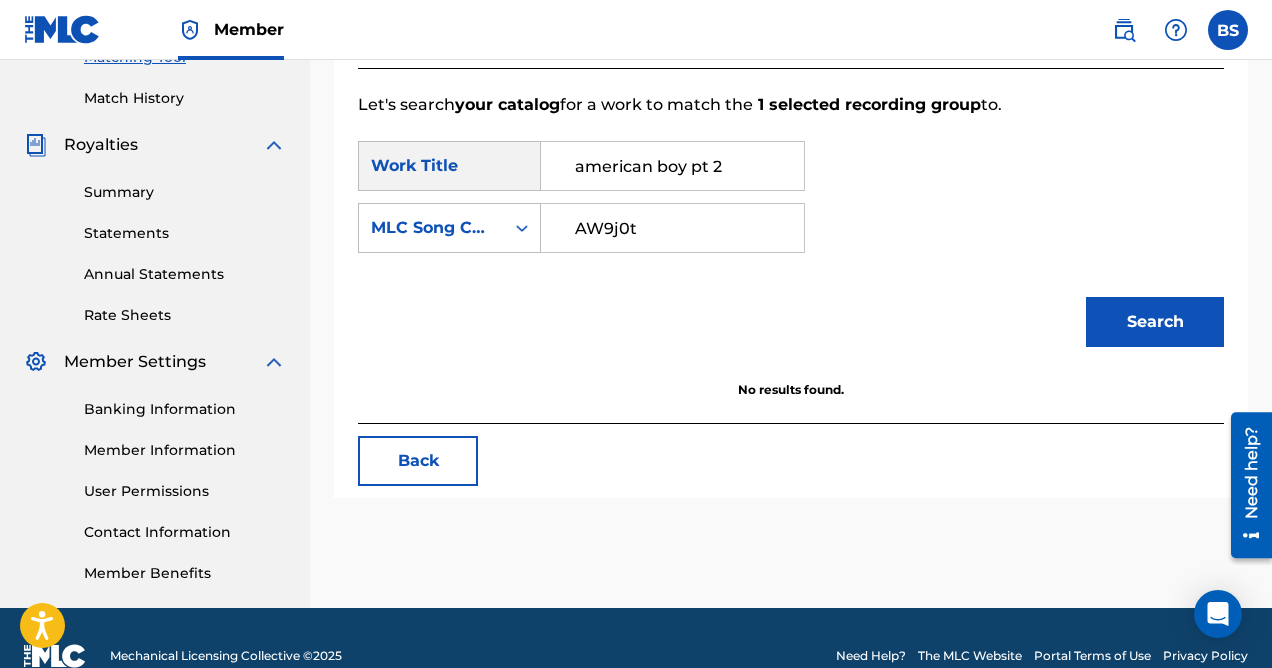 type on "AW9j0t" 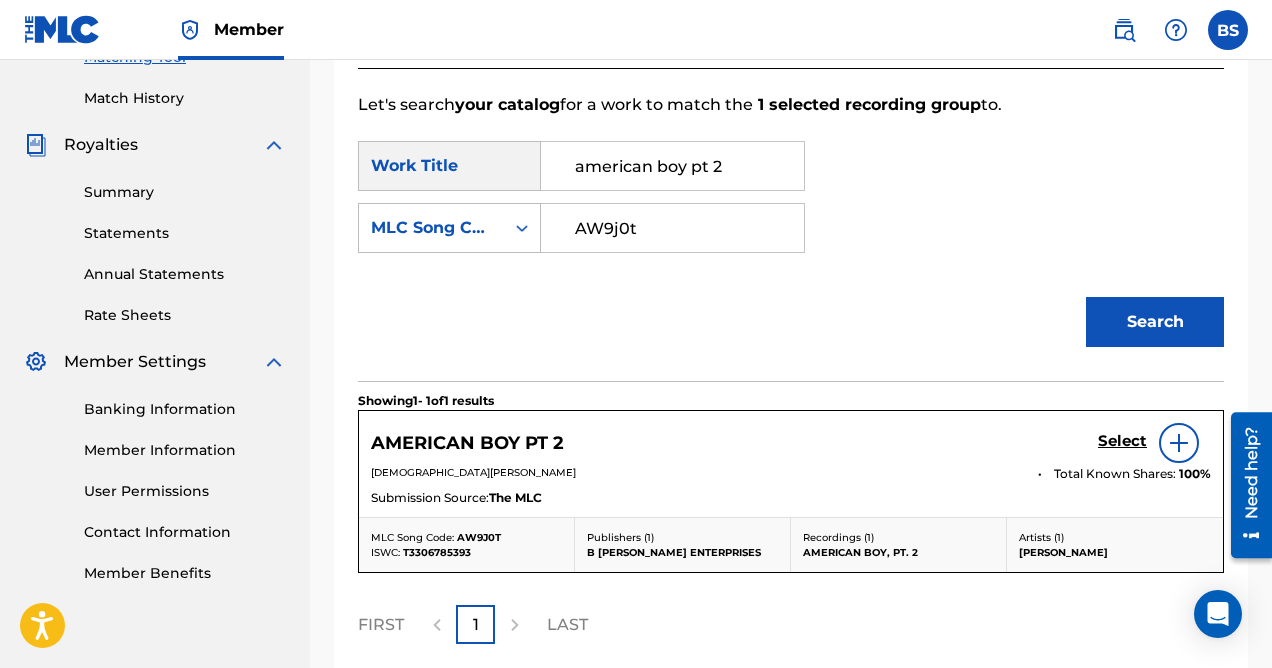 click on "Select" at bounding box center [1122, 443] 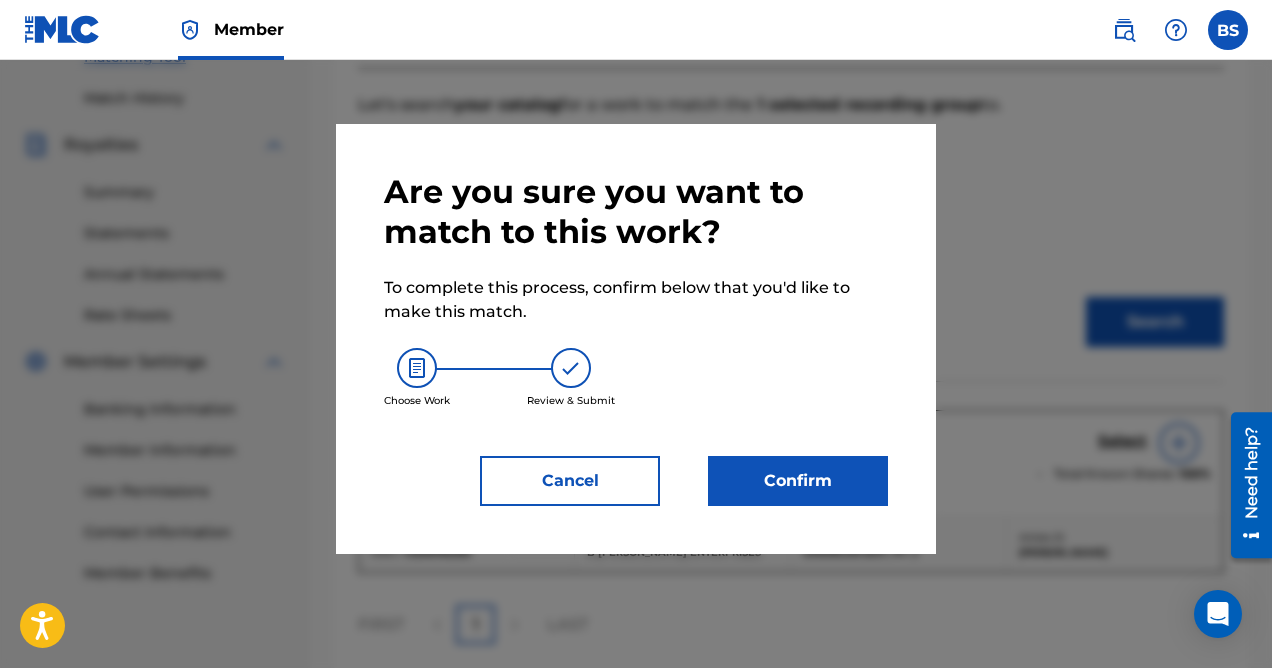 click on "Confirm" at bounding box center [798, 481] 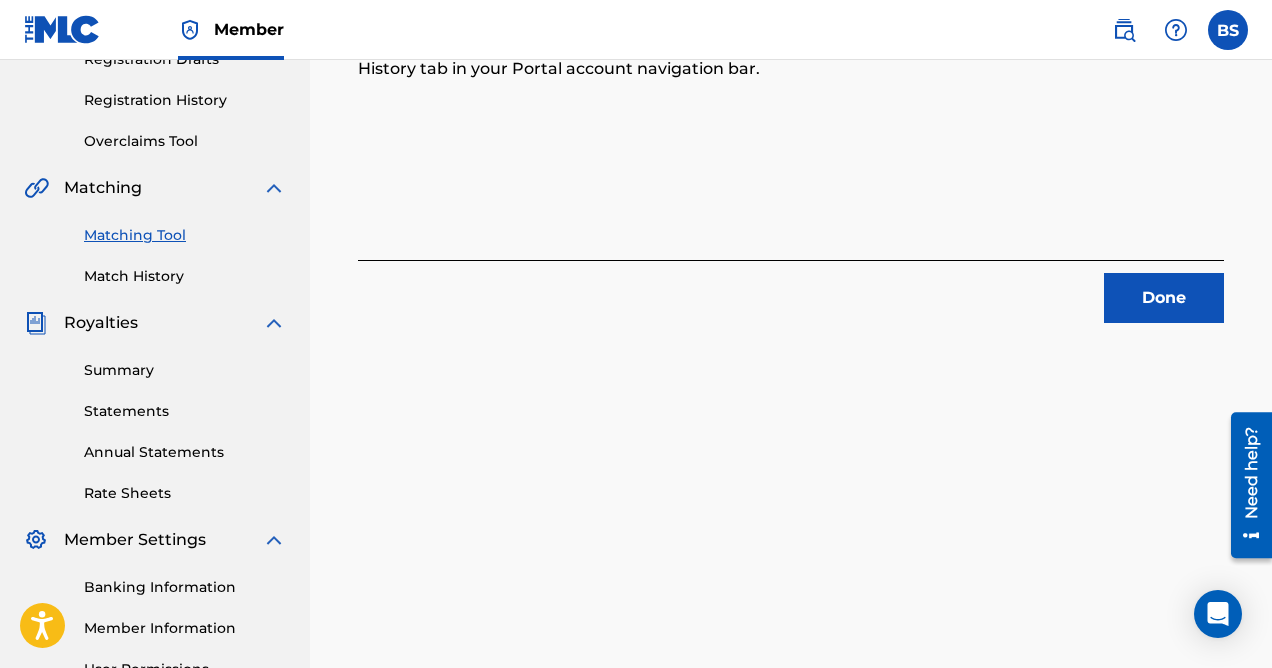 scroll, scrollTop: 293, scrollLeft: 0, axis: vertical 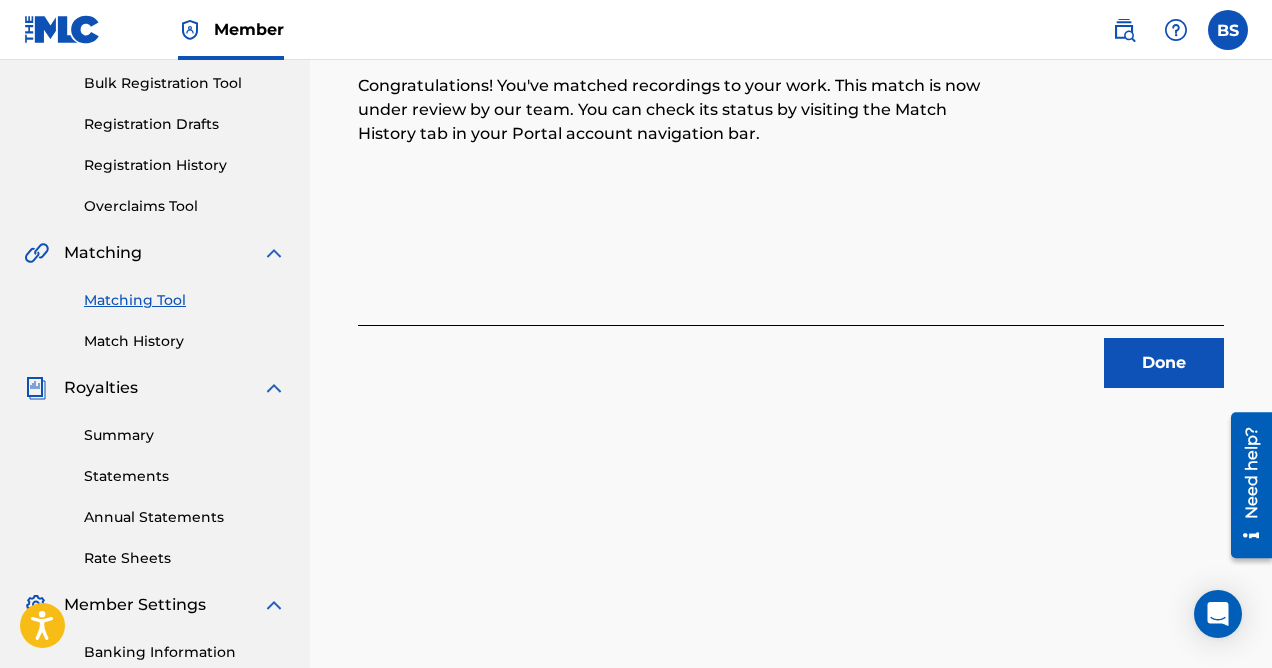 click on "Done" at bounding box center [1164, 363] 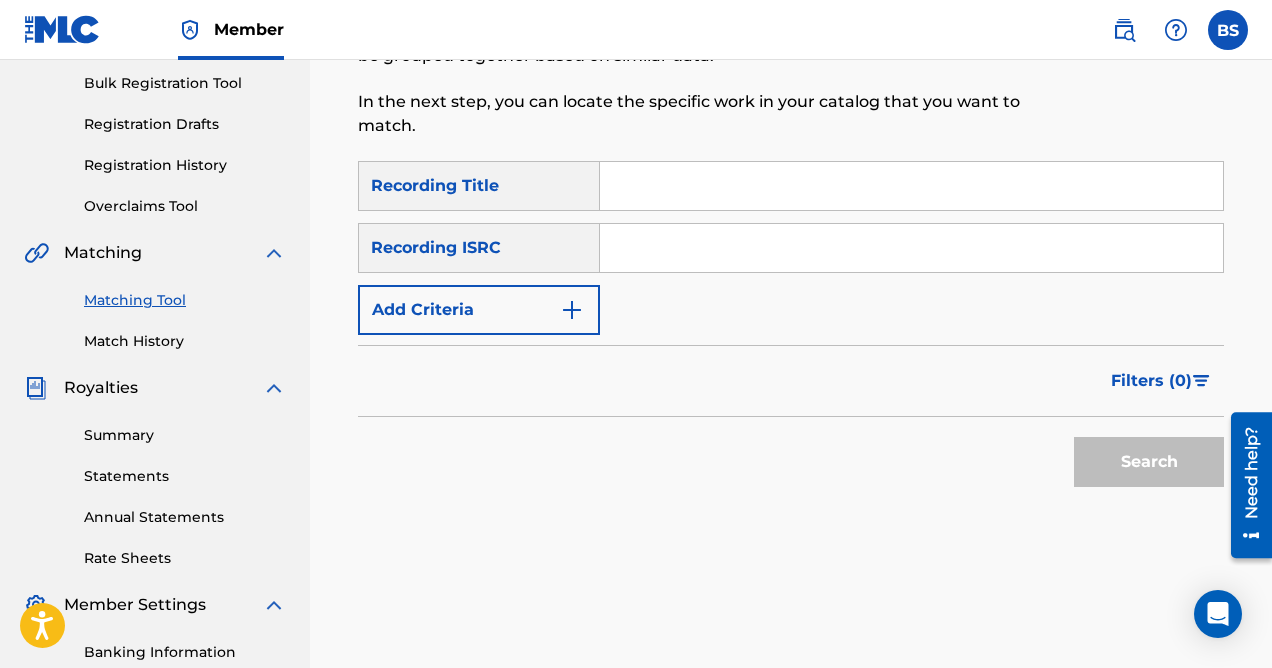 click at bounding box center [572, 310] 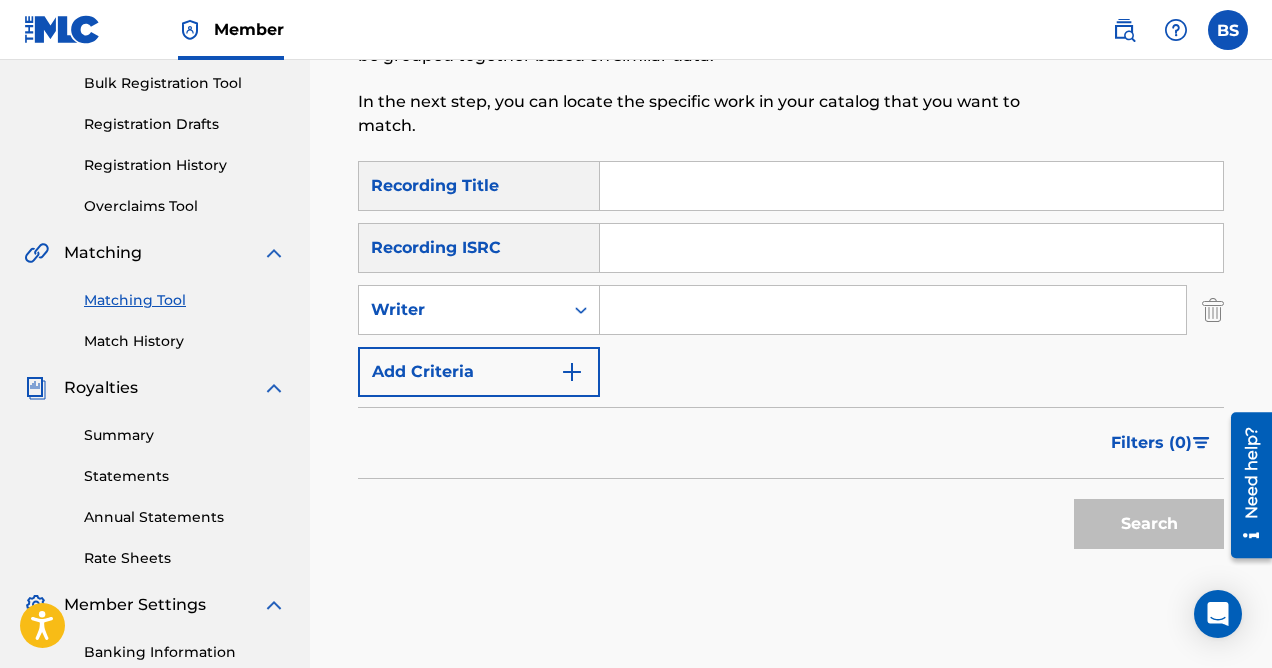 click at bounding box center [893, 310] 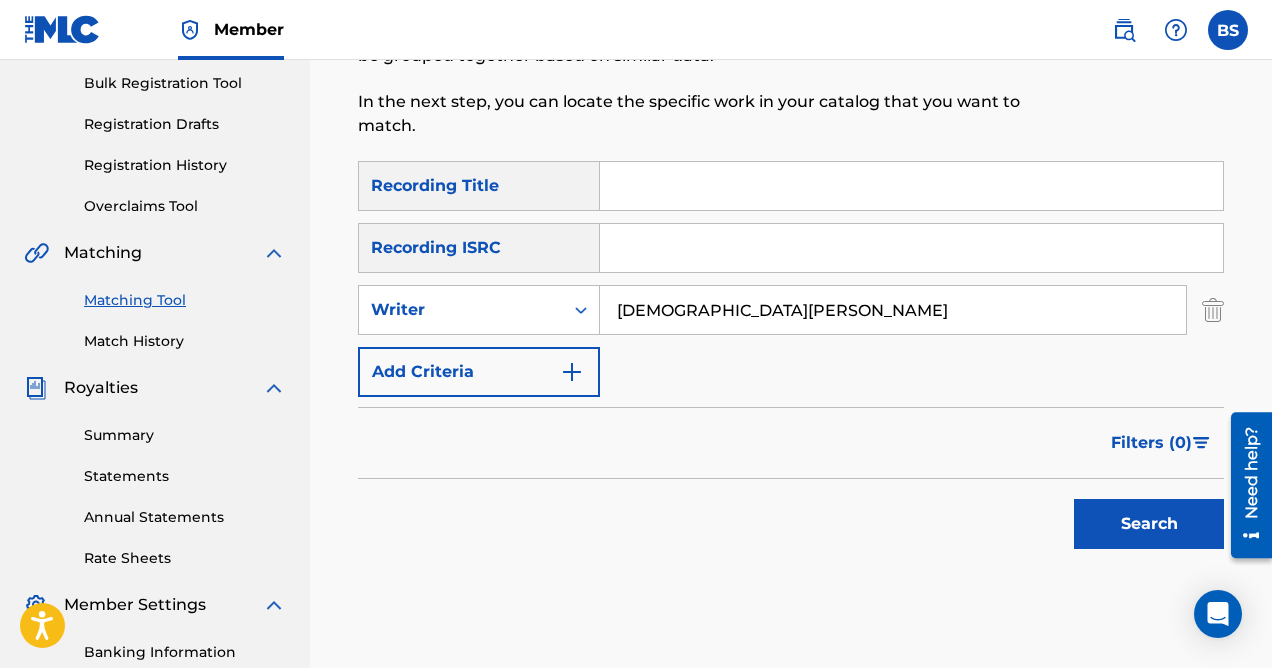 click on "Search" at bounding box center [1149, 524] 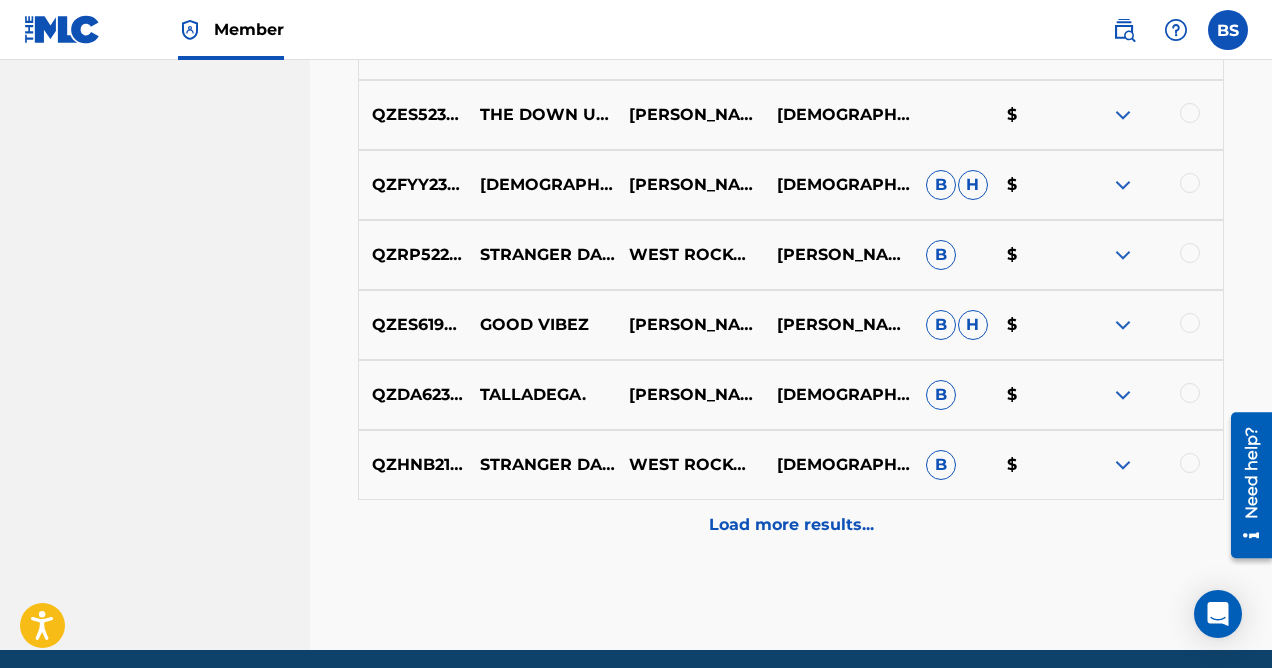 scroll, scrollTop: 1208, scrollLeft: 0, axis: vertical 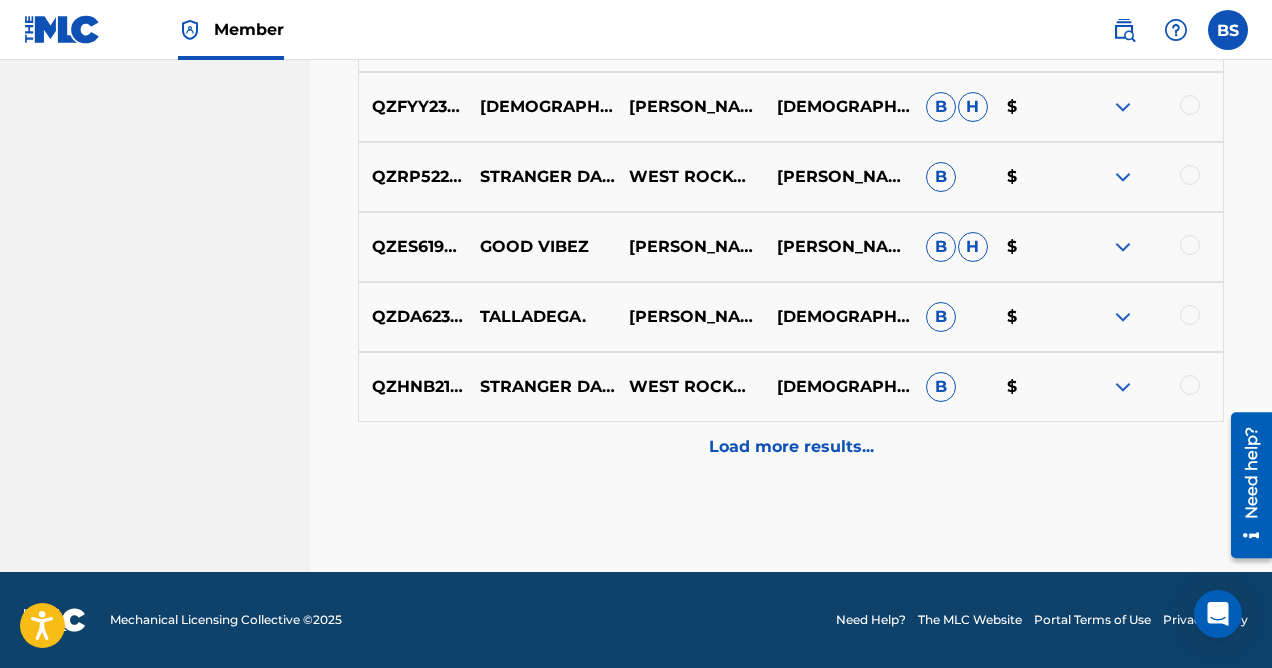 click on "Load more results..." at bounding box center (791, 447) 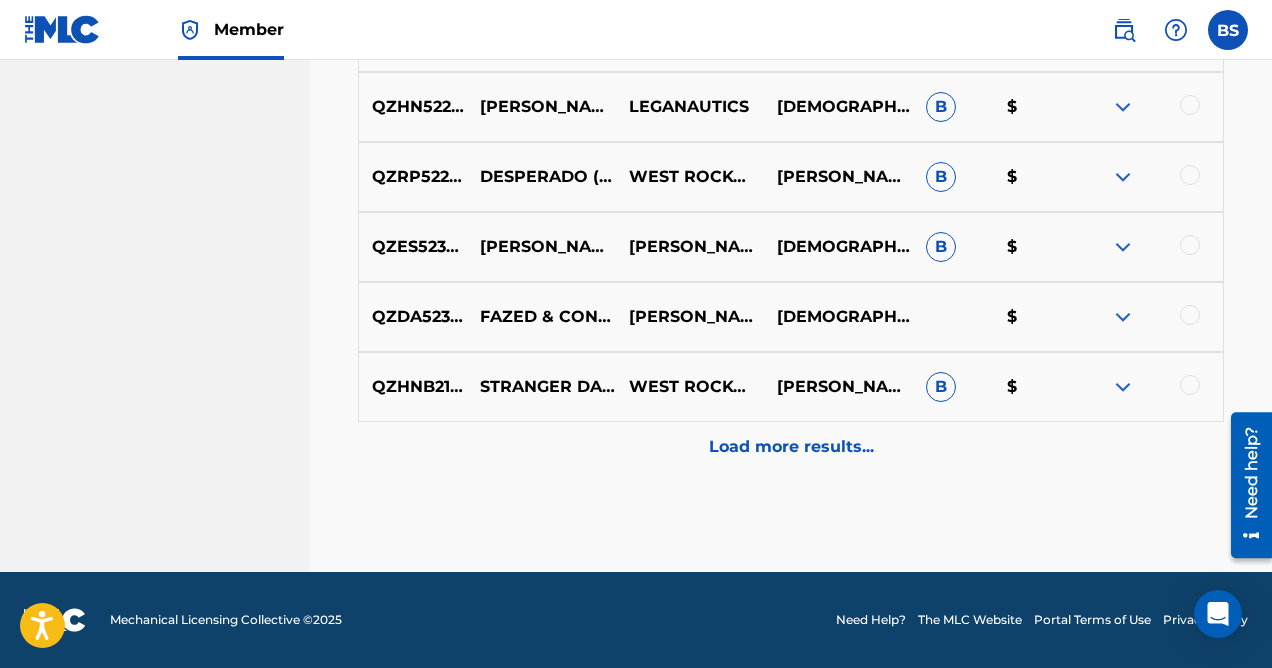 click on "Load more results..." at bounding box center (791, 447) 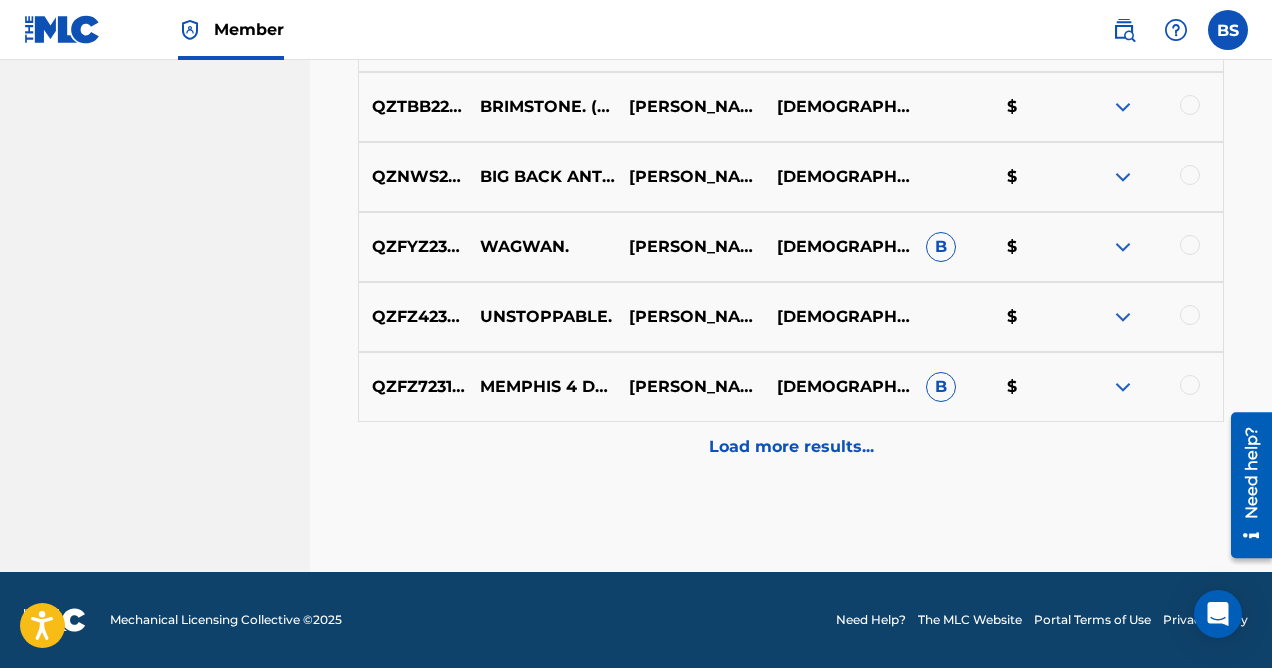 click on "Load more results..." at bounding box center (791, 447) 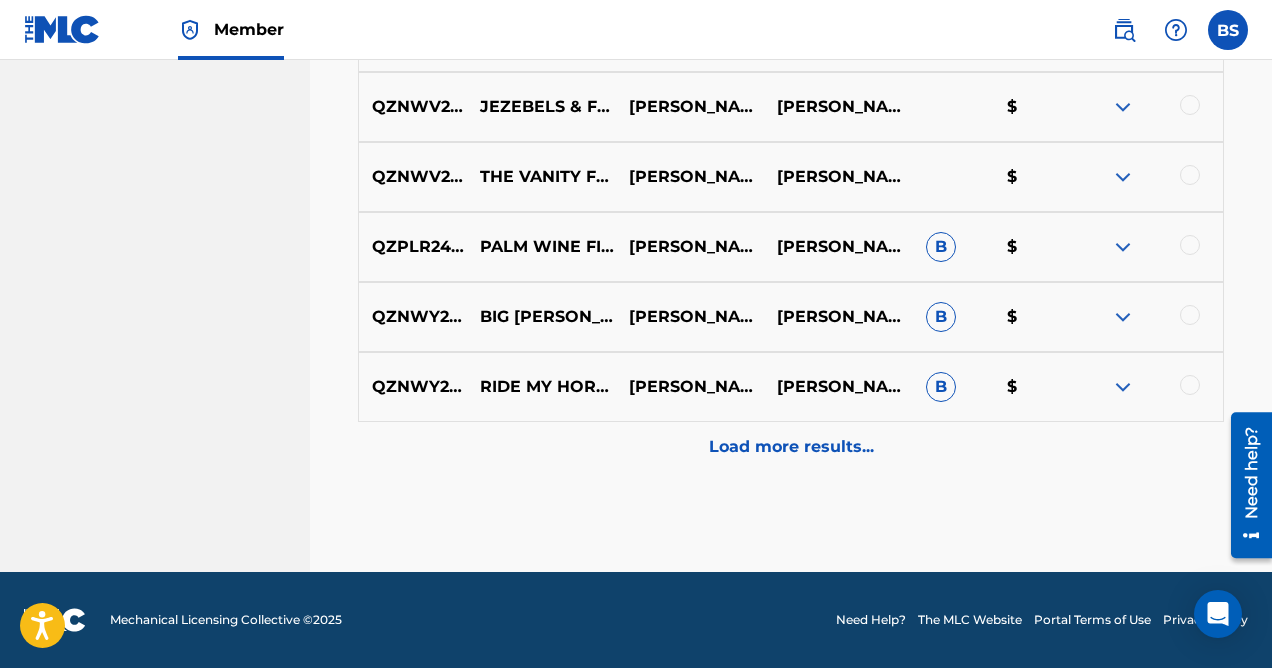 click on "Load more results..." at bounding box center (791, 447) 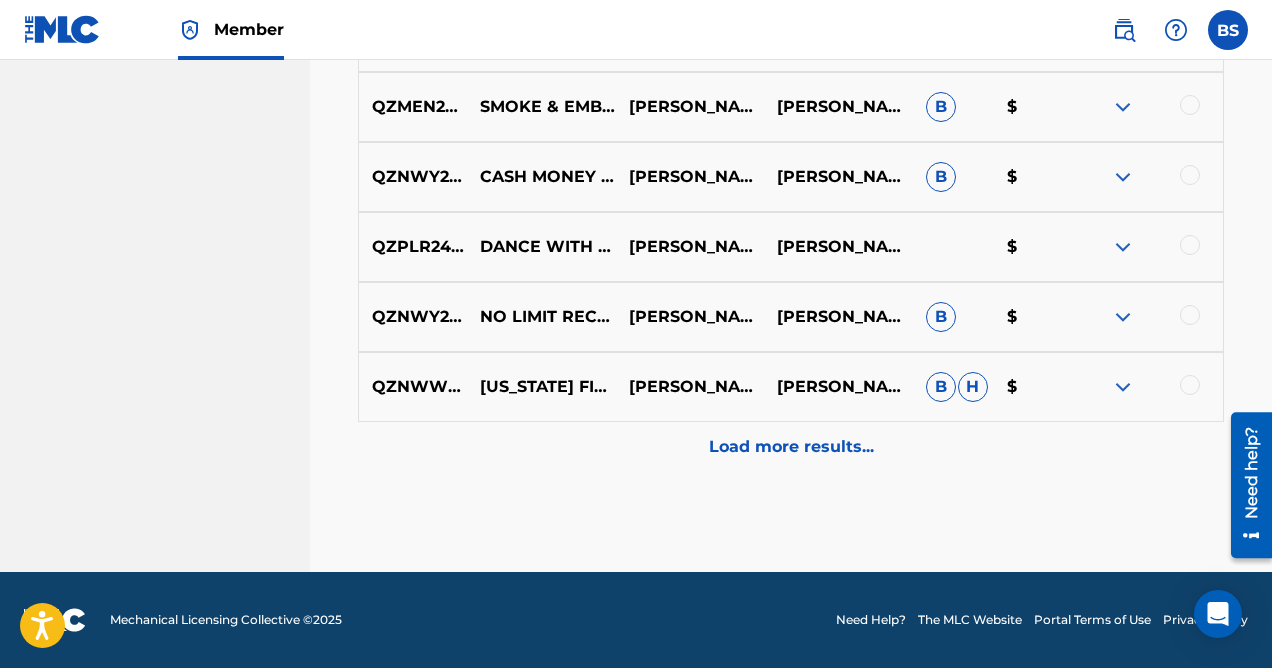 click on "Load more results..." at bounding box center (791, 447) 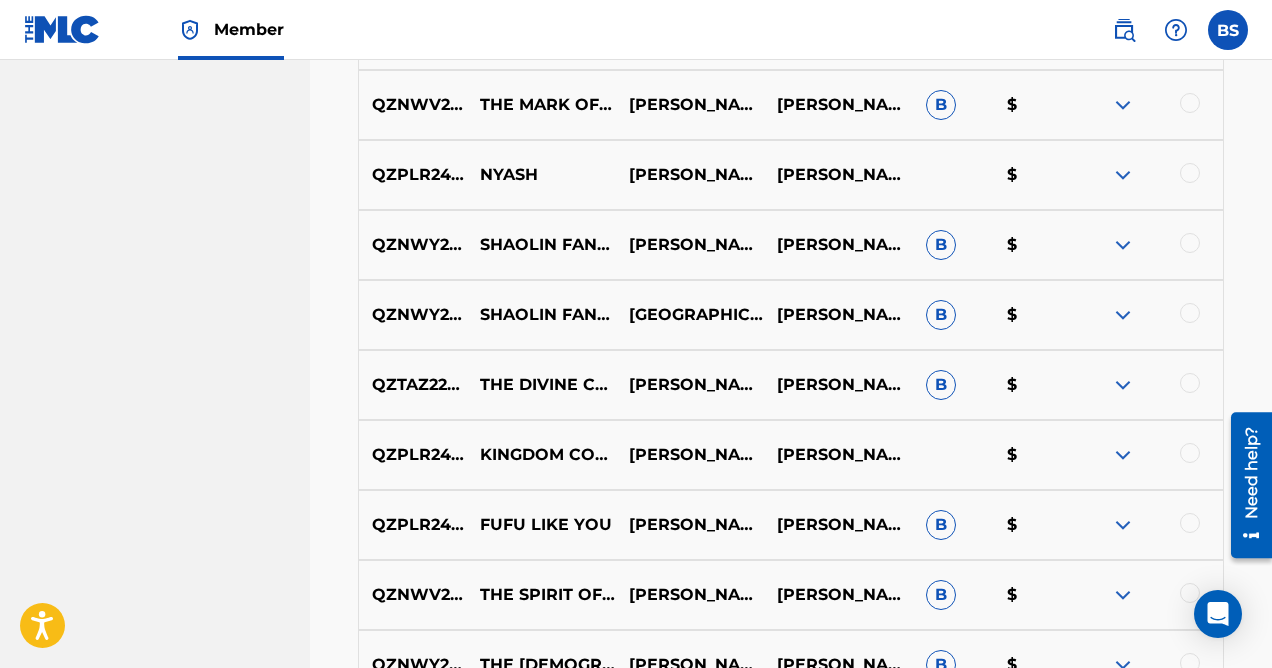 scroll, scrollTop: 4708, scrollLeft: 0, axis: vertical 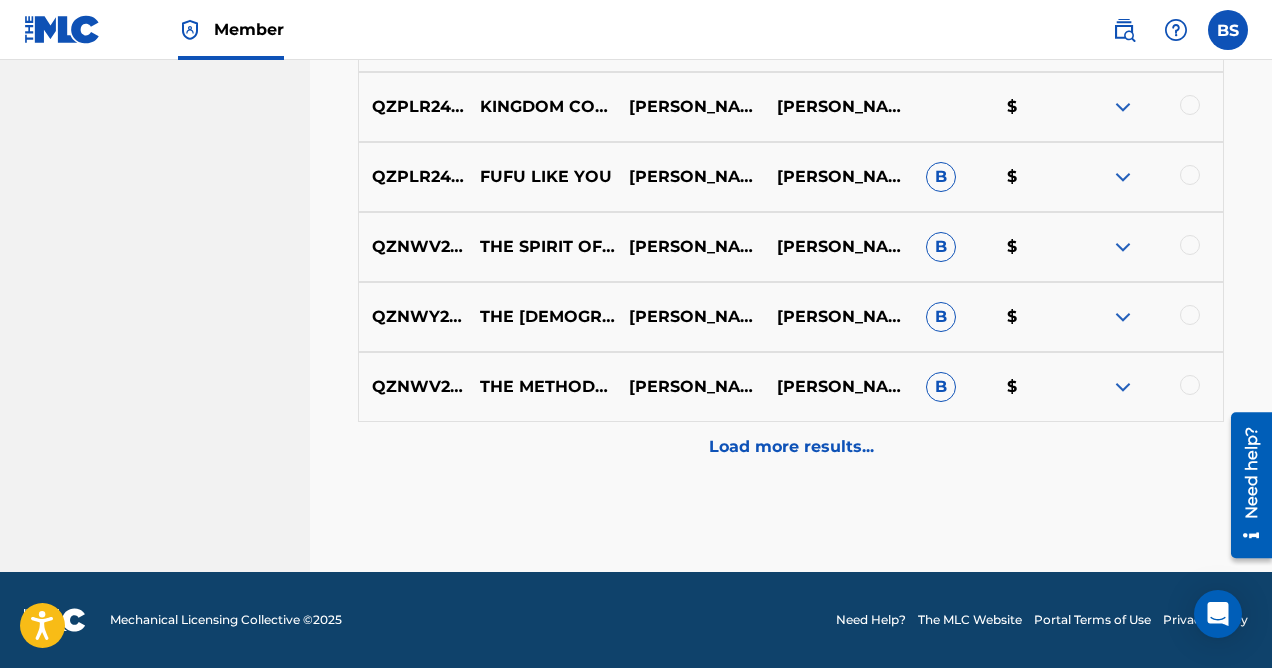 click on "Load more results..." at bounding box center [791, 447] 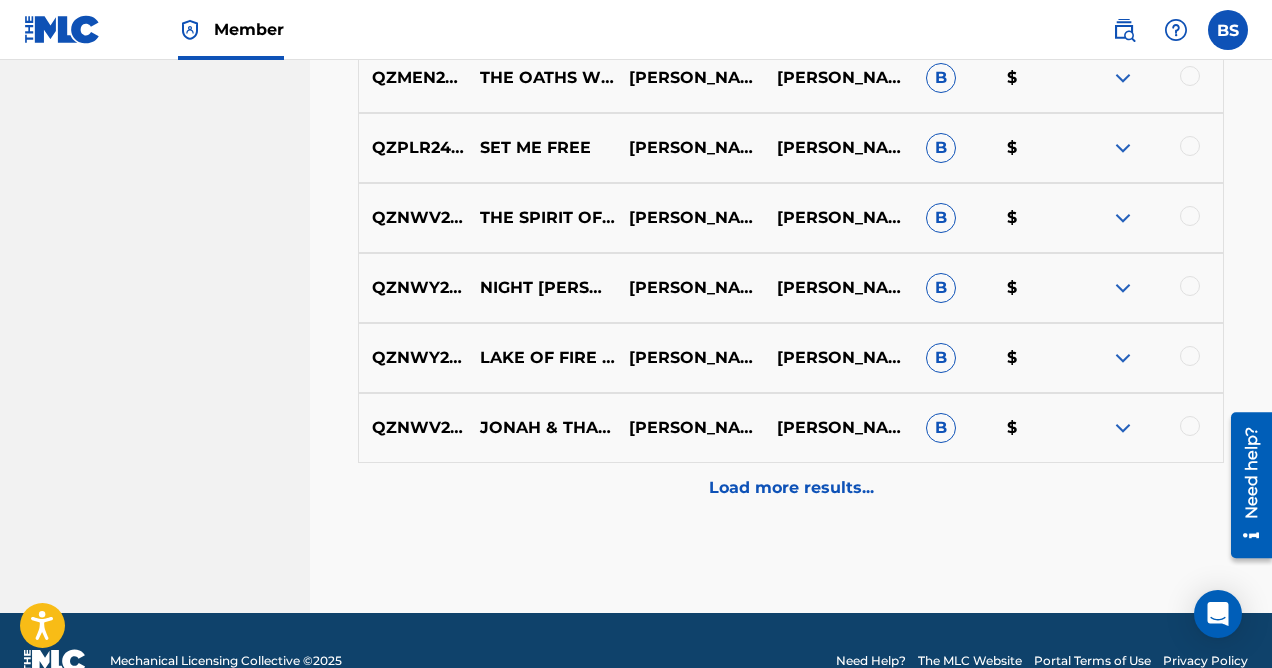 click on "Load more results..." at bounding box center (791, 488) 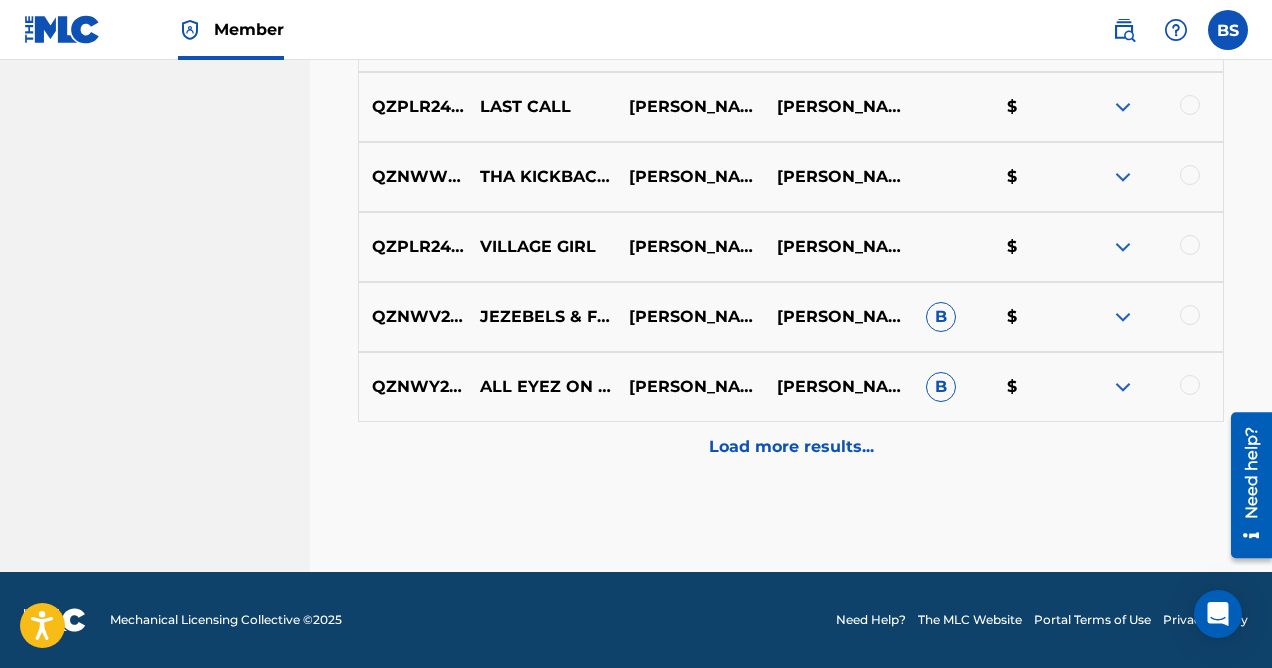 click on "Load more results..." at bounding box center (791, 447) 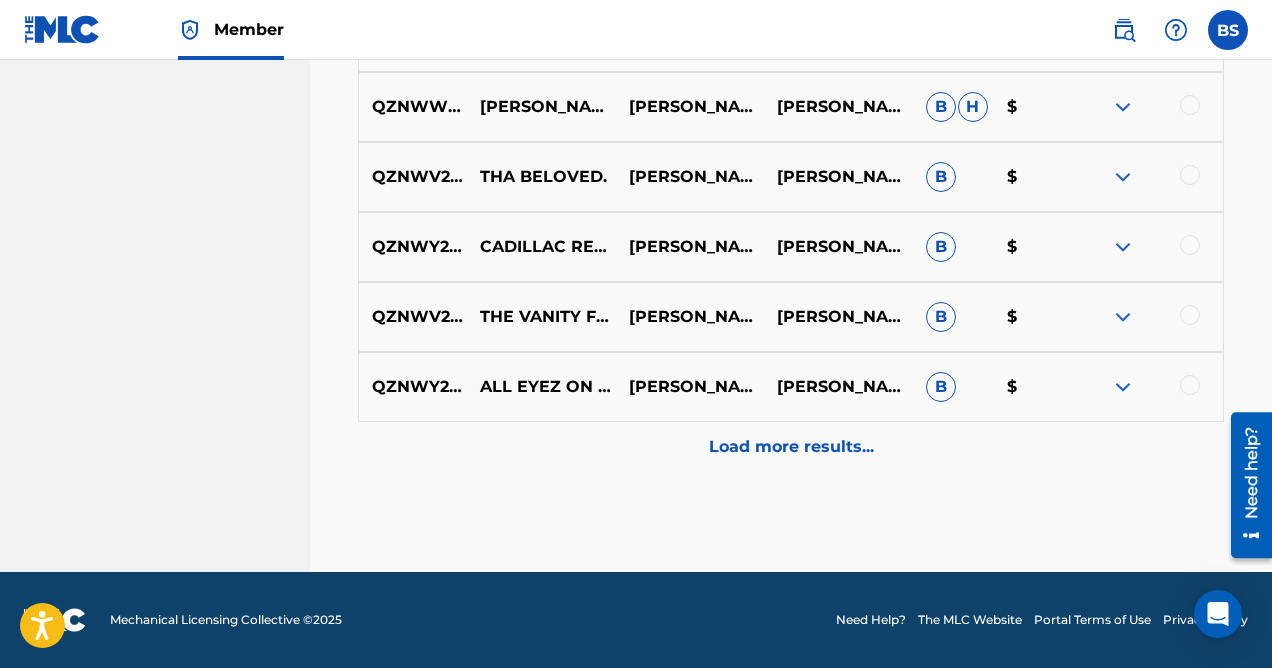 click on "Load more results..." at bounding box center (791, 447) 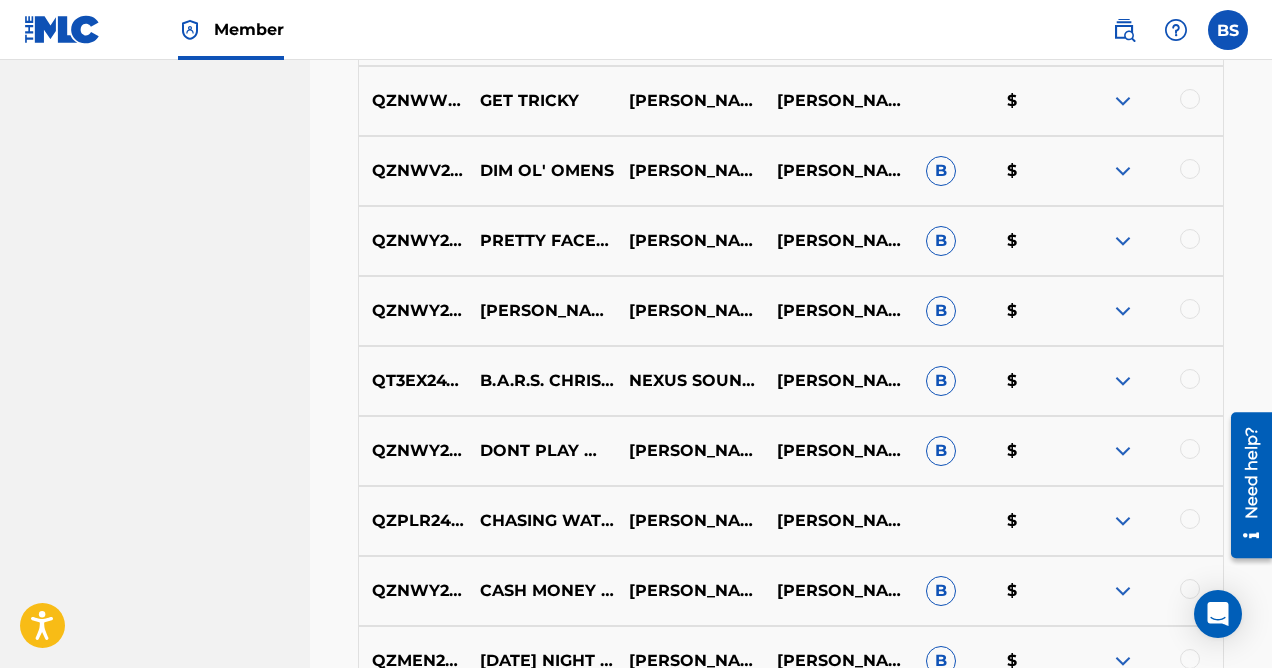 scroll, scrollTop: 7236, scrollLeft: 0, axis: vertical 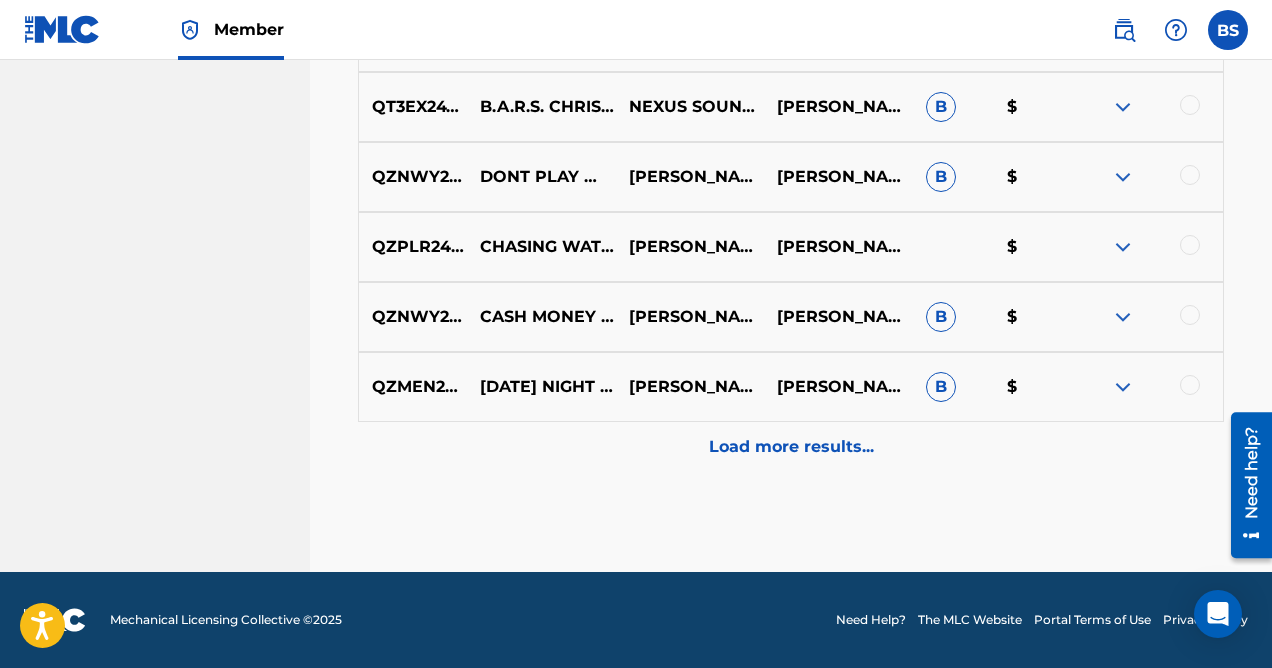 click on "Load more results..." at bounding box center [791, 447] 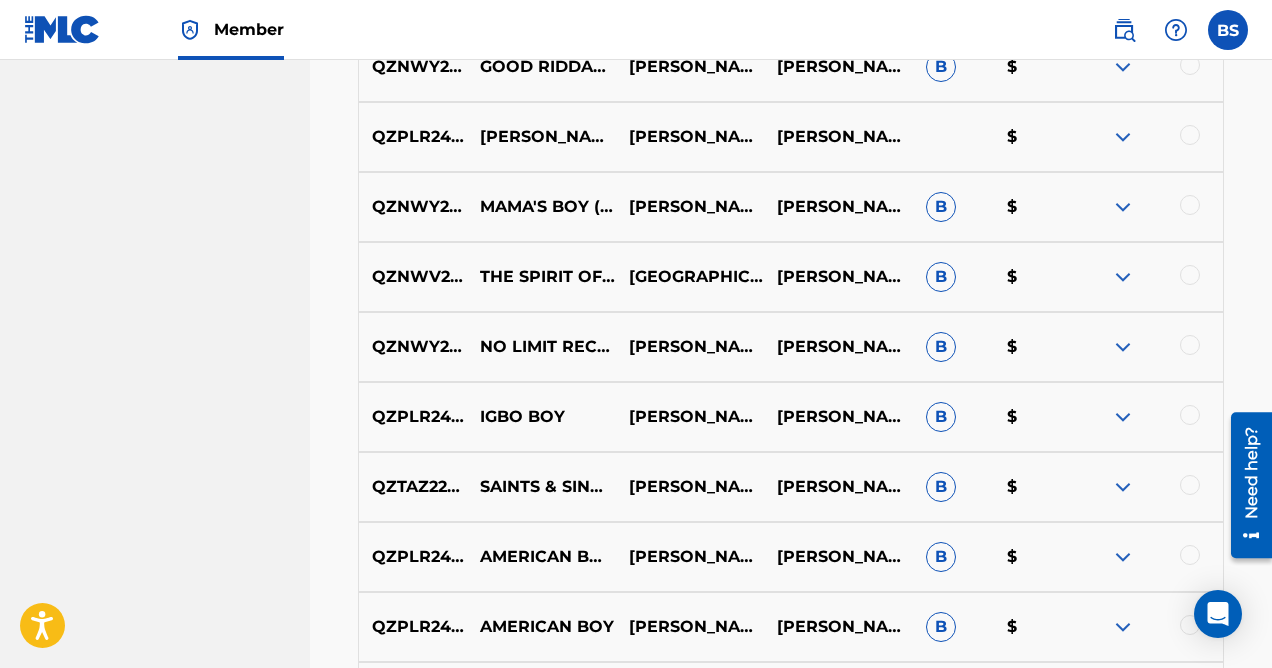 scroll, scrollTop: 7915, scrollLeft: 0, axis: vertical 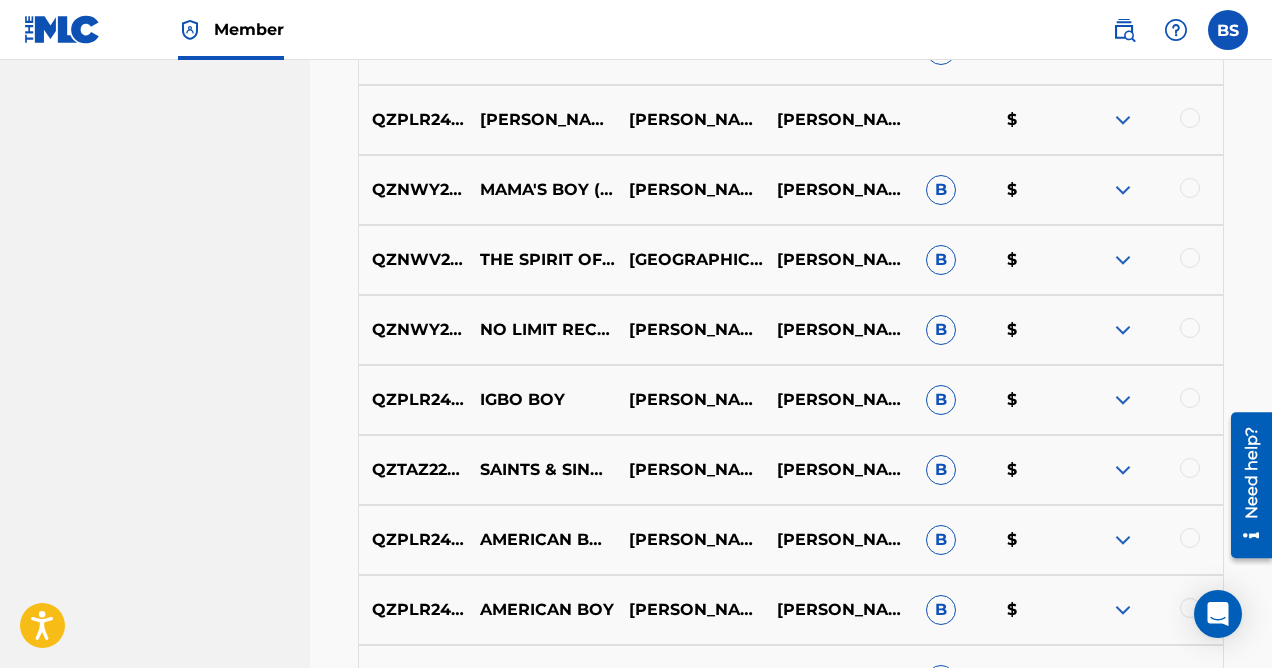 click at bounding box center (1190, 468) 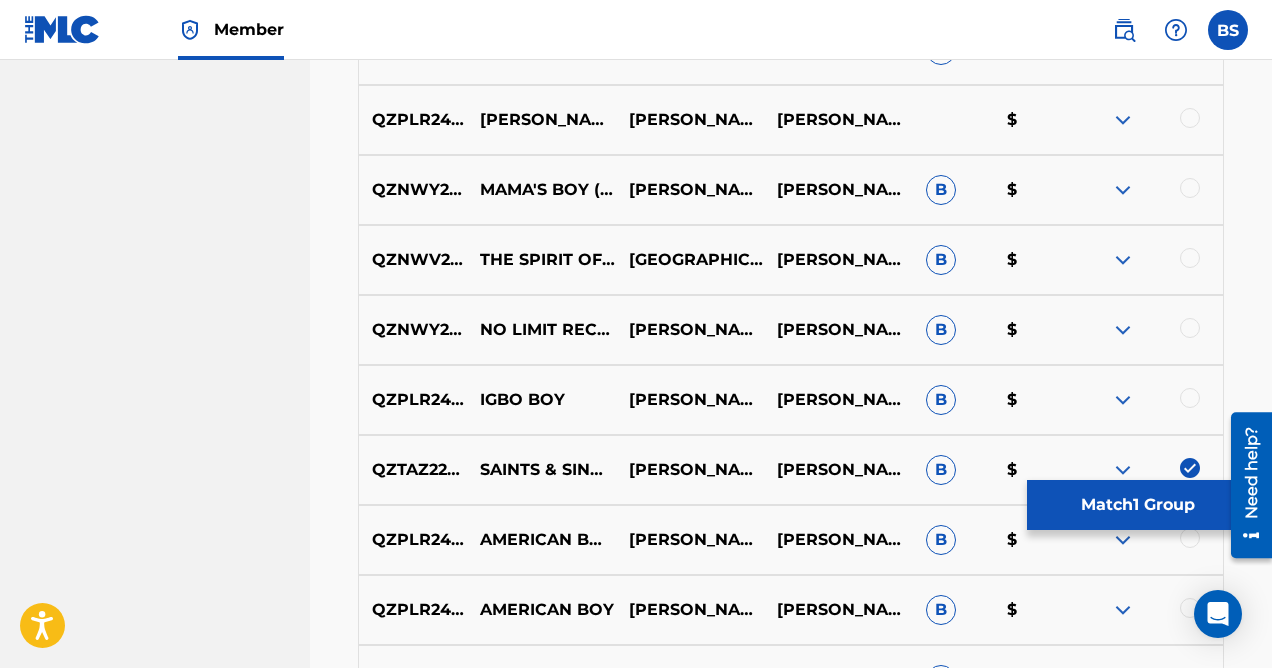 click on "Match  1 Group" at bounding box center [1137, 505] 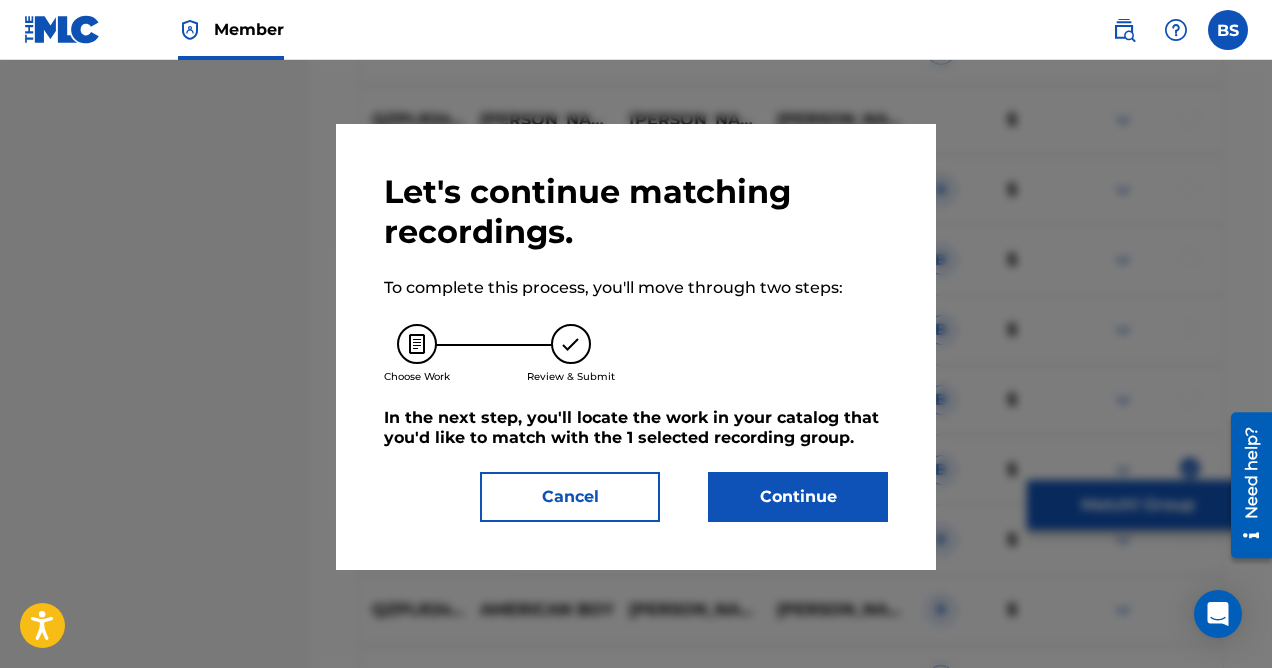 click on "Continue" at bounding box center [798, 497] 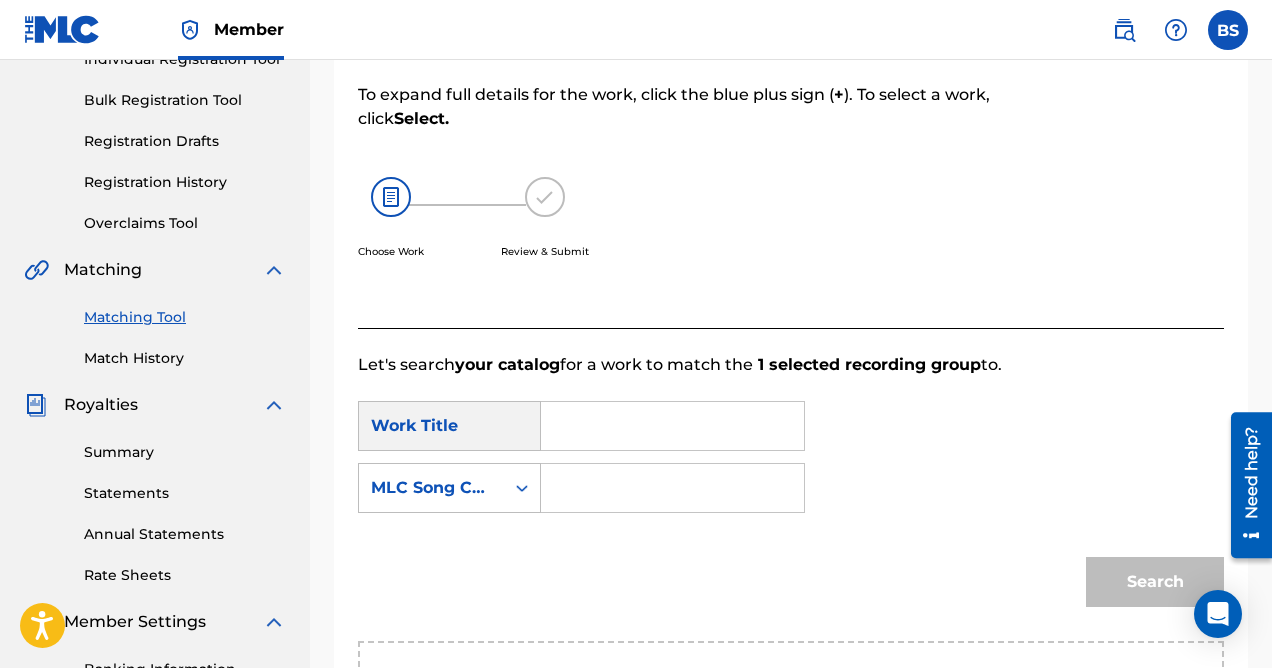 scroll, scrollTop: 240, scrollLeft: 0, axis: vertical 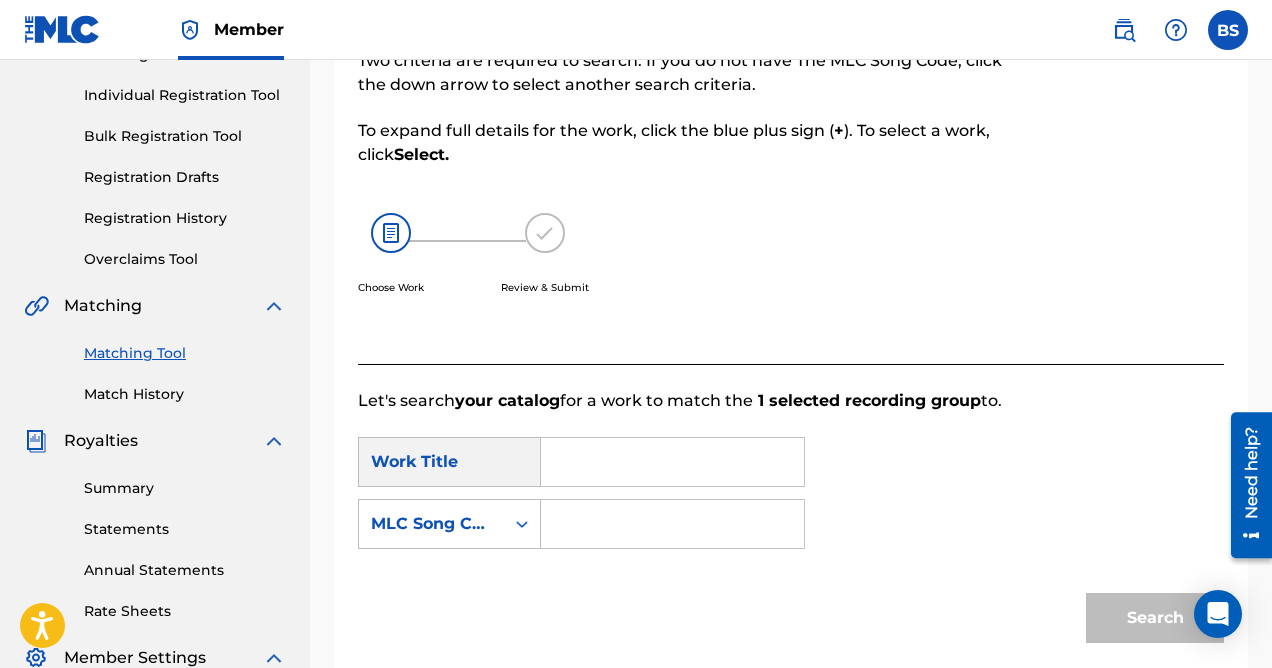 click at bounding box center (672, 462) 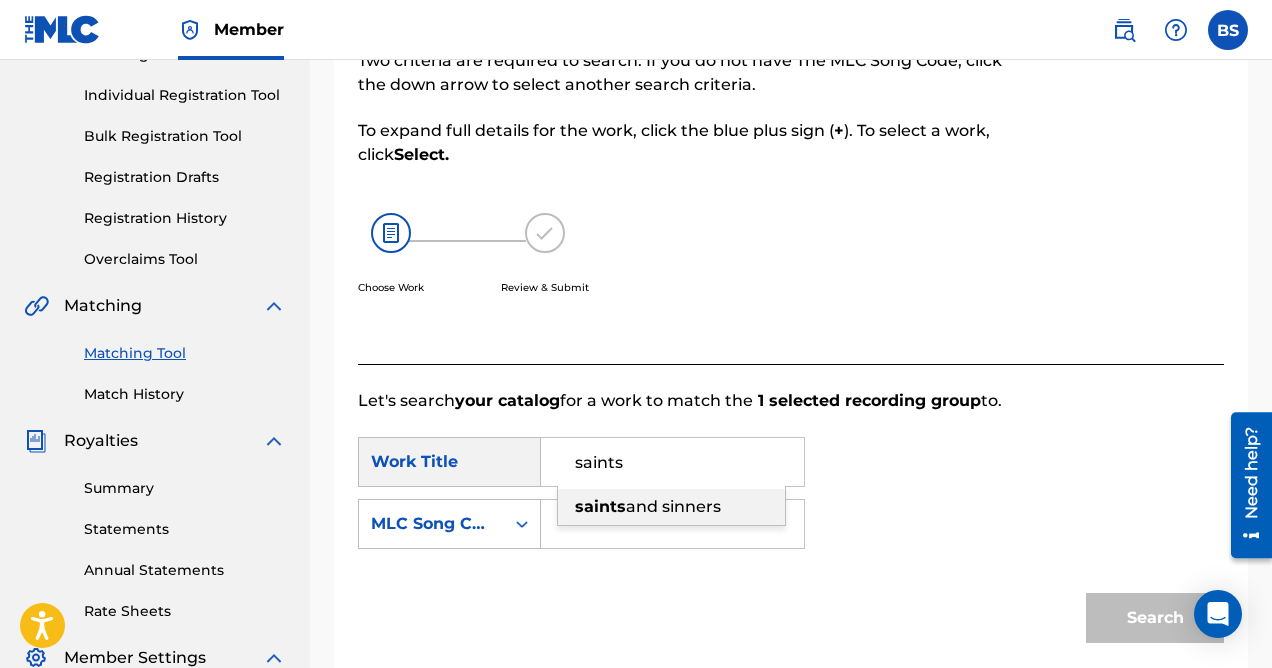 click on "and sinners" at bounding box center (673, 506) 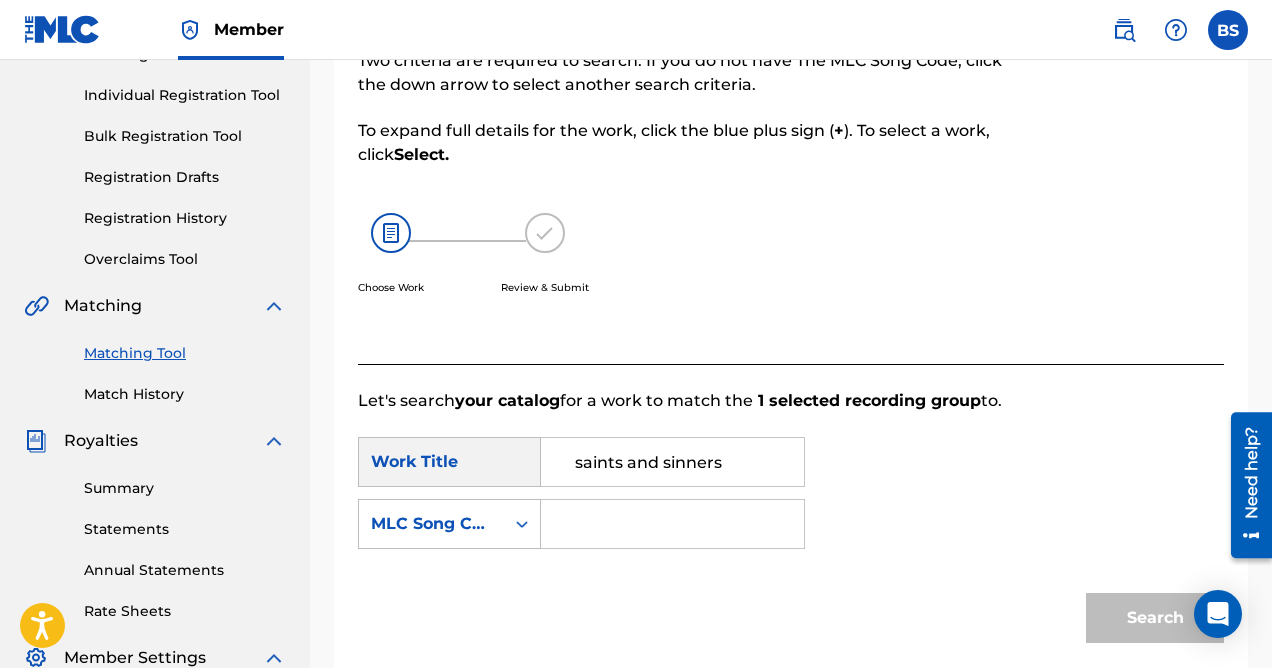 click at bounding box center [672, 524] 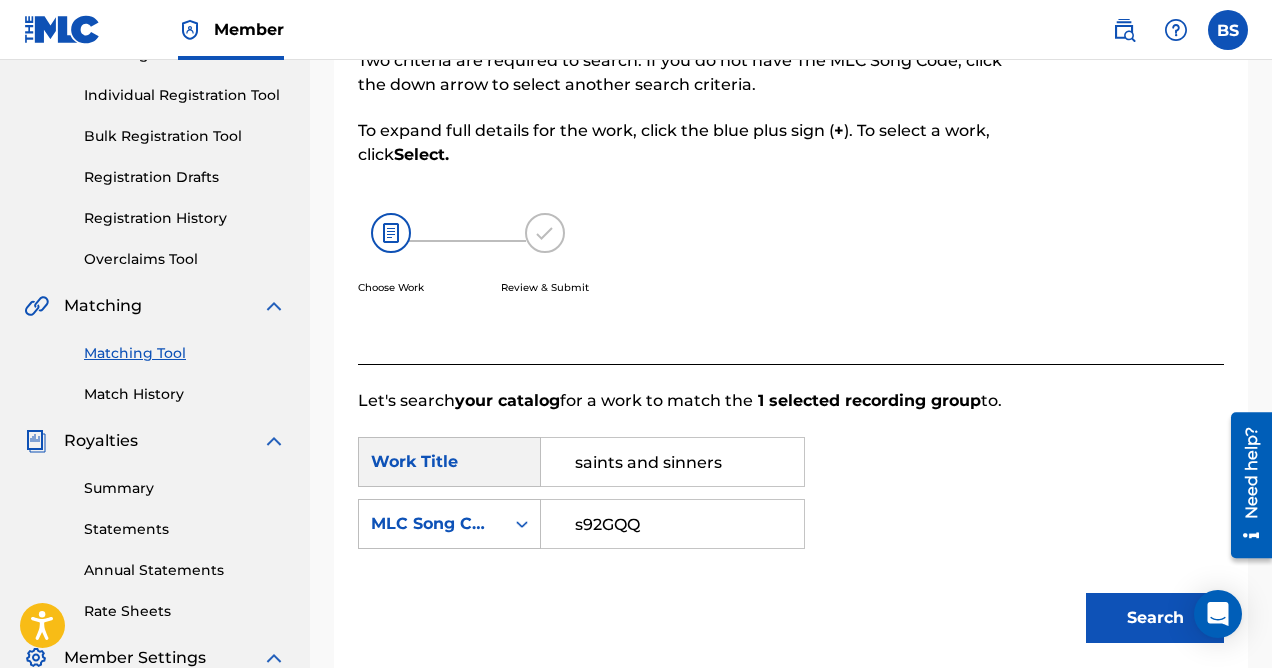 type on "s92GQQ" 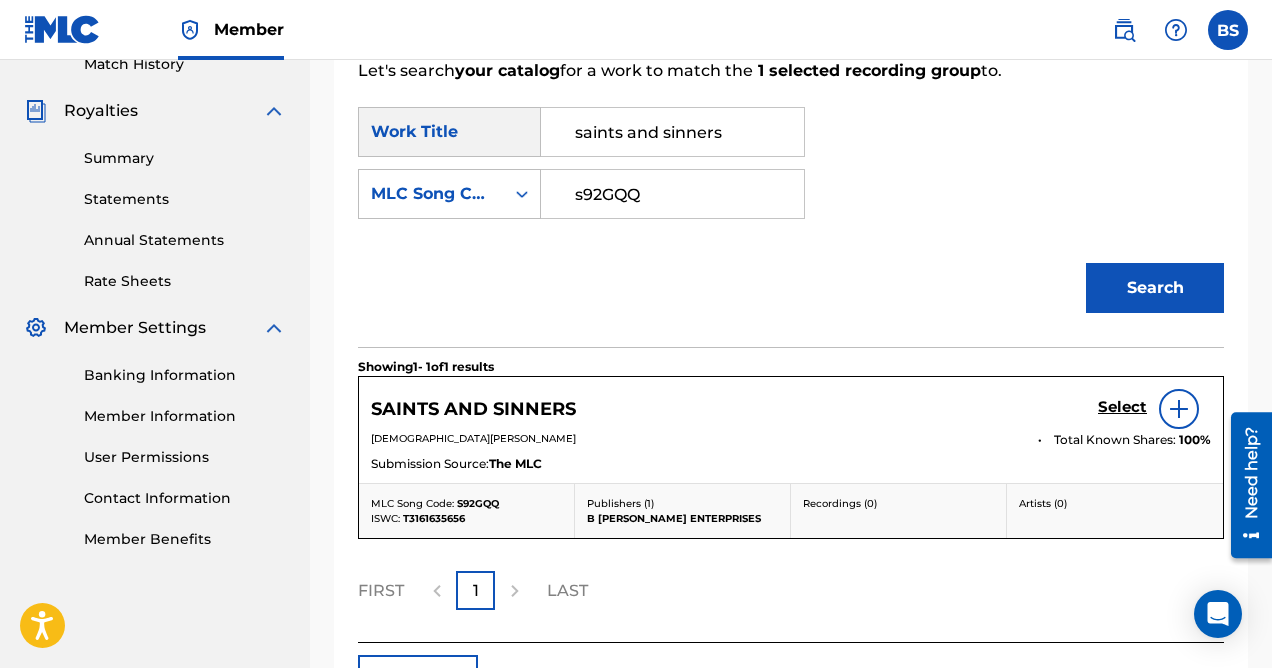 scroll, scrollTop: 715, scrollLeft: 0, axis: vertical 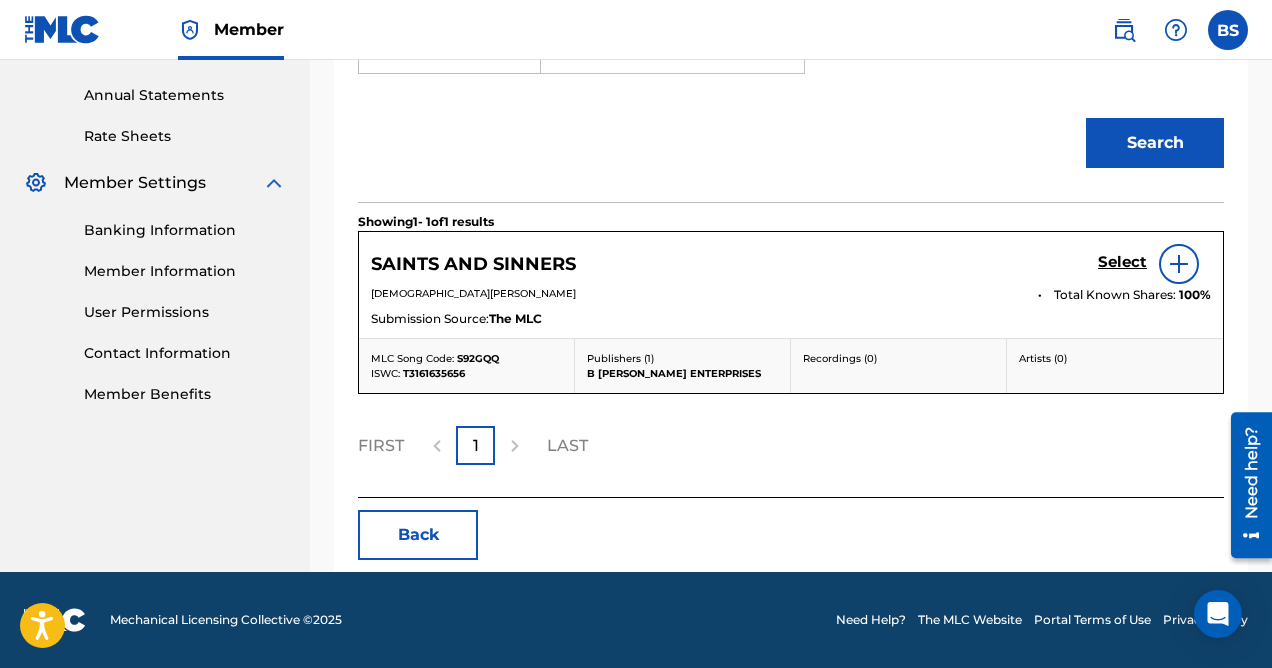 click on "Select" at bounding box center [1122, 262] 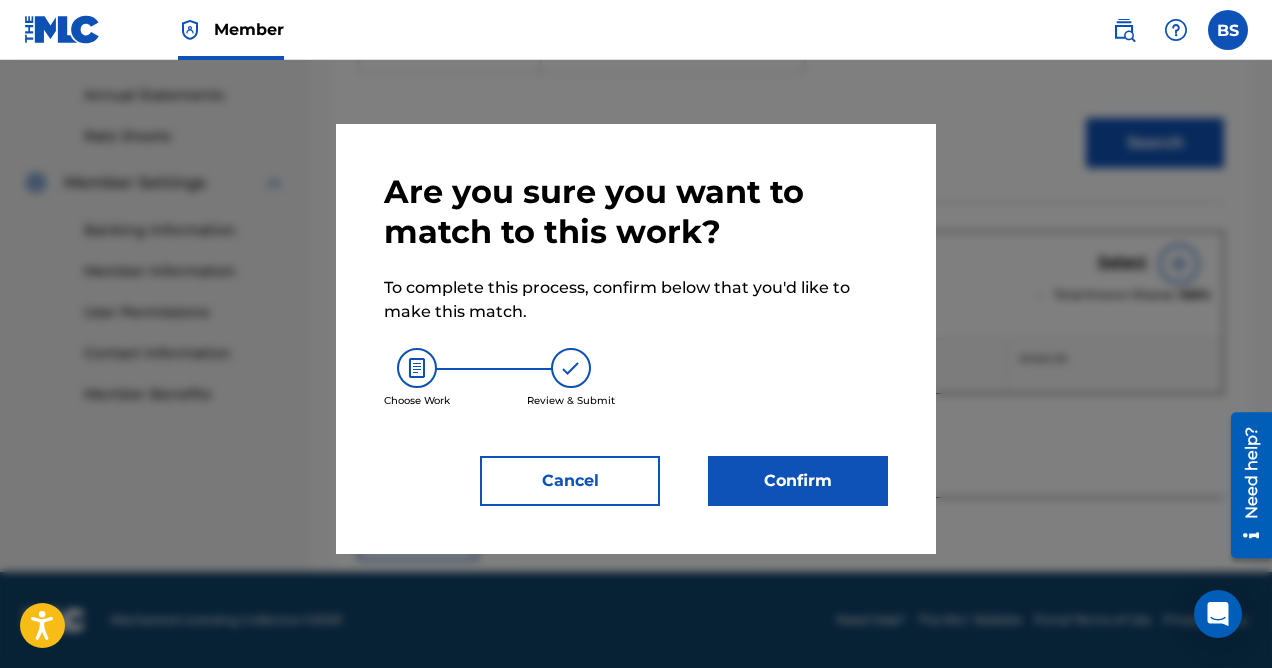 click on "Confirm" at bounding box center [798, 481] 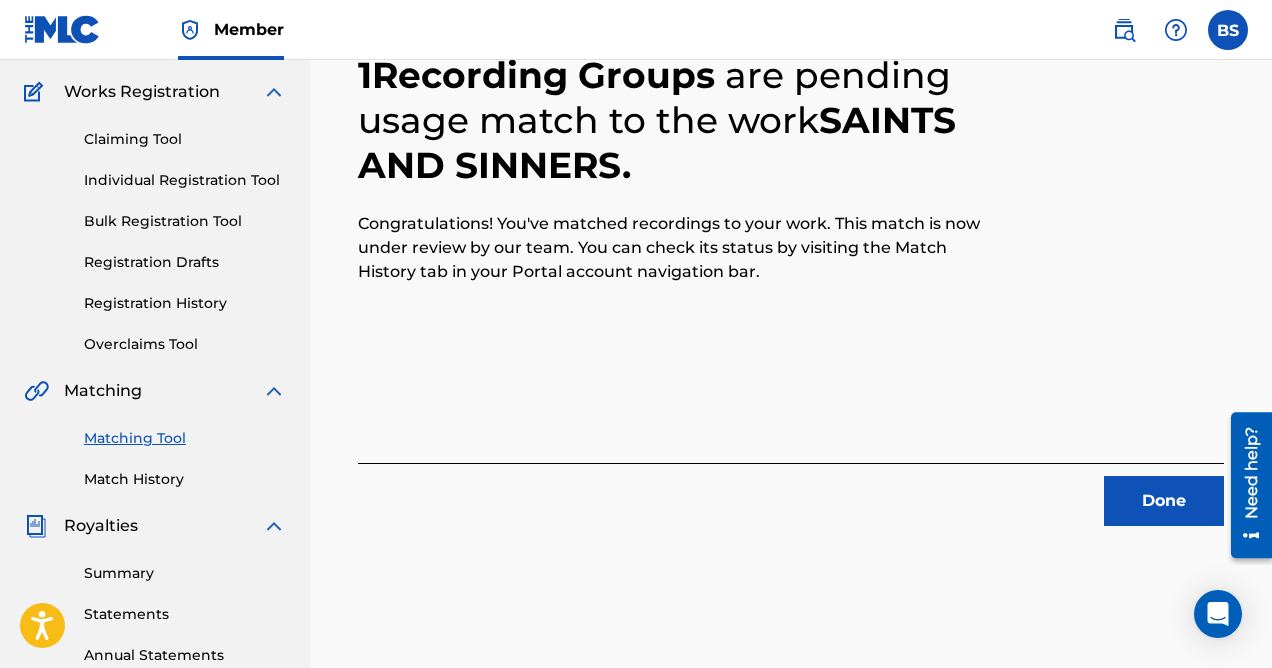 scroll, scrollTop: 131, scrollLeft: 0, axis: vertical 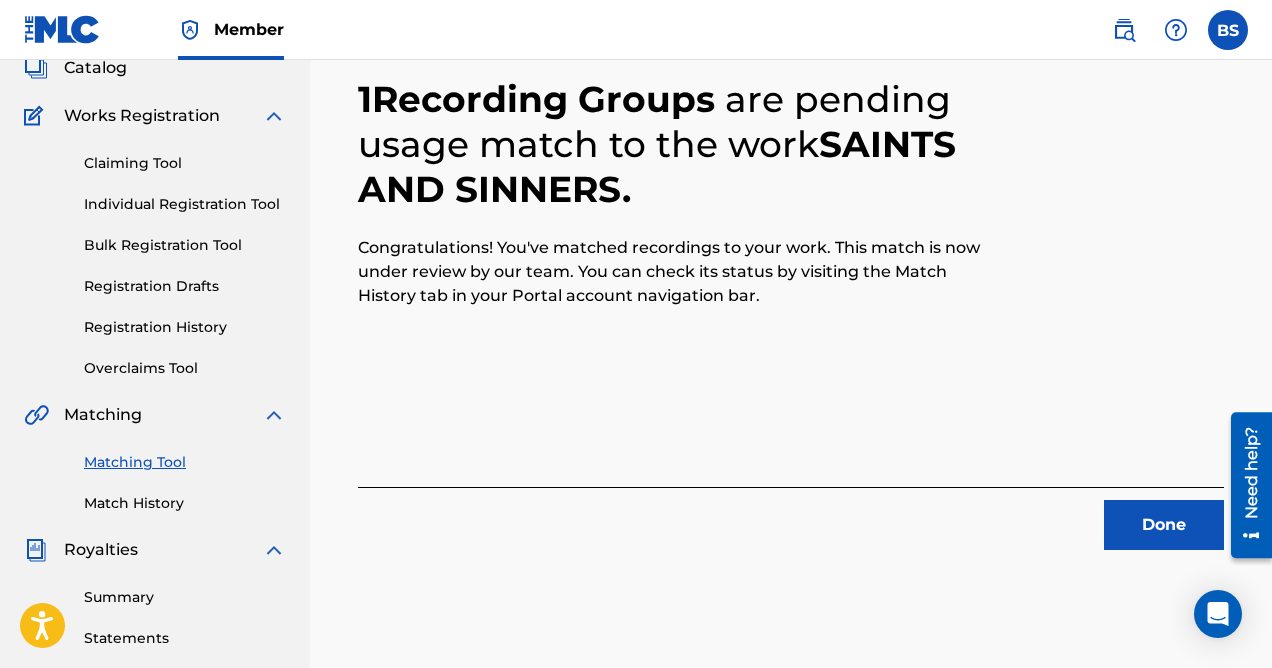 click on "Done" at bounding box center (1164, 525) 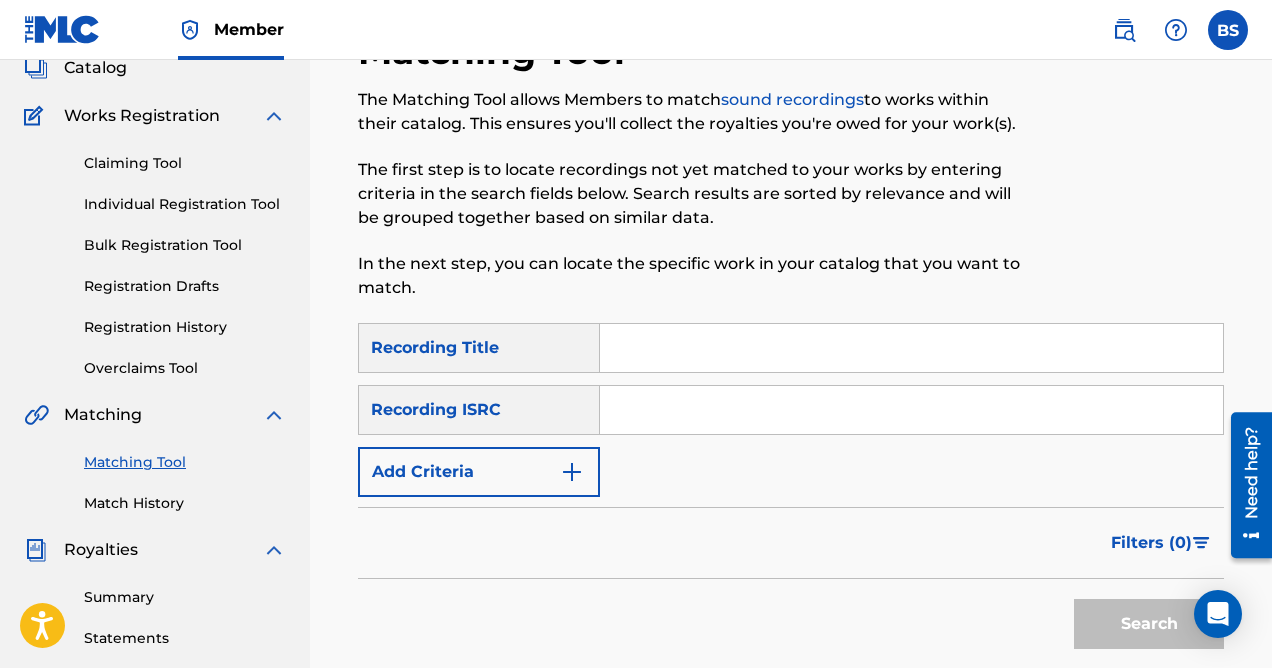 click at bounding box center [572, 472] 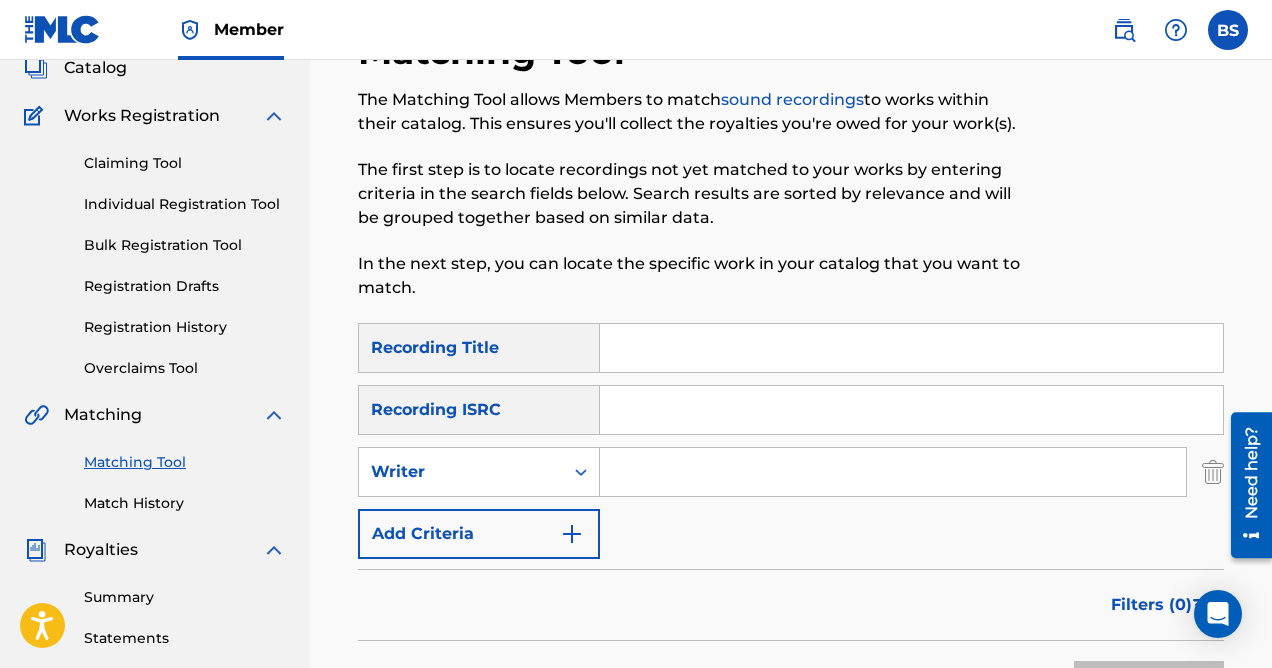 click at bounding box center (893, 472) 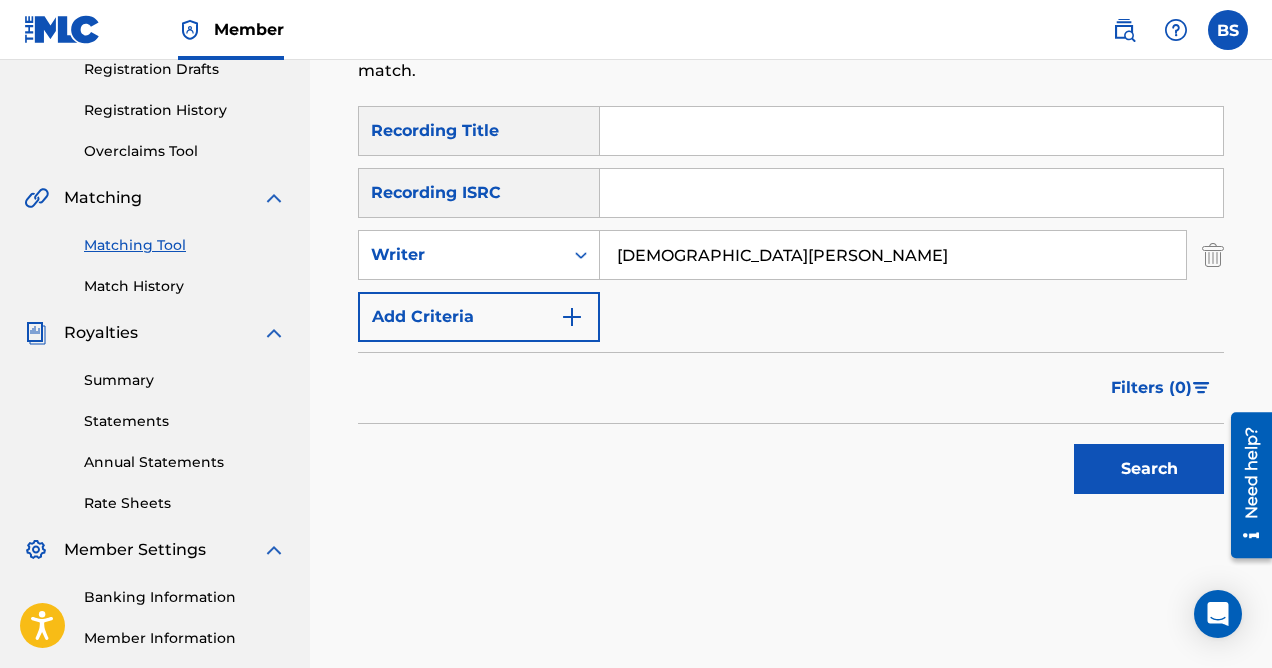 scroll, scrollTop: 427, scrollLeft: 0, axis: vertical 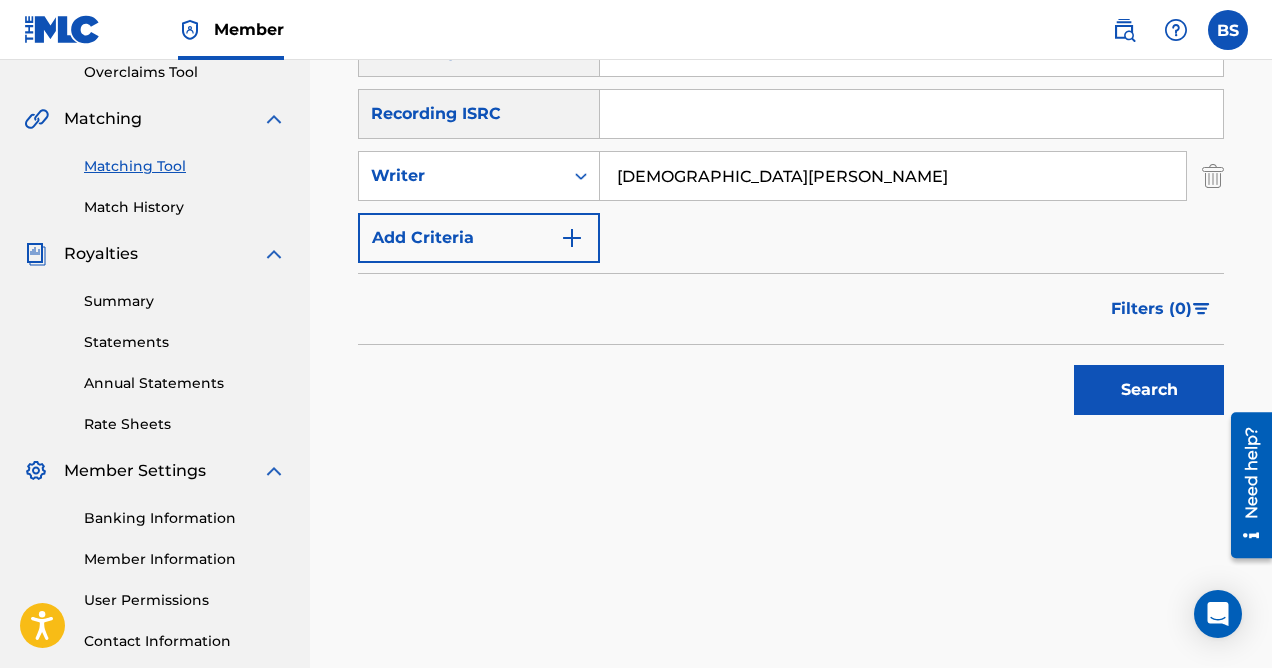 click on "Search" at bounding box center (1149, 390) 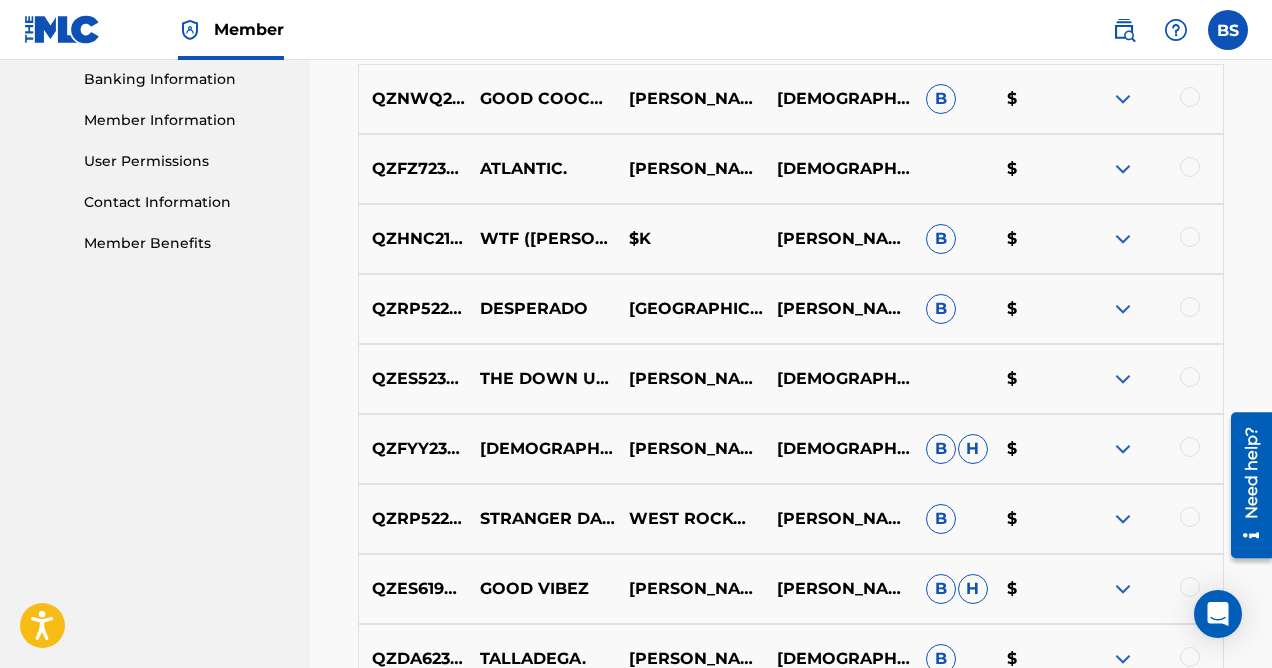 scroll, scrollTop: 1208, scrollLeft: 0, axis: vertical 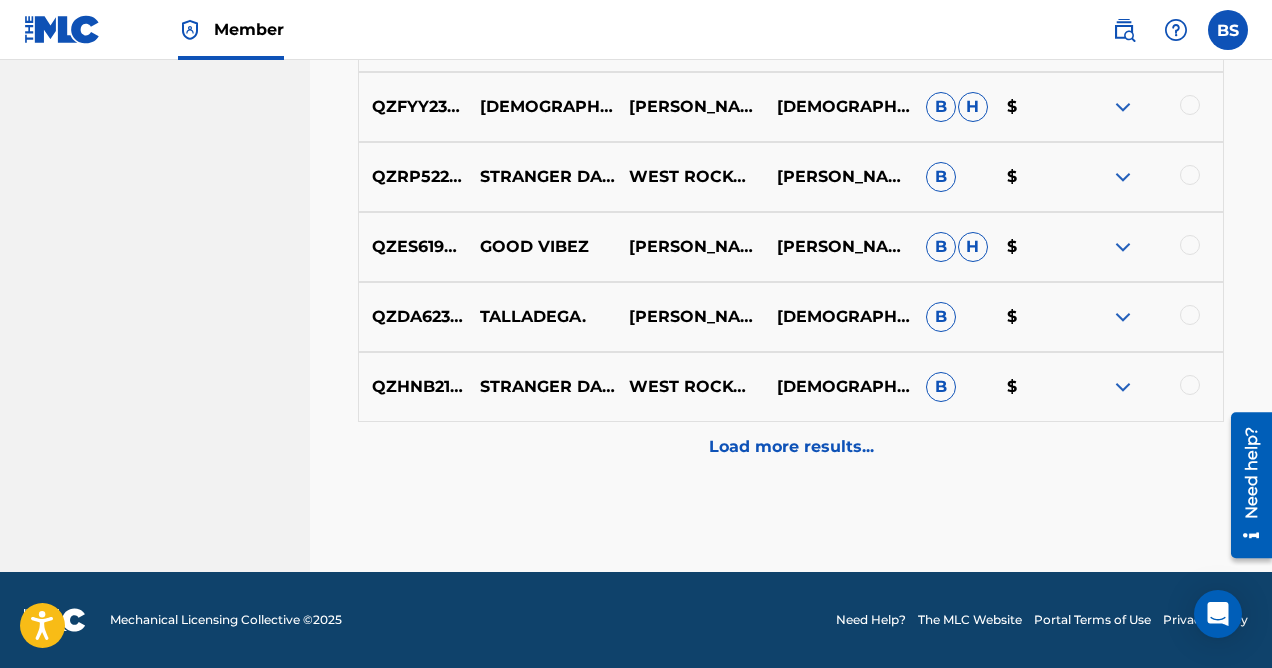 click on "Load more results..." at bounding box center (791, 447) 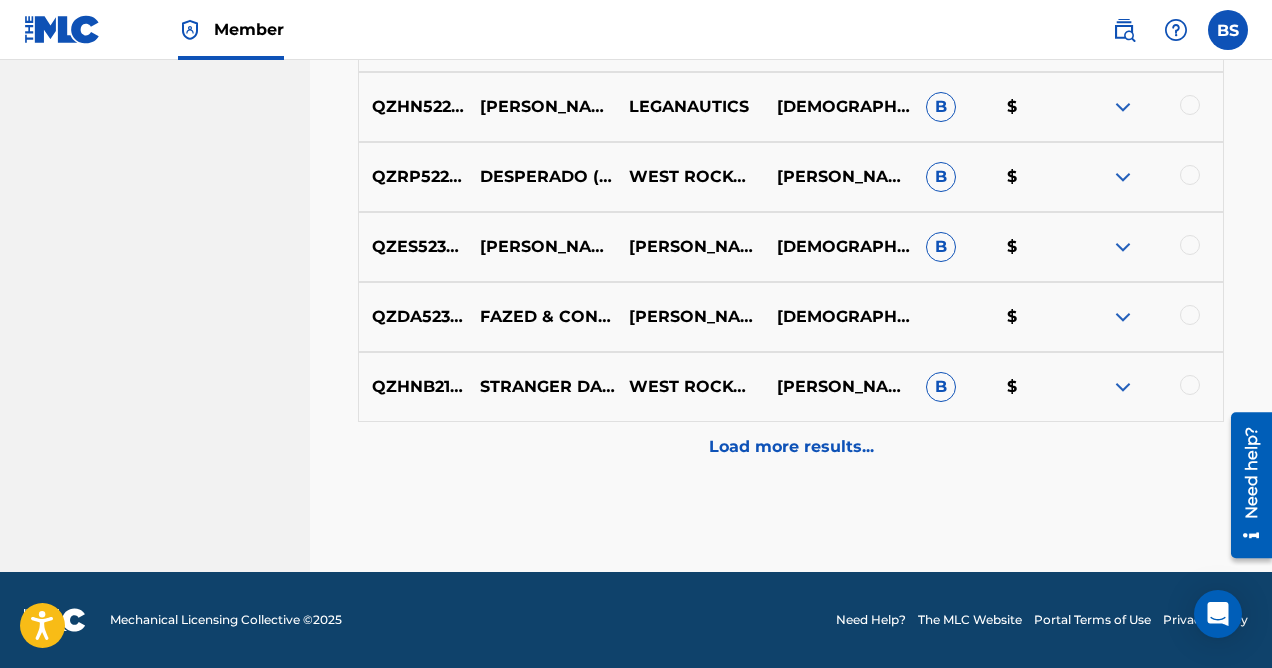click on "Load more results..." at bounding box center [791, 447] 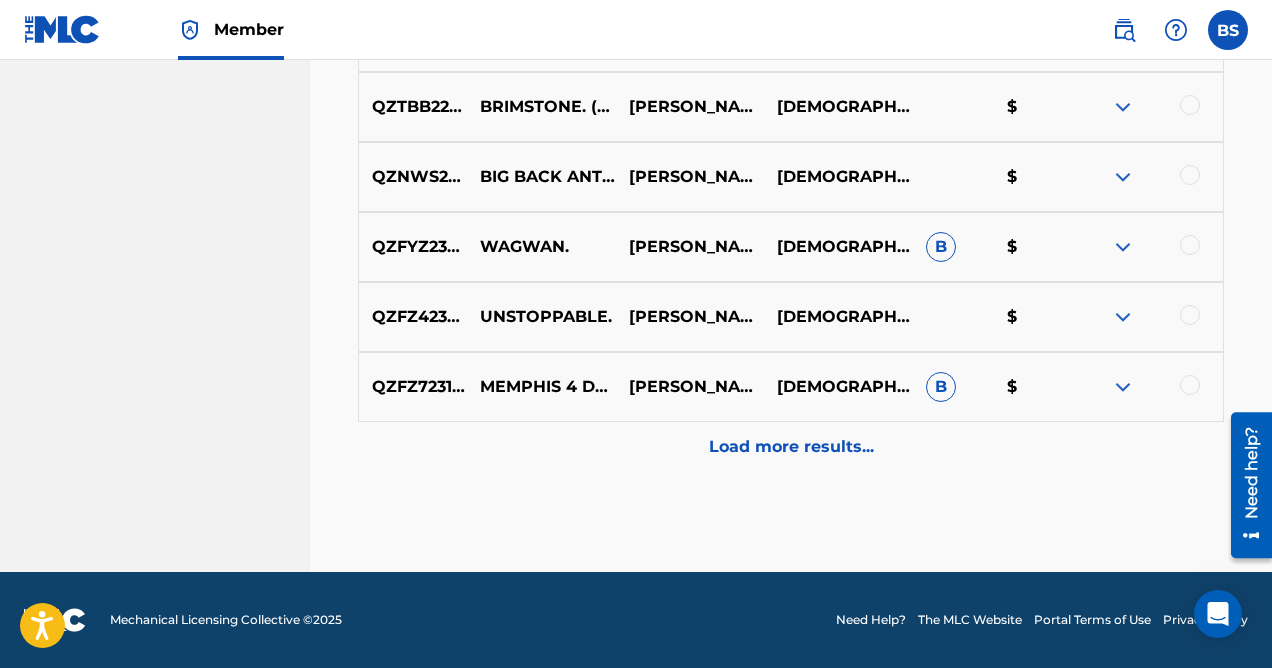 click on "Load more results..." at bounding box center [791, 447] 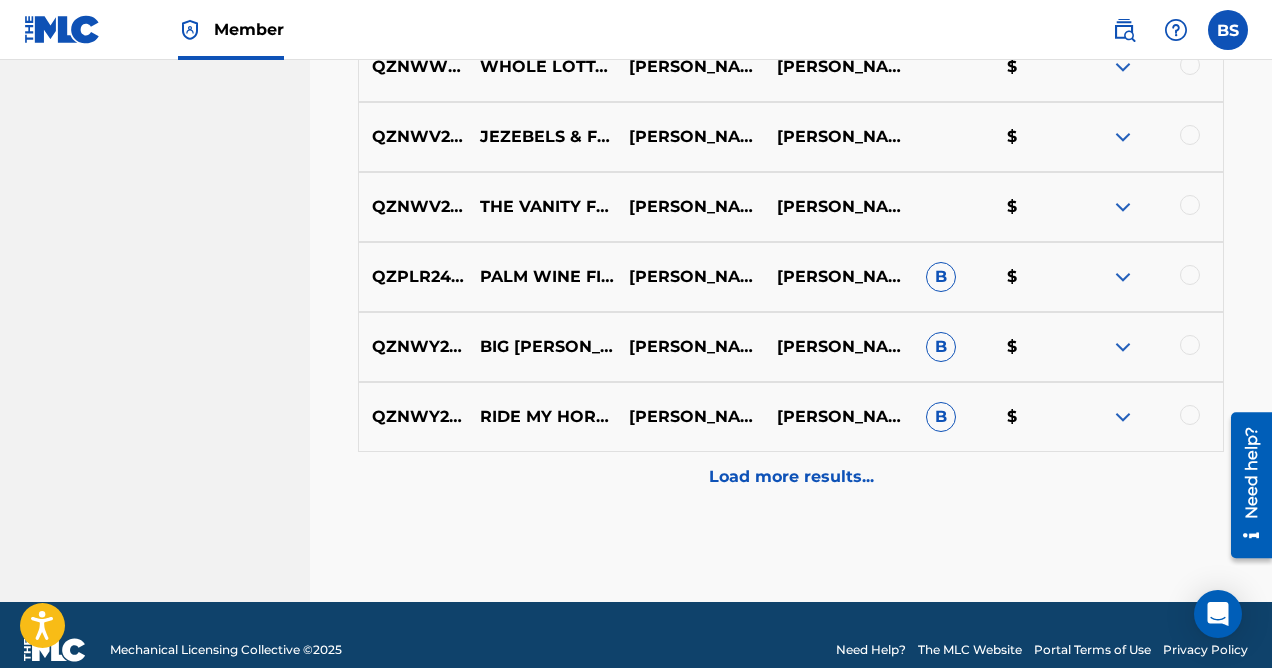 scroll, scrollTop: 3282, scrollLeft: 0, axis: vertical 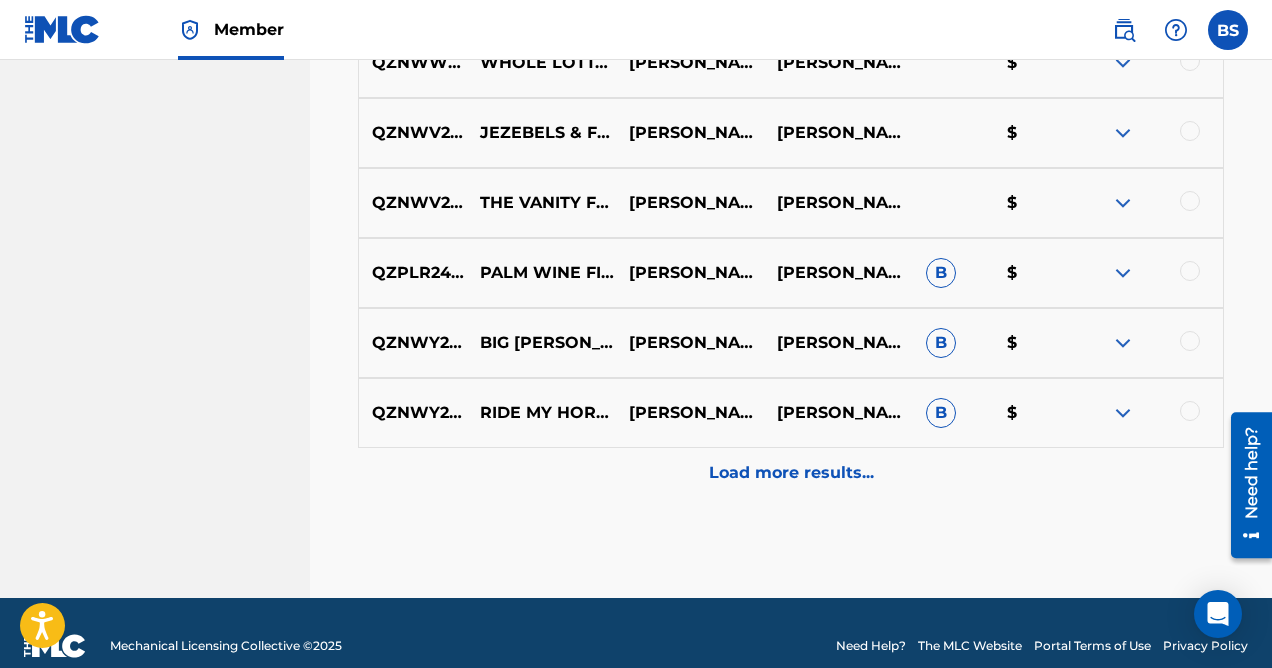 click on "Load more results..." at bounding box center [791, 473] 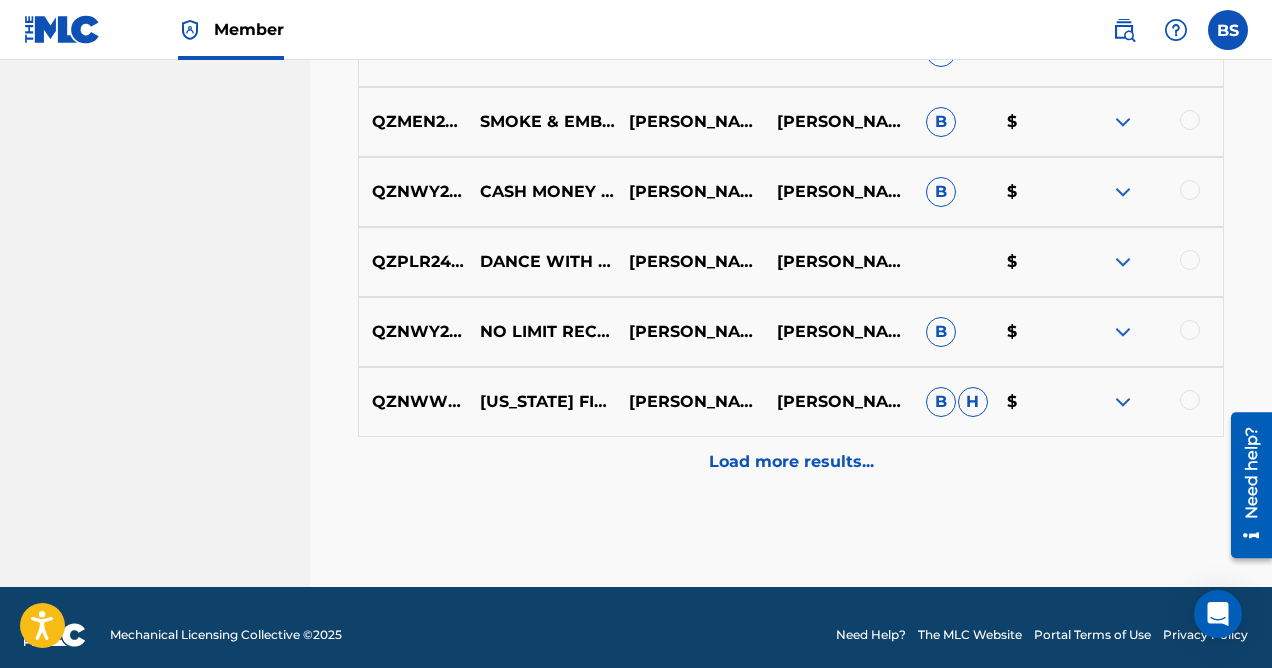 scroll, scrollTop: 4008, scrollLeft: 0, axis: vertical 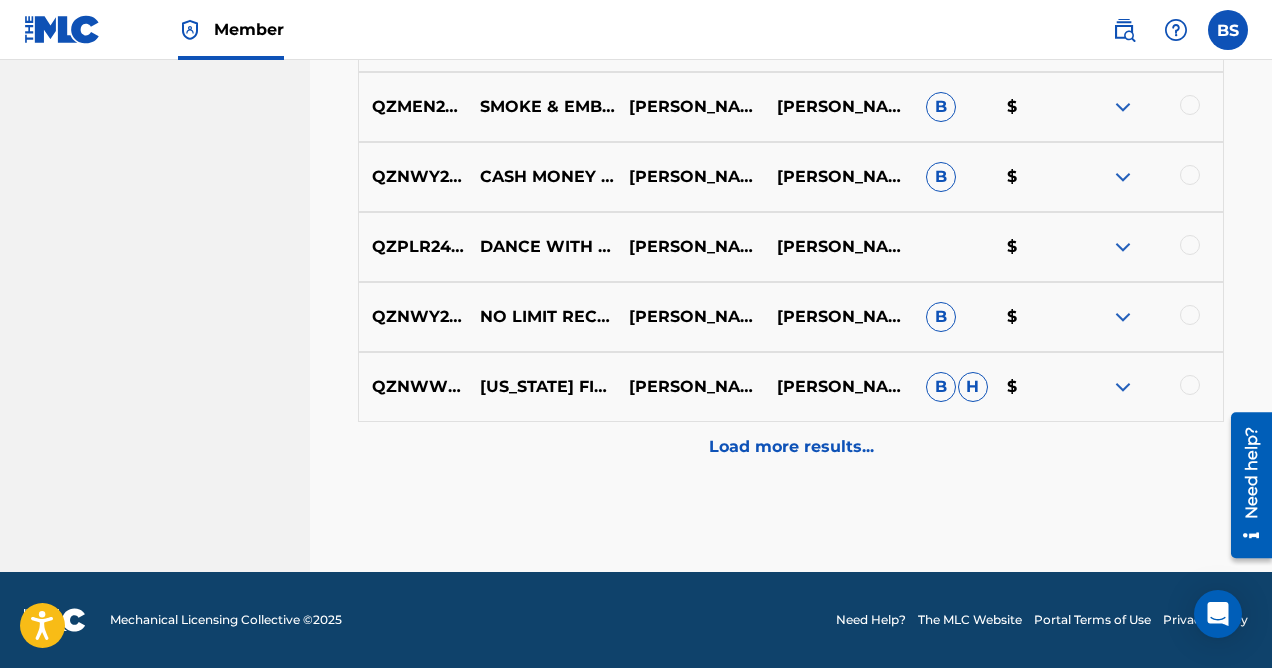 click on "Load more results..." at bounding box center (791, 447) 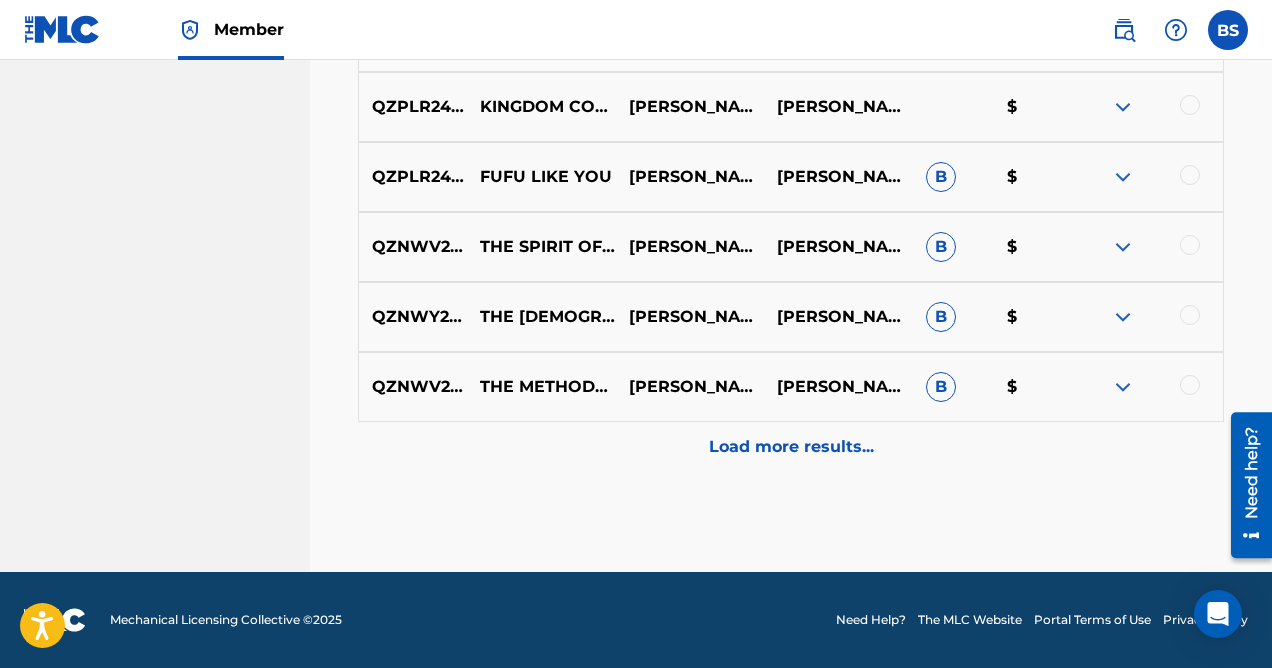 click on "Load more results..." at bounding box center [791, 447] 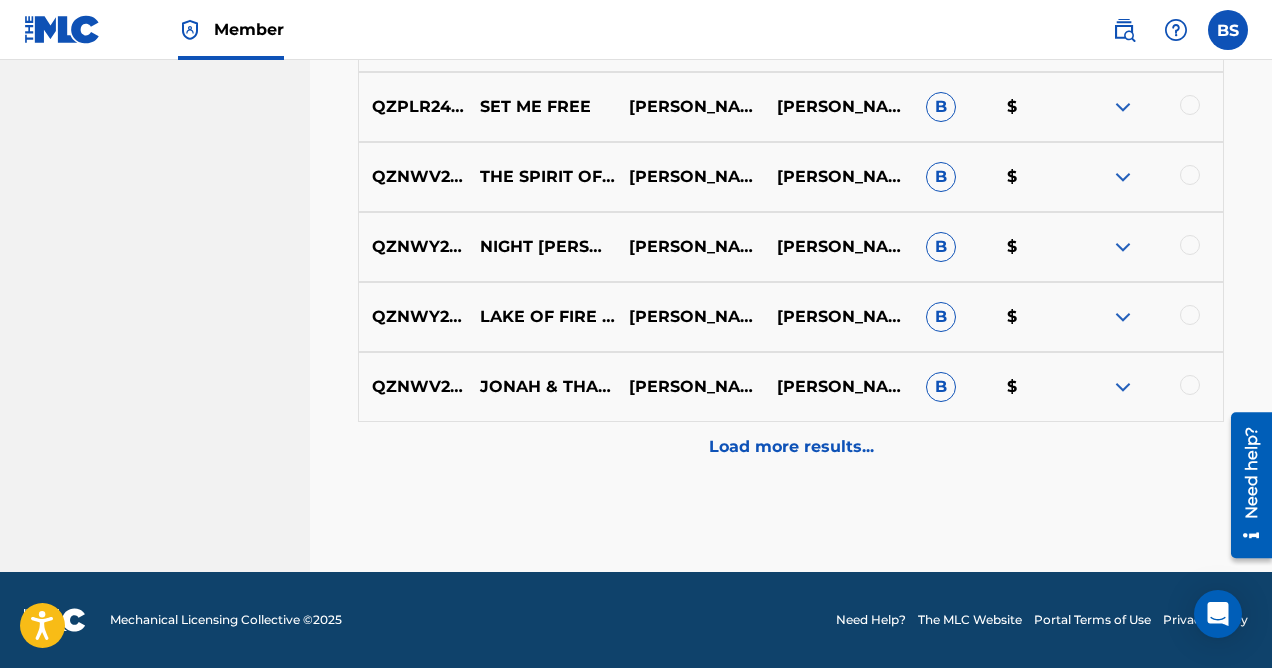 click on "Load more results..." at bounding box center [791, 447] 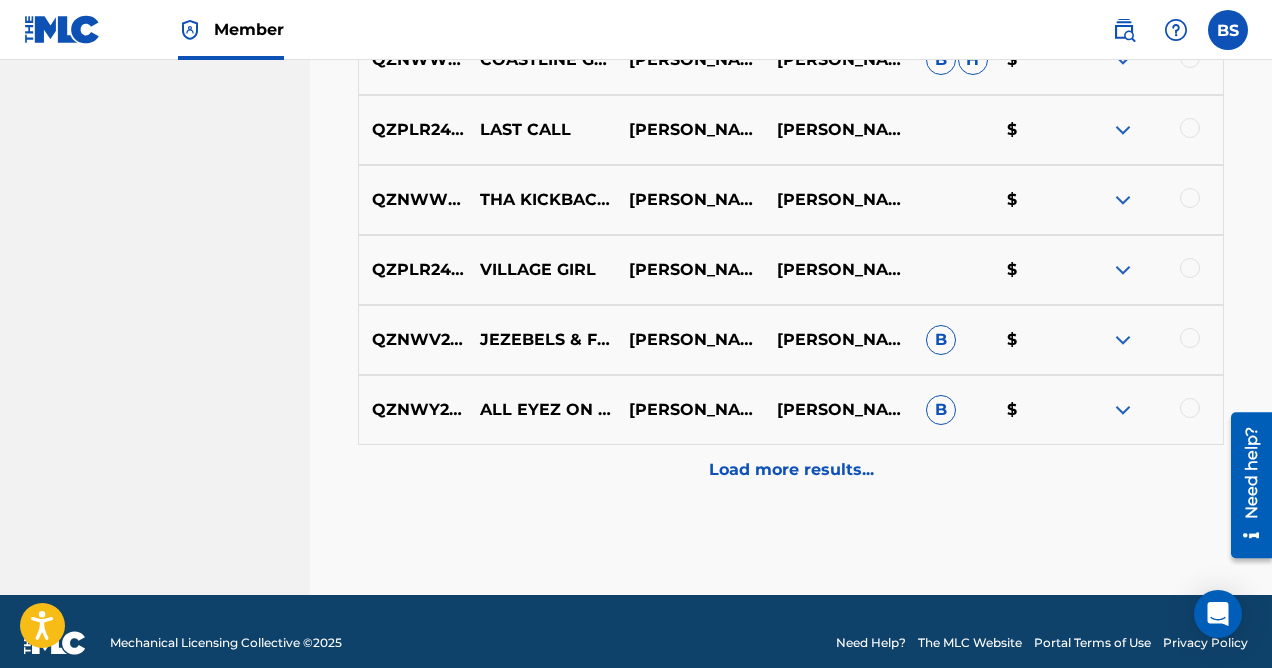 click on "Load more results..." at bounding box center (791, 470) 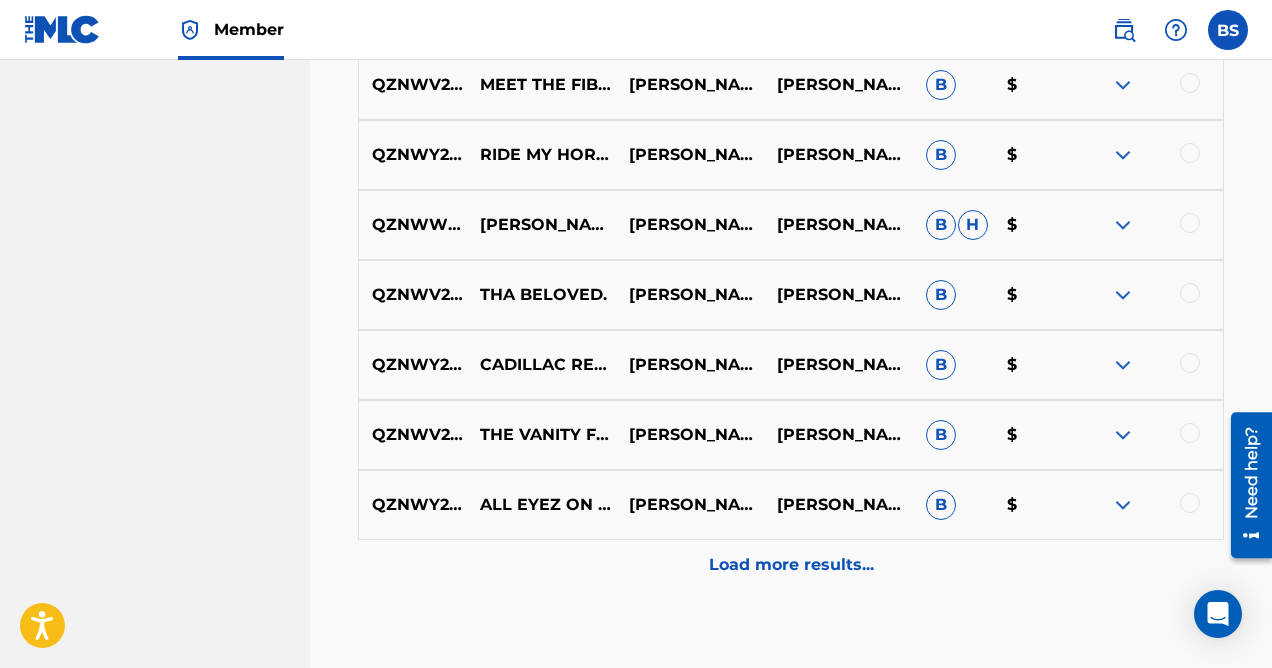 scroll, scrollTop: 6694, scrollLeft: 0, axis: vertical 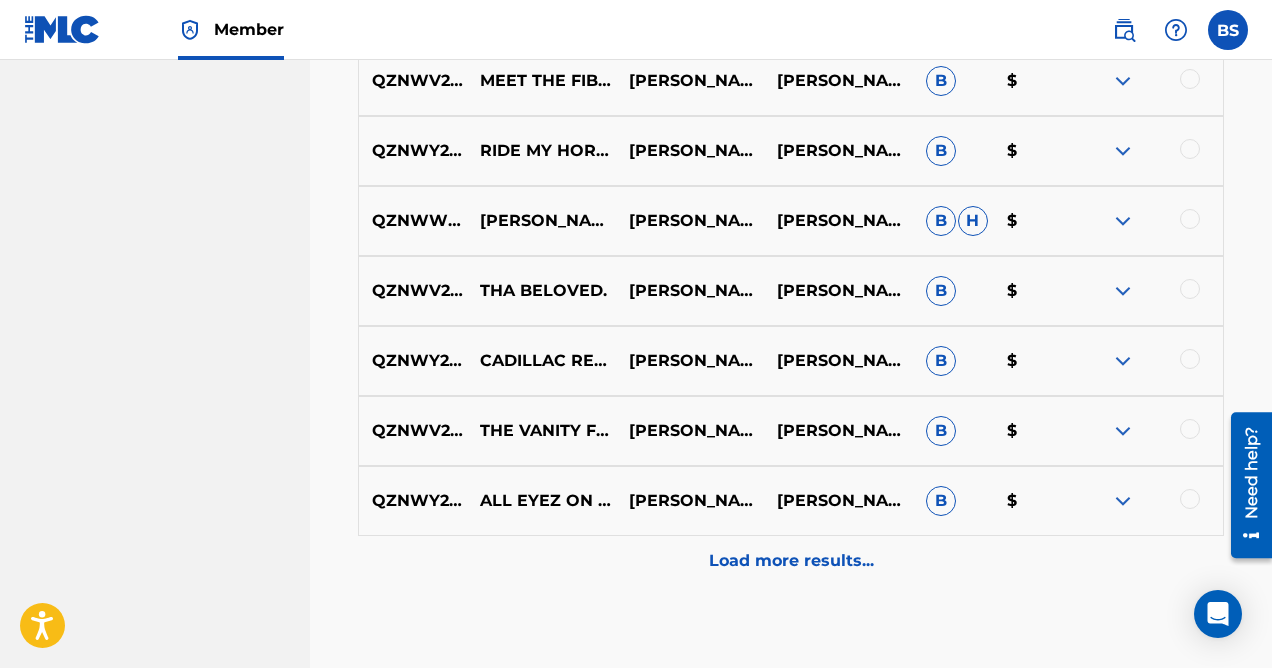 click on "Load more results..." at bounding box center [791, 561] 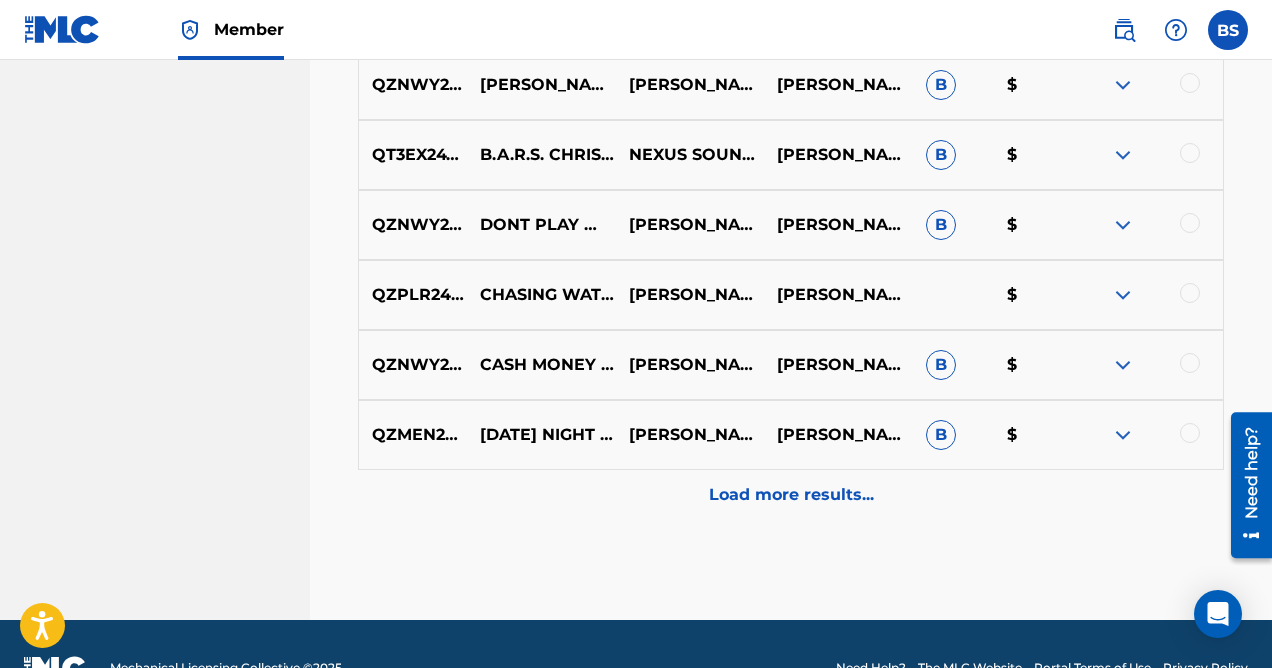 scroll, scrollTop: 7508, scrollLeft: 0, axis: vertical 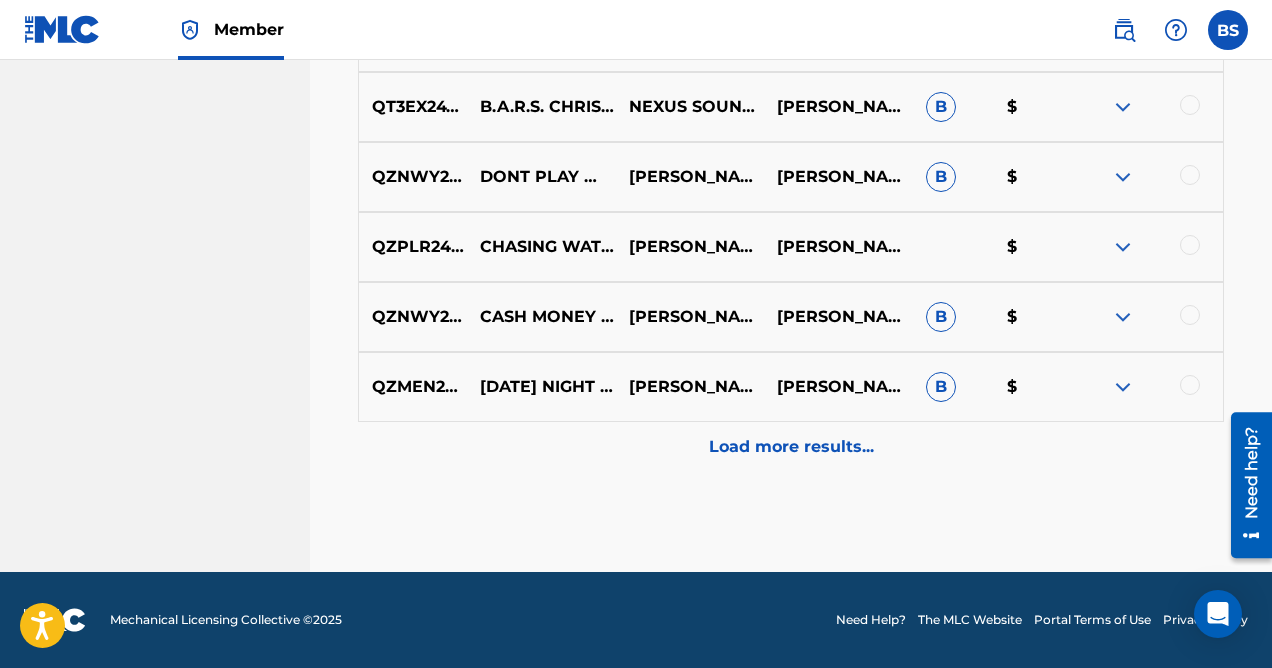 click on "Matching Tool The Matching Tool allows Members to match  sound recordings  to works within their catalog. This ensures you'll collect the royalties you're owed for your work(s). The first step is to locate recordings not yet matched to your works by entering criteria in the search fields below. Search results are sorted by relevance and will be grouped together based on similar data. In the next step, you can locate the specific work in your catalog that you want to match. SearchWithCriteriaede36146-d2e2-4a9a-8151-e2d897b351ba Recording Title SearchWithCriteria277e6428-2283-43ab-9934-2ab766263b25 Recording ISRC SearchWithCriteria2c7a7bd9-c7a6-4a8e-ad60-052c1a1692bf Writer [PERSON_NAME] Add Criteria Filter Estimated Value All $$$$$ $$$$ $$$ $$ $ Source All Blanket License Historical Unmatched Remove Filters Apply Filters Filters ( 0 ) Search Showing 1 - 100 of 200+ results ISRC Recording Title Recording Artist Writer(s) Source ? Estimated Value ? 0  Selected QZNWQ2481448 GOOD COOCHIE [PERSON_NAME] B" at bounding box center [791, -3388] 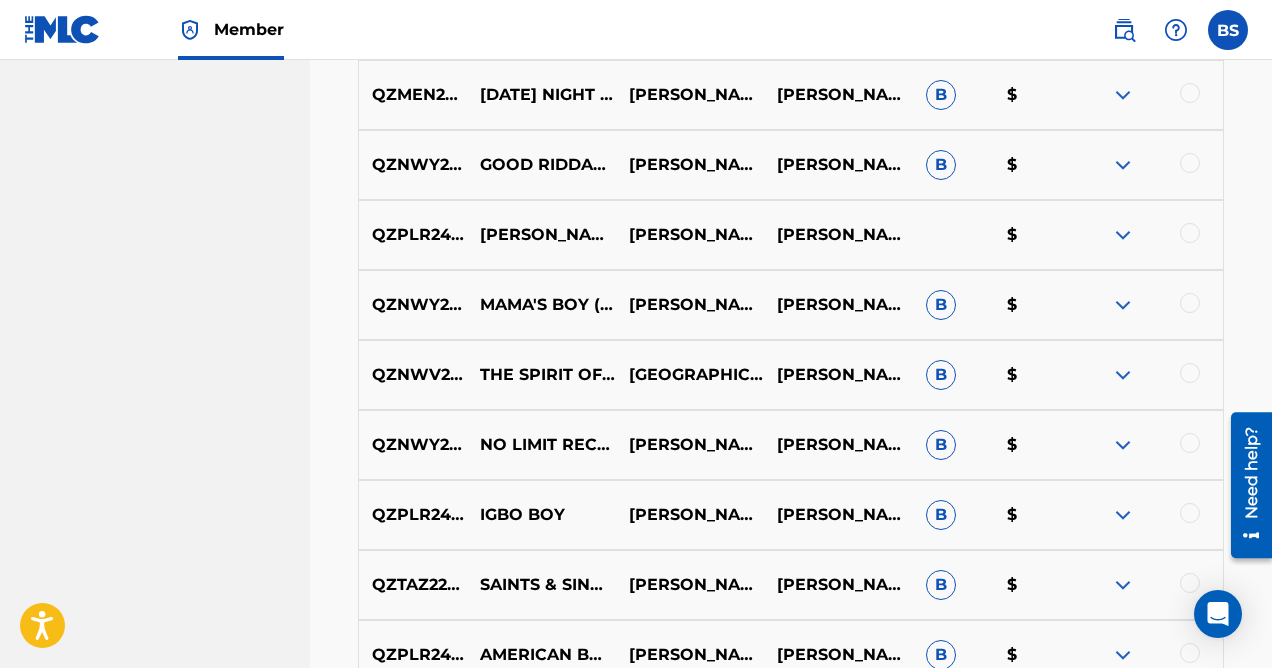 scroll, scrollTop: 7795, scrollLeft: 0, axis: vertical 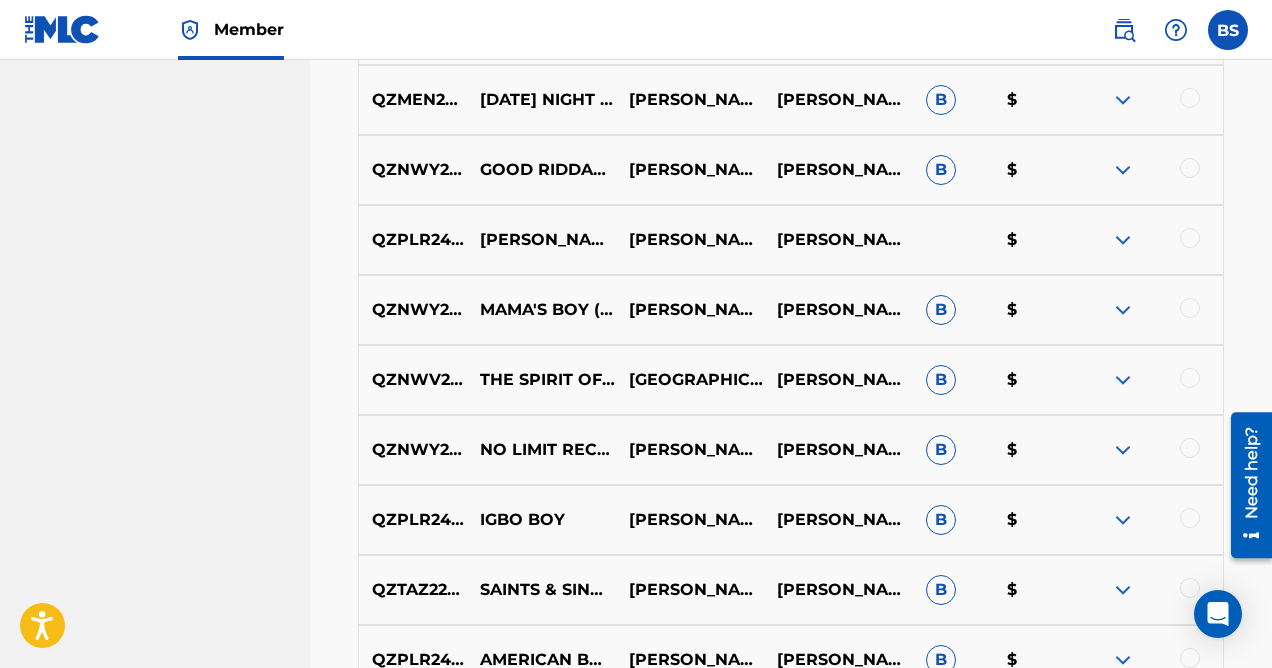 click at bounding box center (1190, 238) 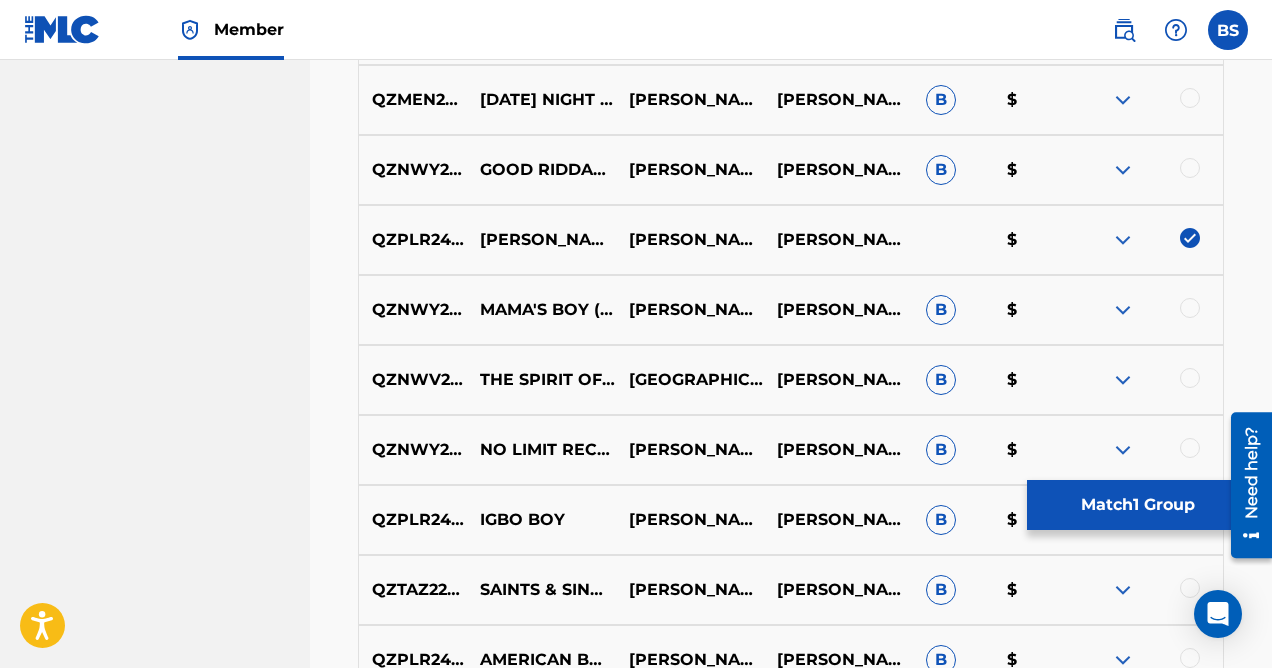 click on "Match  1 Group" at bounding box center [1137, 505] 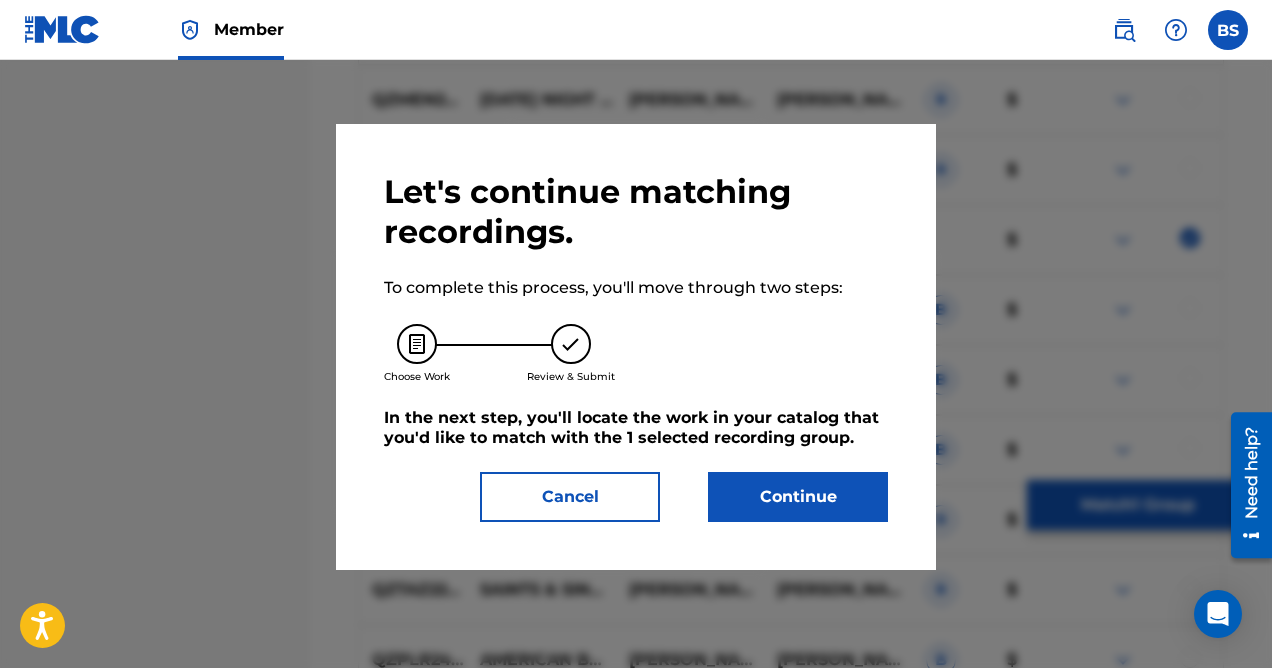 click on "Continue" at bounding box center (798, 497) 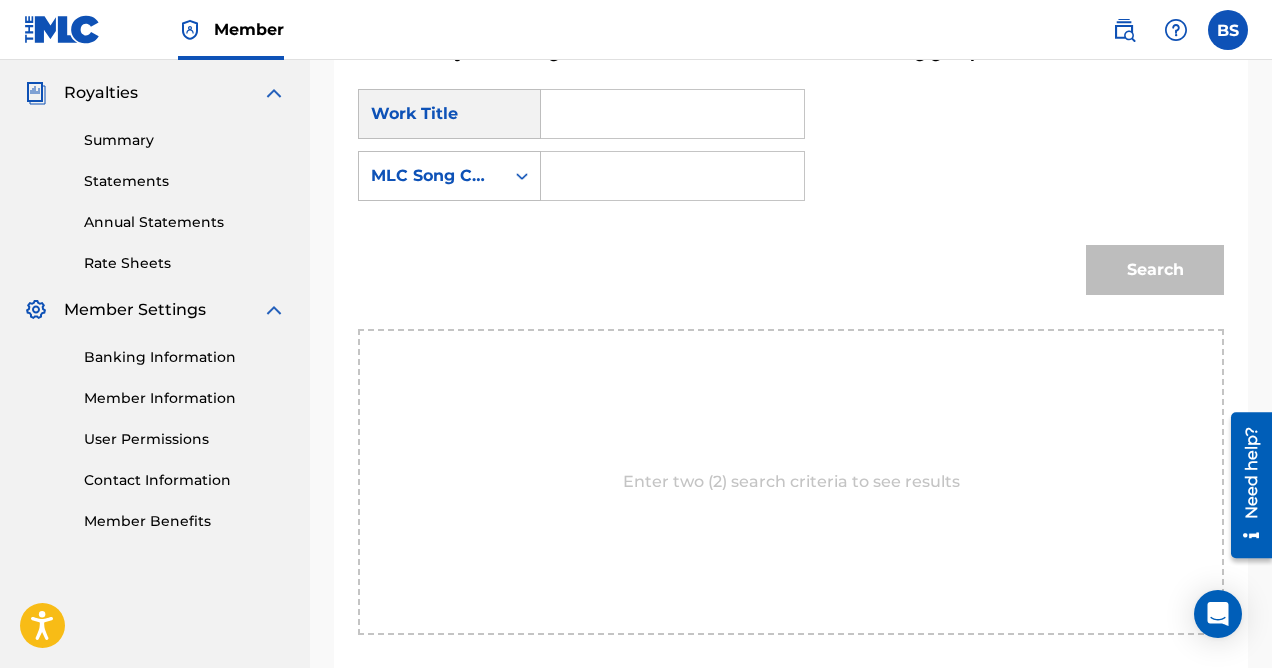 scroll, scrollTop: 512, scrollLeft: 0, axis: vertical 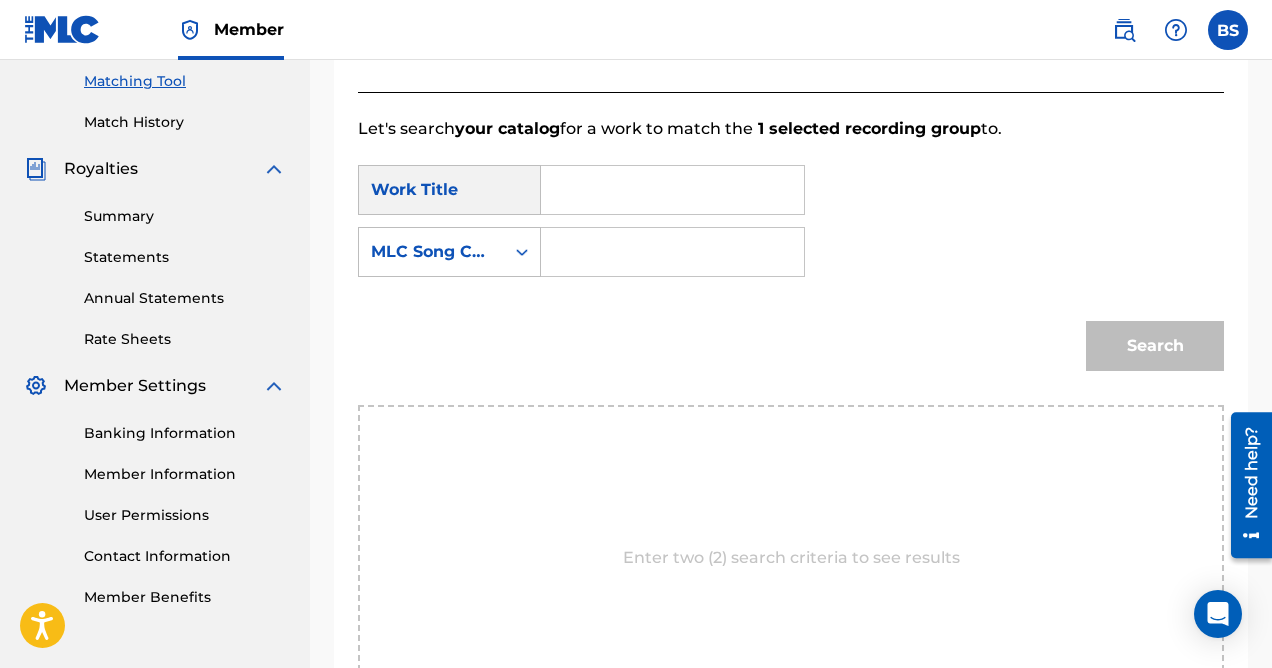 click at bounding box center [672, 190] 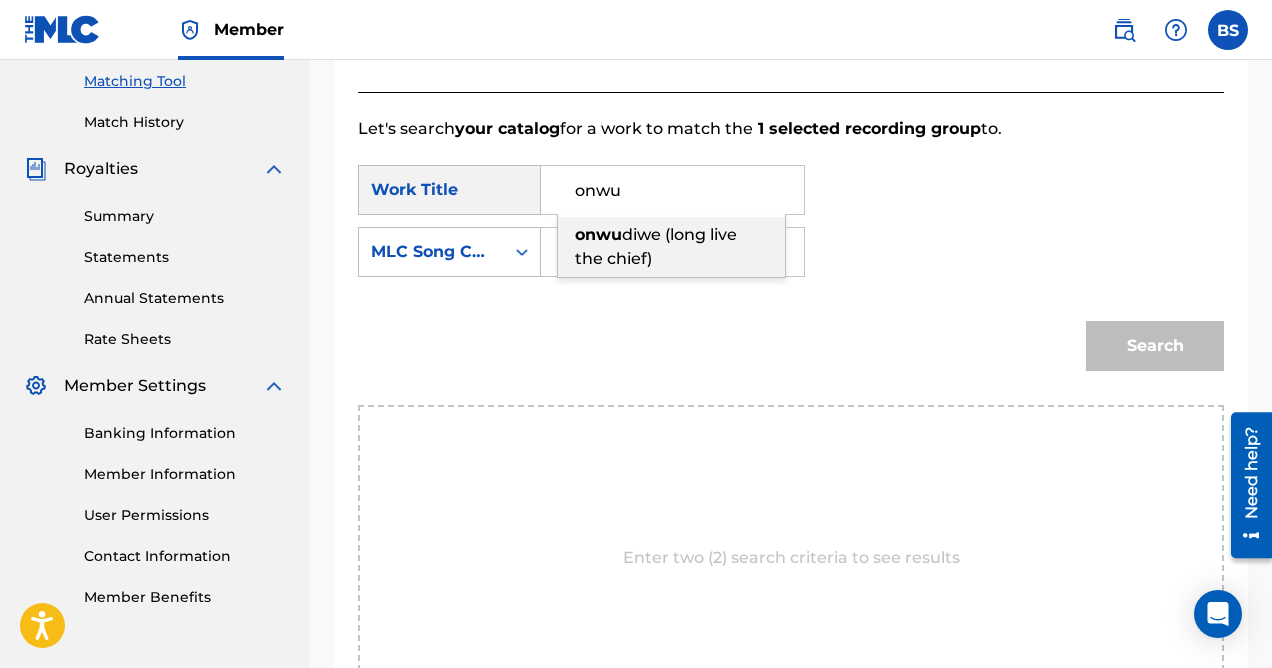 click on "onwu diwe (long live the chief)" at bounding box center (671, 247) 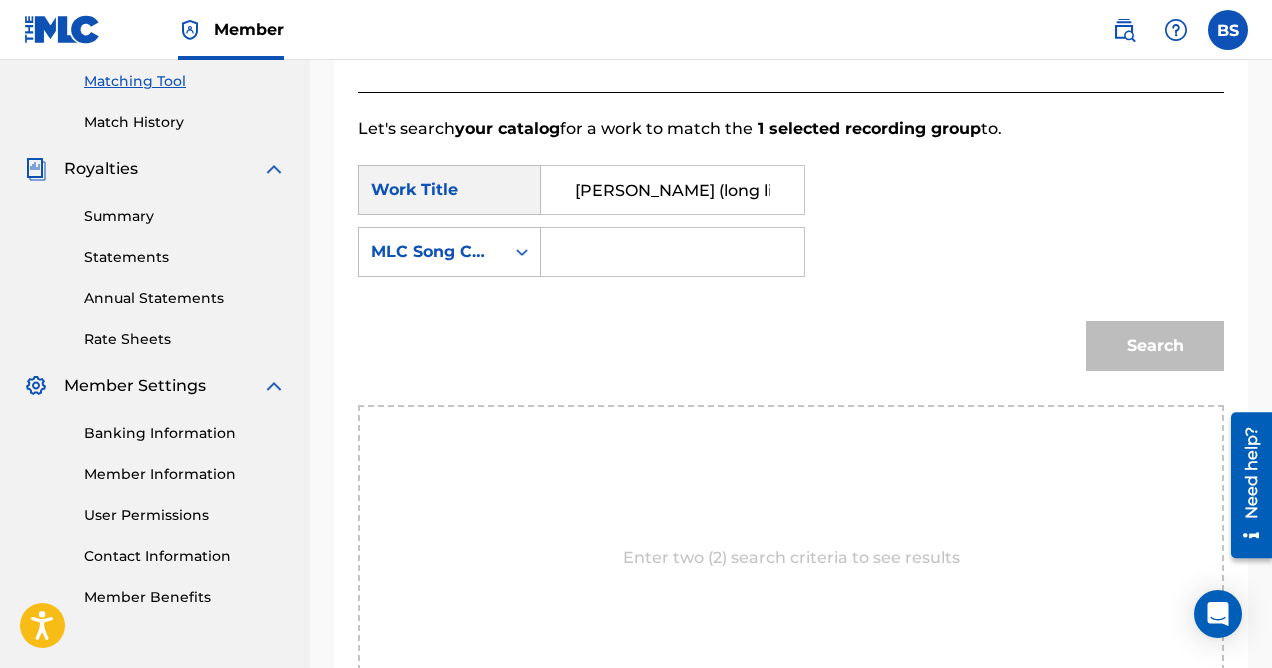 click at bounding box center (672, 252) 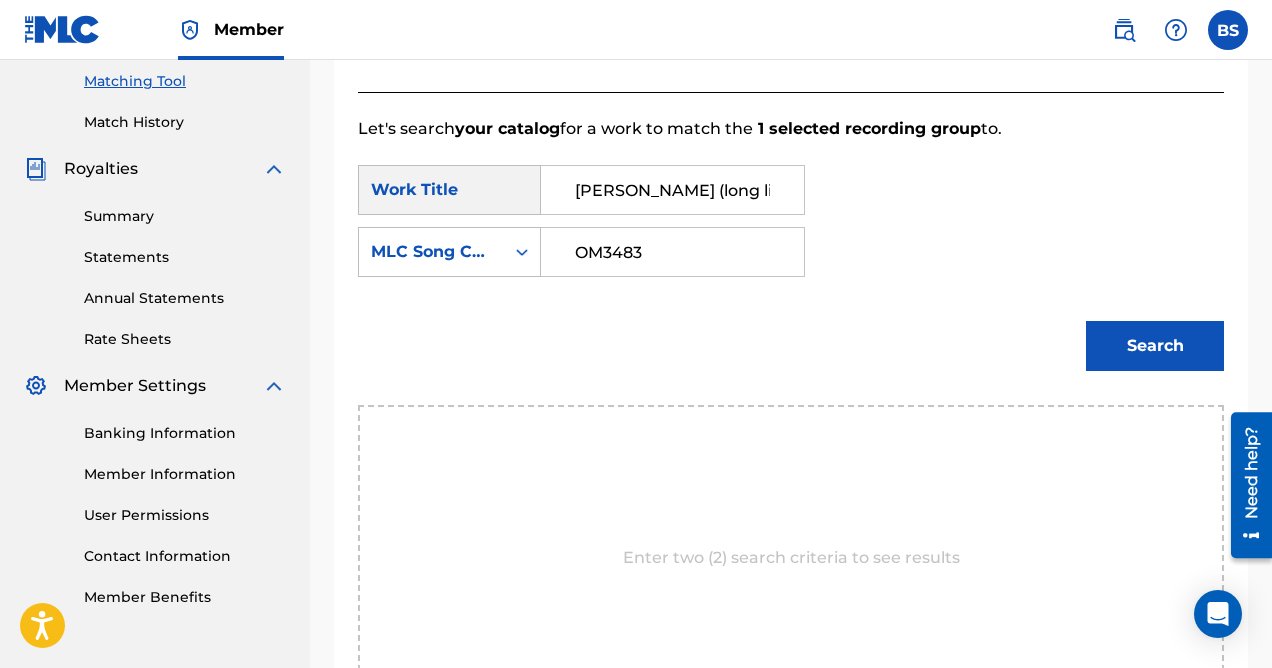 type on "OM3483" 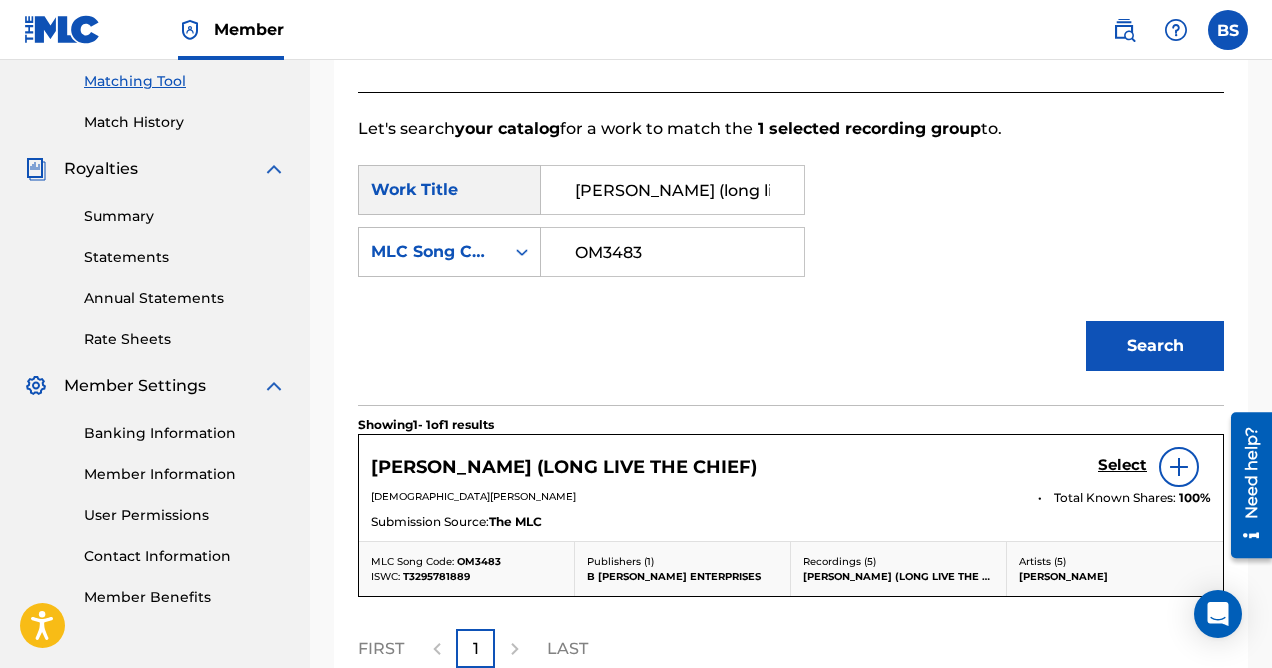 click on "Select" at bounding box center (1122, 465) 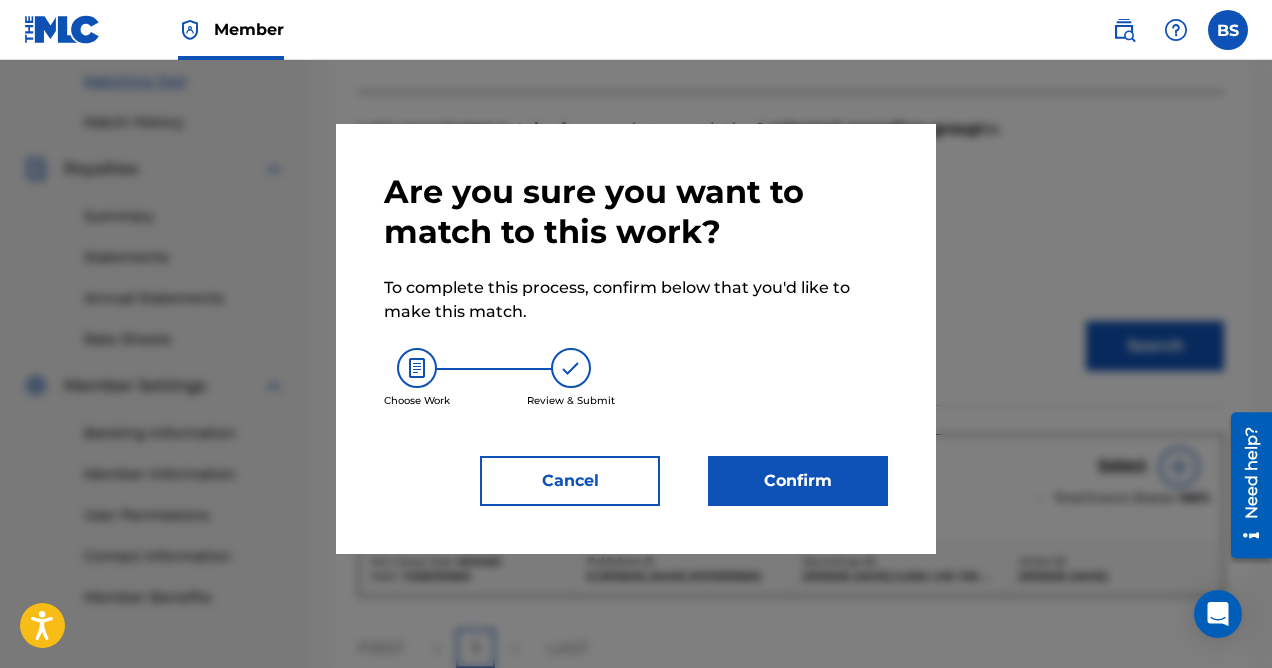 click on "Confirm" at bounding box center (798, 481) 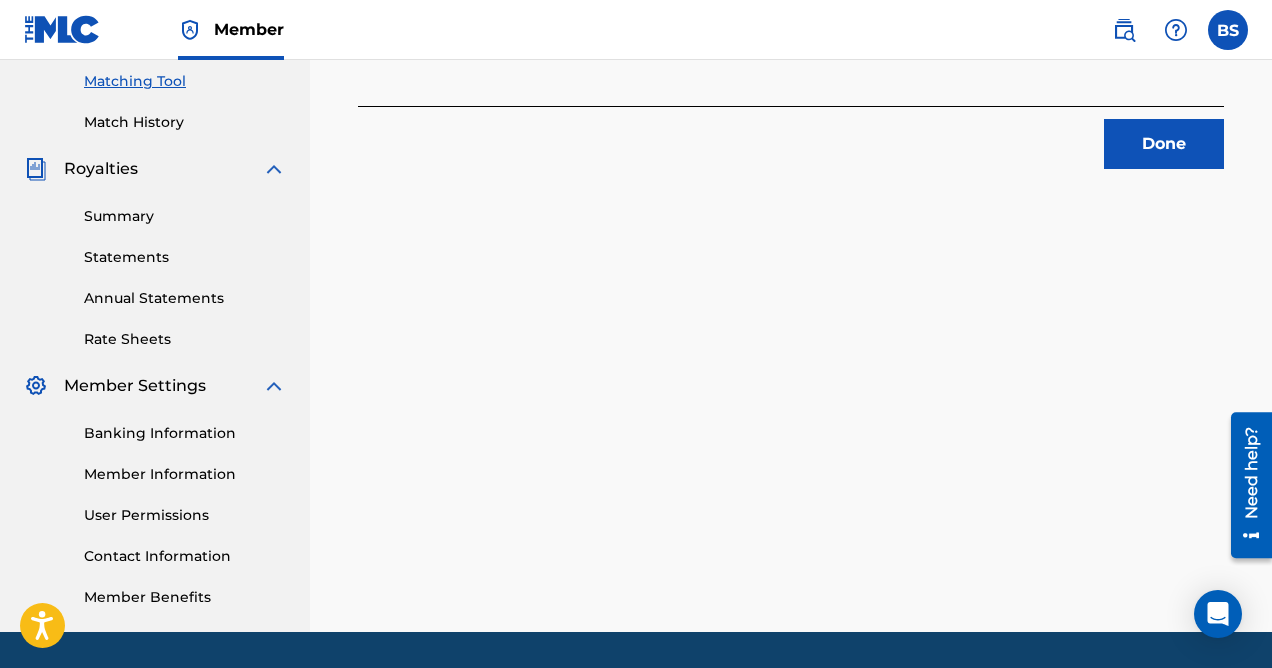 click on "Done" at bounding box center (1164, 144) 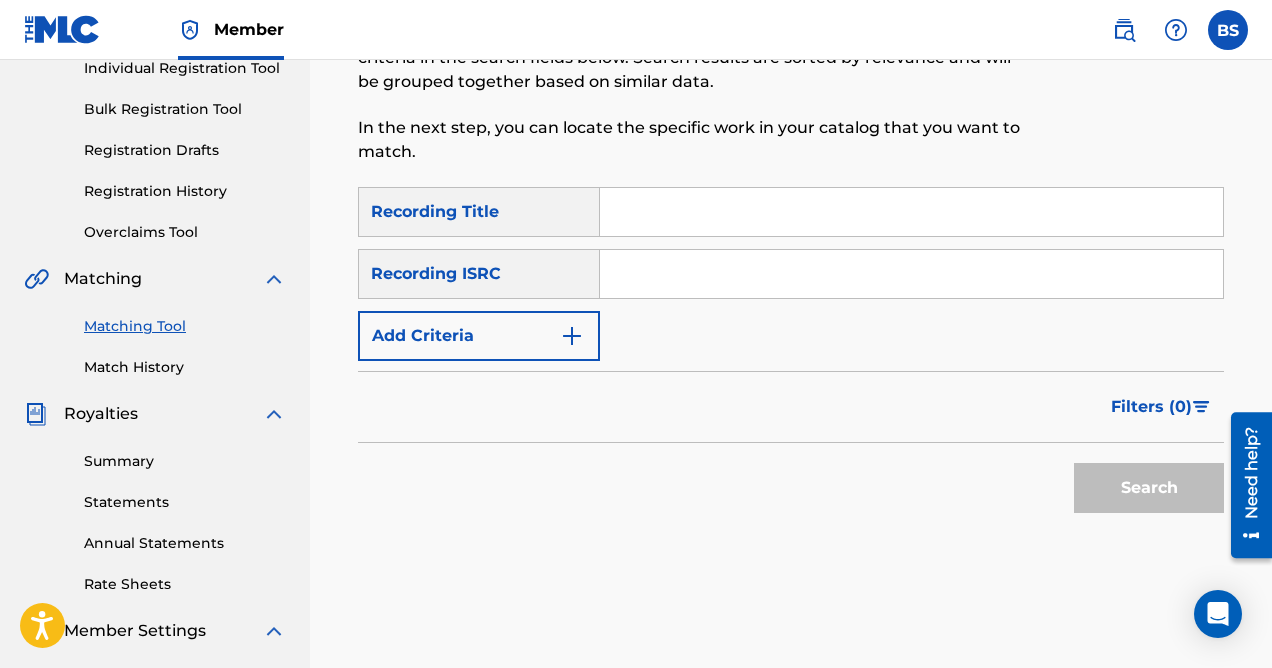 scroll, scrollTop: 0, scrollLeft: 0, axis: both 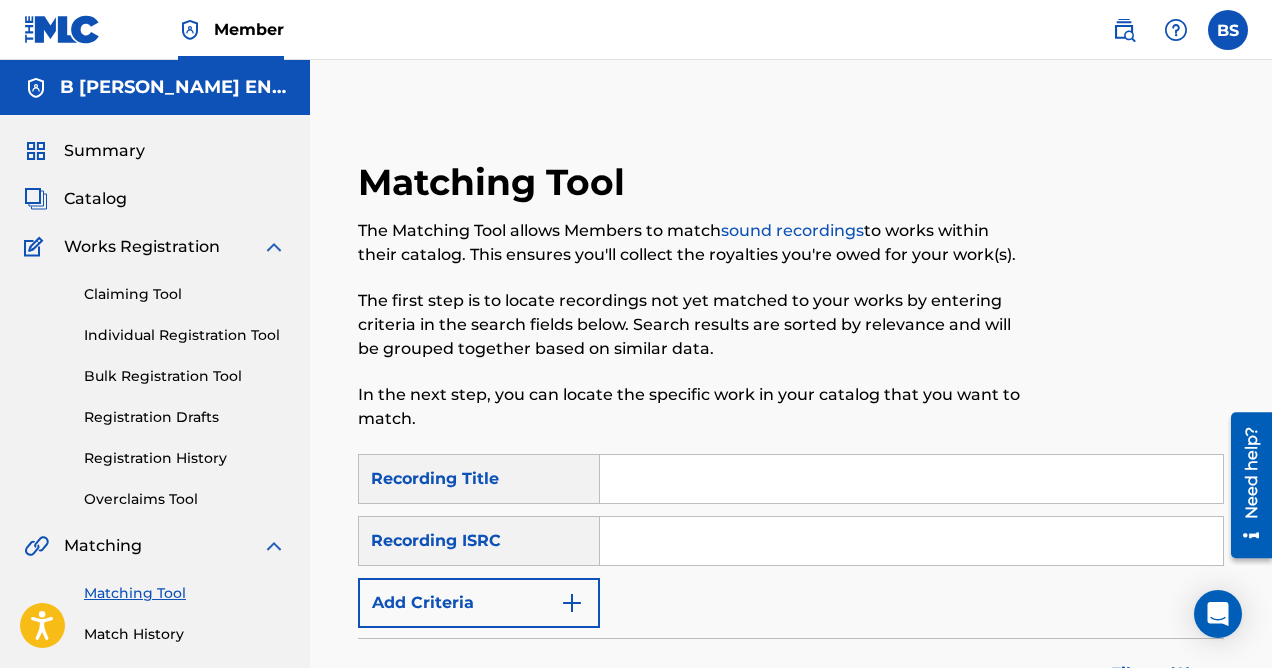 click on "Summary" at bounding box center [104, 151] 